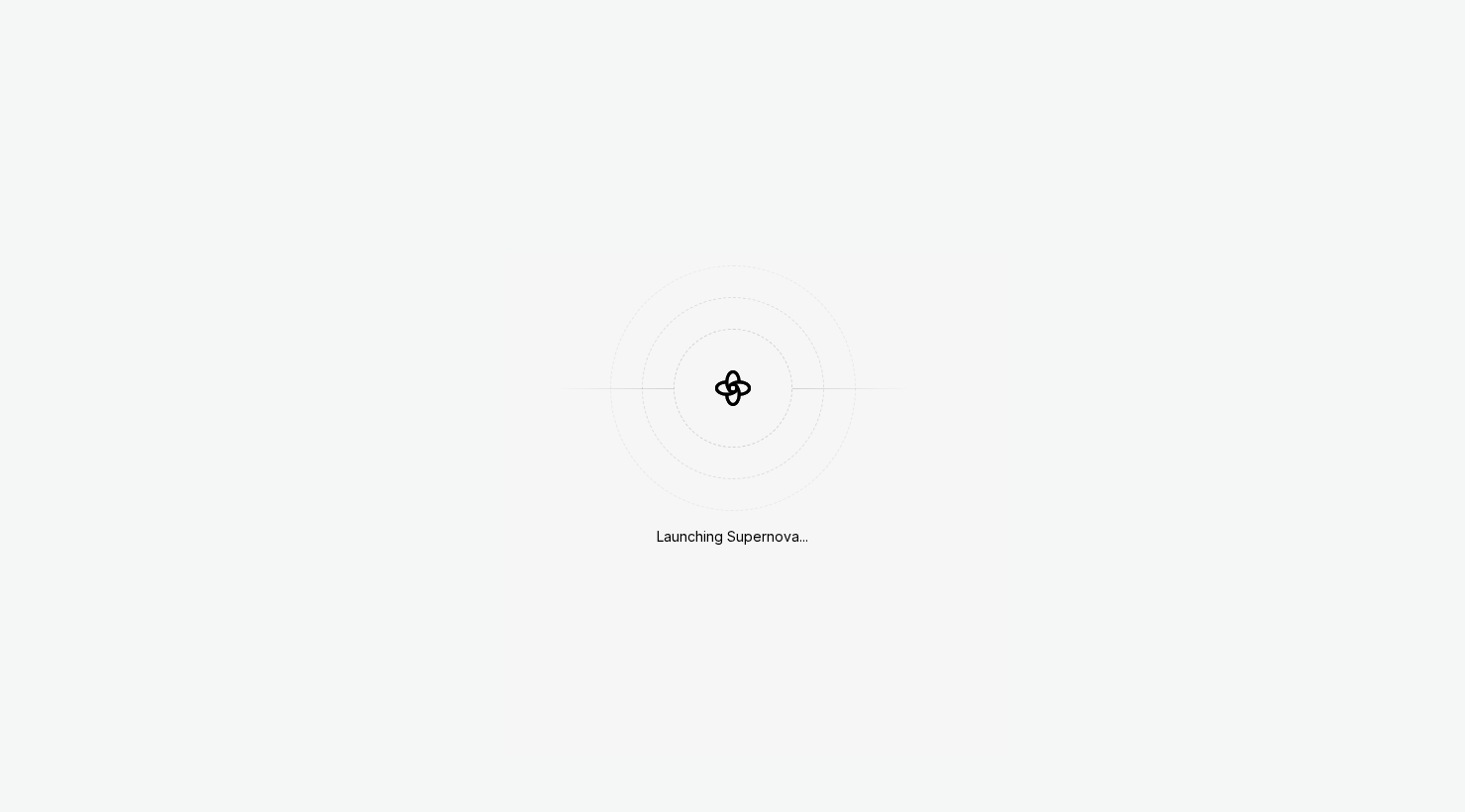 scroll, scrollTop: 0, scrollLeft: 0, axis: both 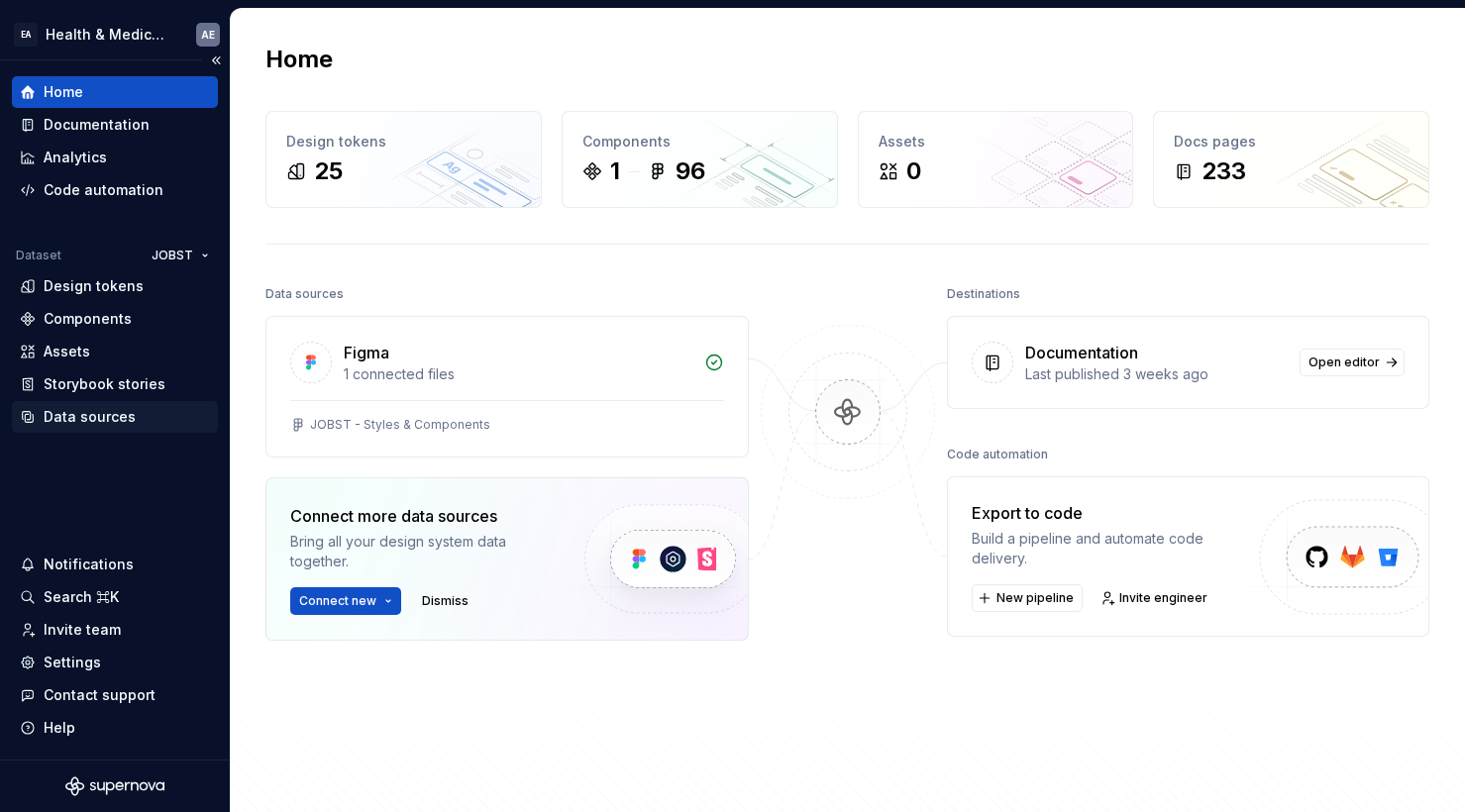 click on "Data sources" at bounding box center (89, 417) 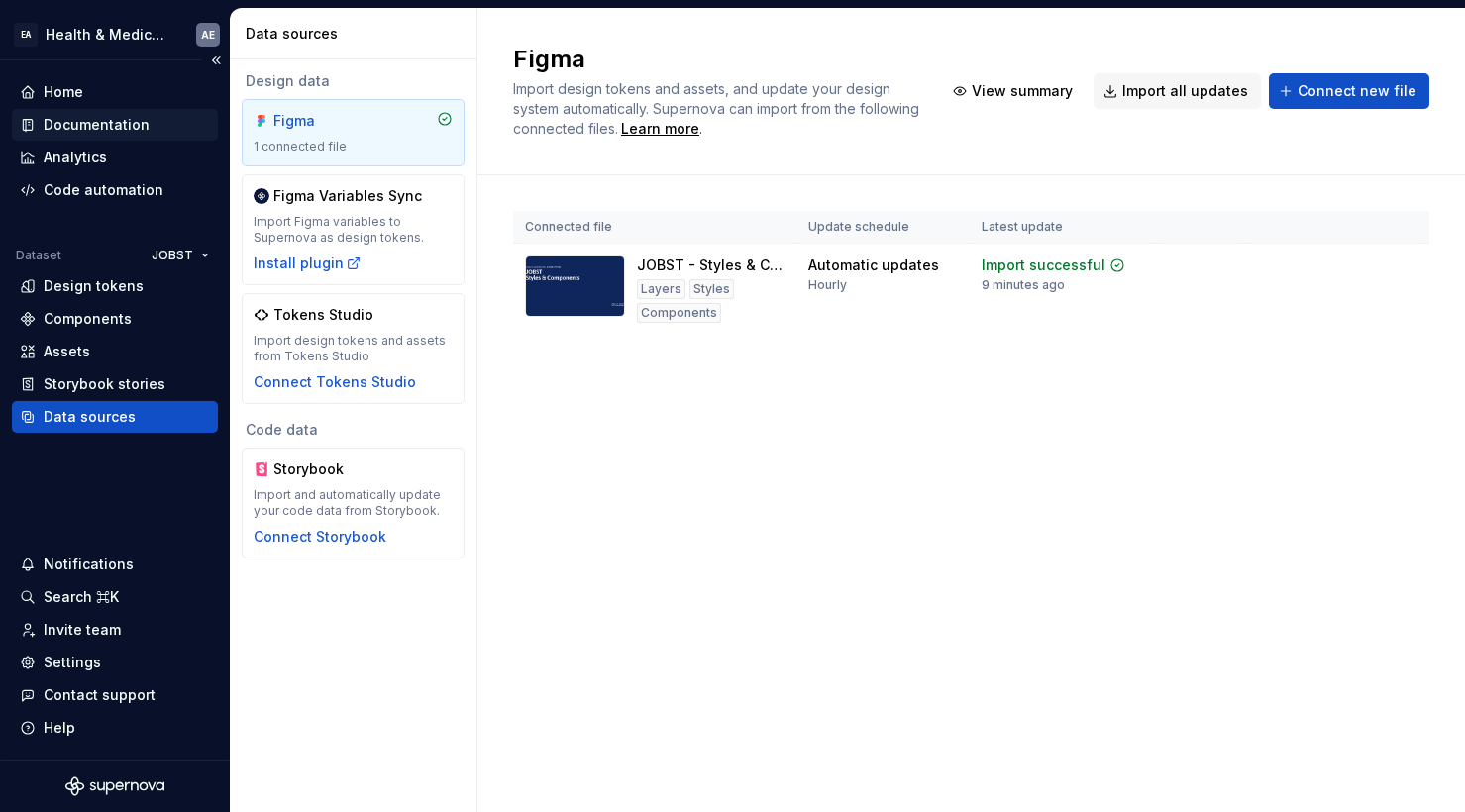 click on "Documentation" at bounding box center [96, 125] 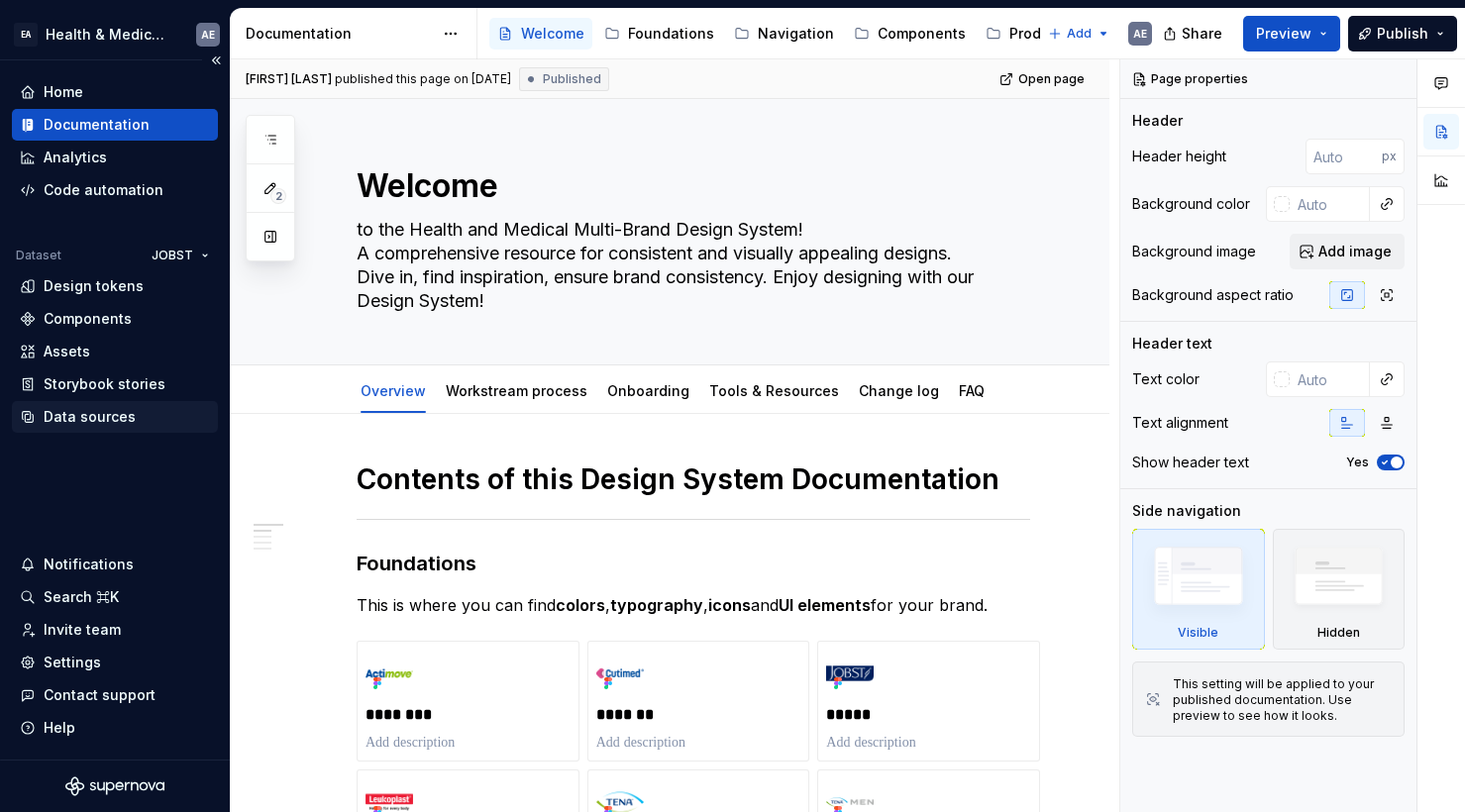 click on "Data sources" at bounding box center [89, 417] 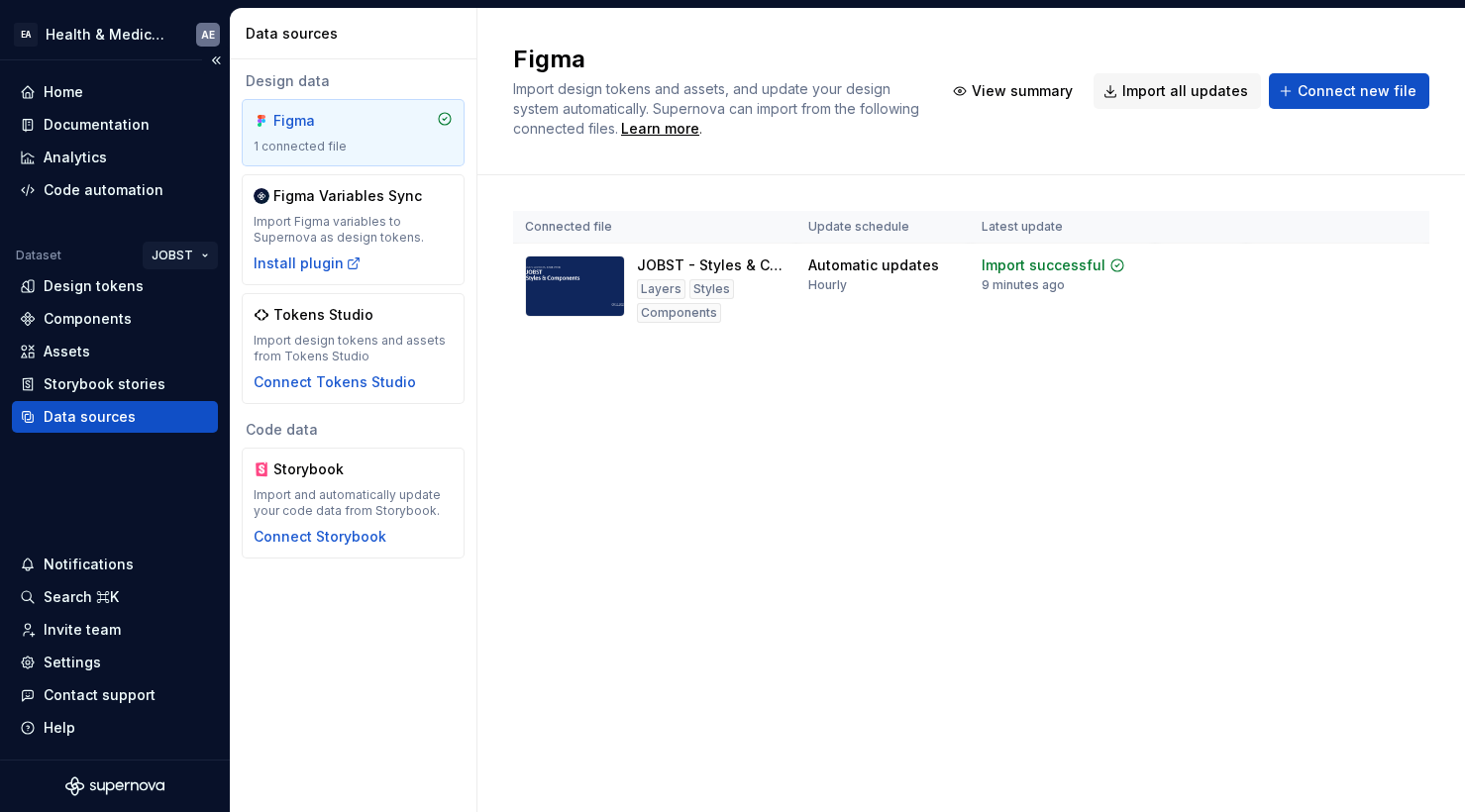 click on "EA Health & Medical Design Systems AE Home Documentation Analytics Code automation Dataset JOBST Design tokens Components Assets Storybook stories Data sources Notifications Search ⌘K Invite team Settings Contact support Help Data sources Design data Figma 1 connected file Figma Variables Sync Import Figma variables to Supernova as design tokens. Install plugin Tokens Studio Import design tokens and assets from Tokens Studio Connect Tokens Studio Code data Storybook Import and automatically update your code data from Storybook. Connect Storybook Figma Import design tokens and assets, and update your design system automatically. Supernova can import from the following connected files.   Learn more . View summary Import all updates Connect new file Connected file Update schedule Latest update JOBST - Styles & Components Layers Styles Components  Automatic updates Hourly Import successful 9 minutes ago View summary Import updates   *" at bounding box center [732, 406] 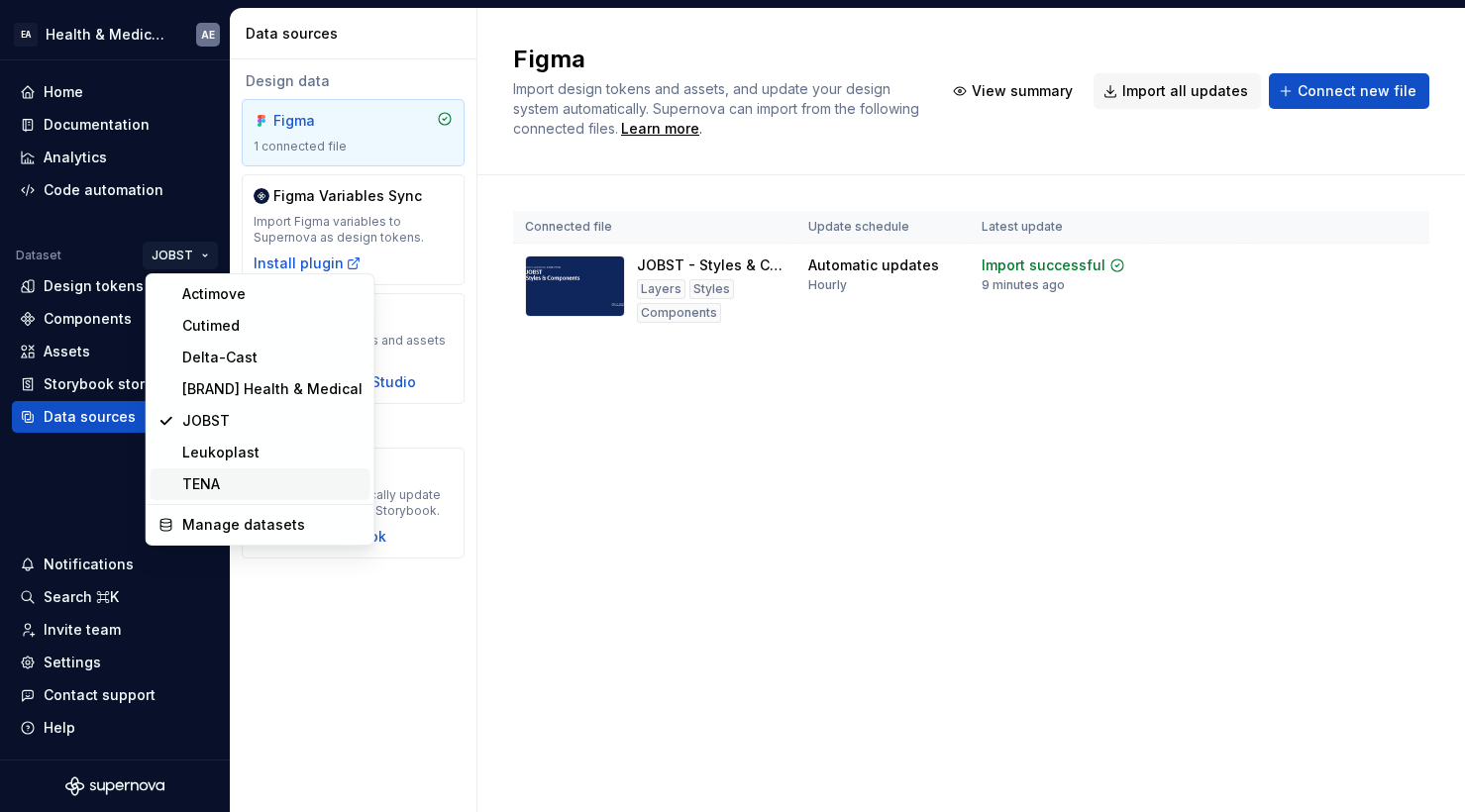 click on "TENA" at bounding box center (272, 484) 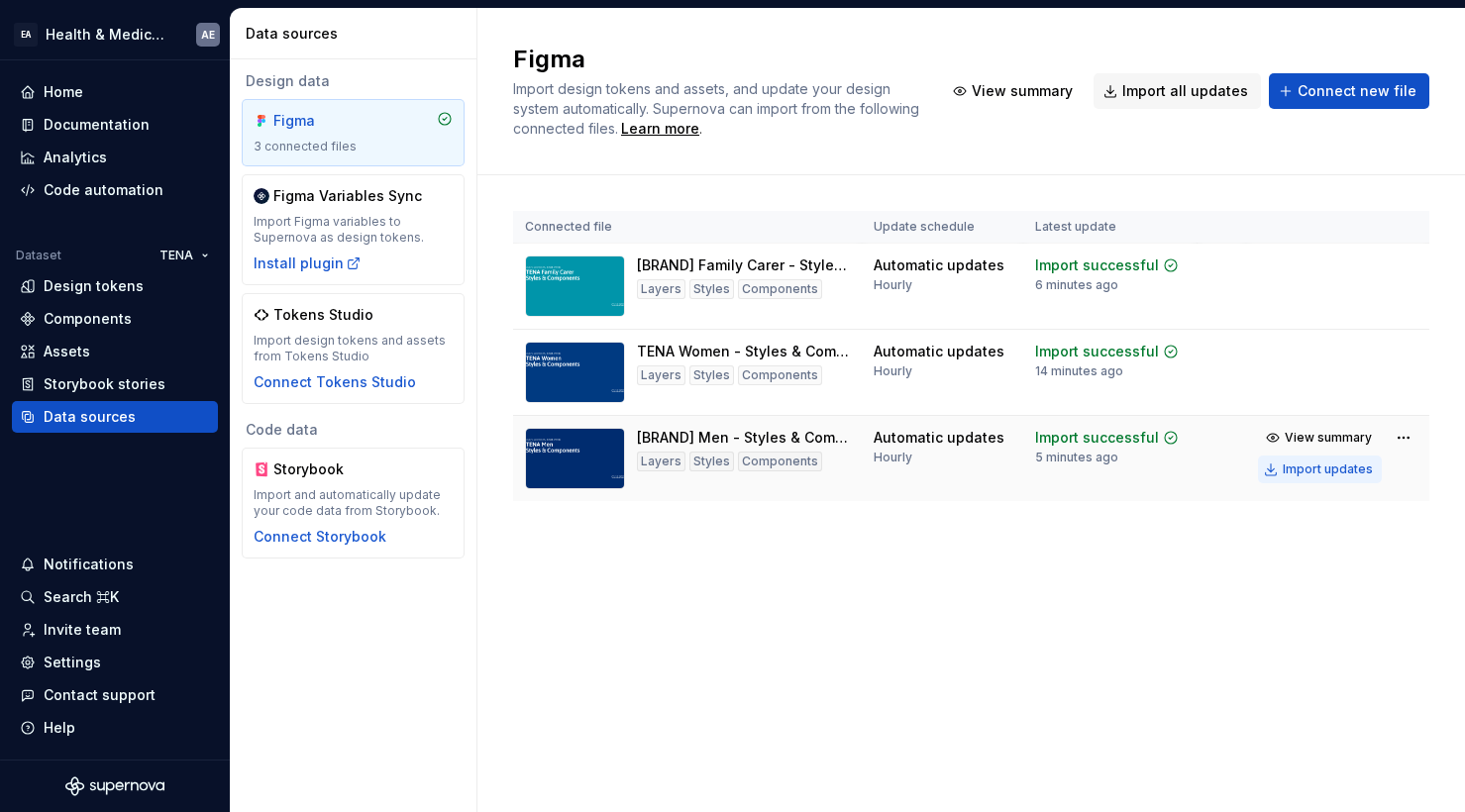 click on "Import updates" at bounding box center (1327, 469) 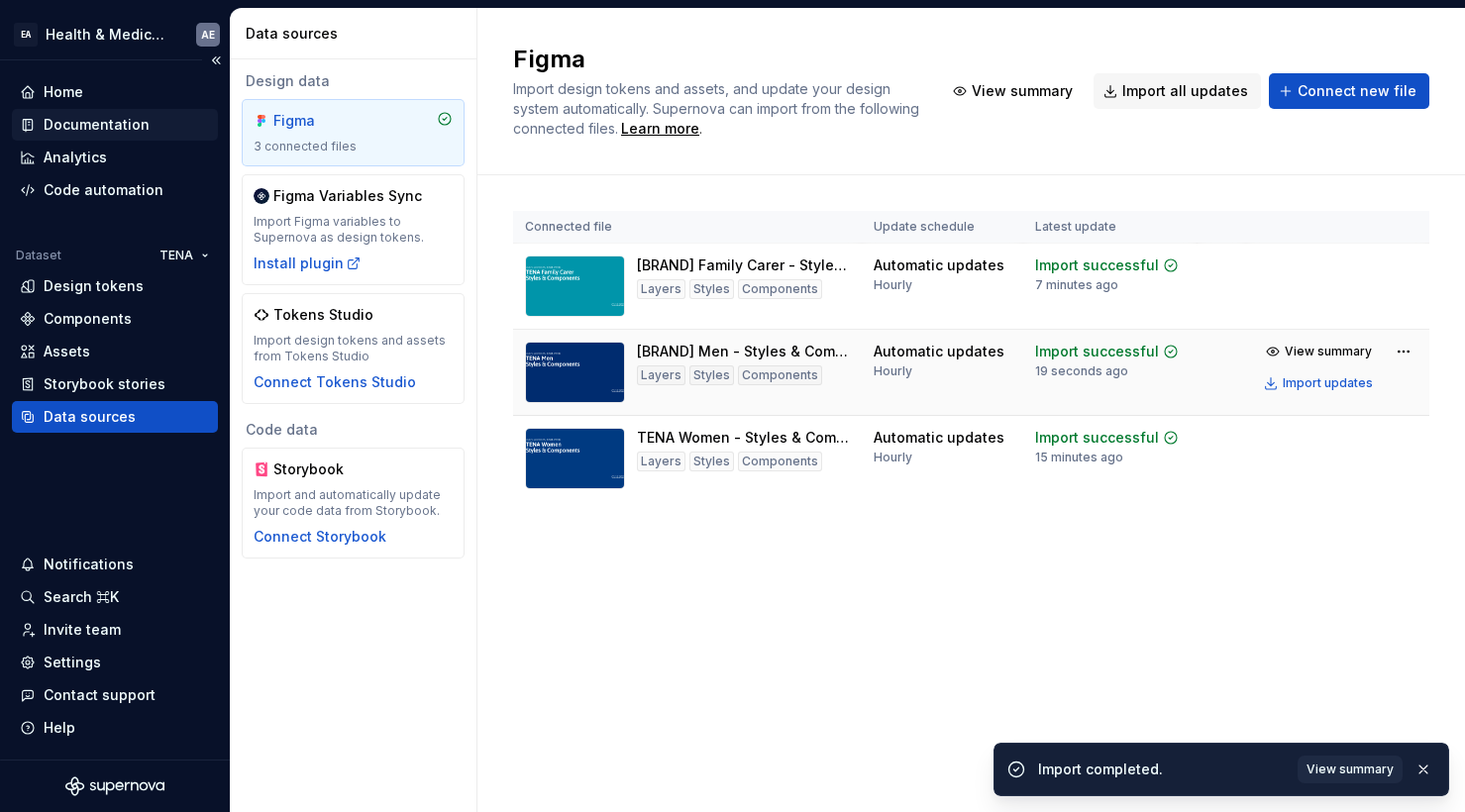 click on "Documentation" at bounding box center [96, 125] 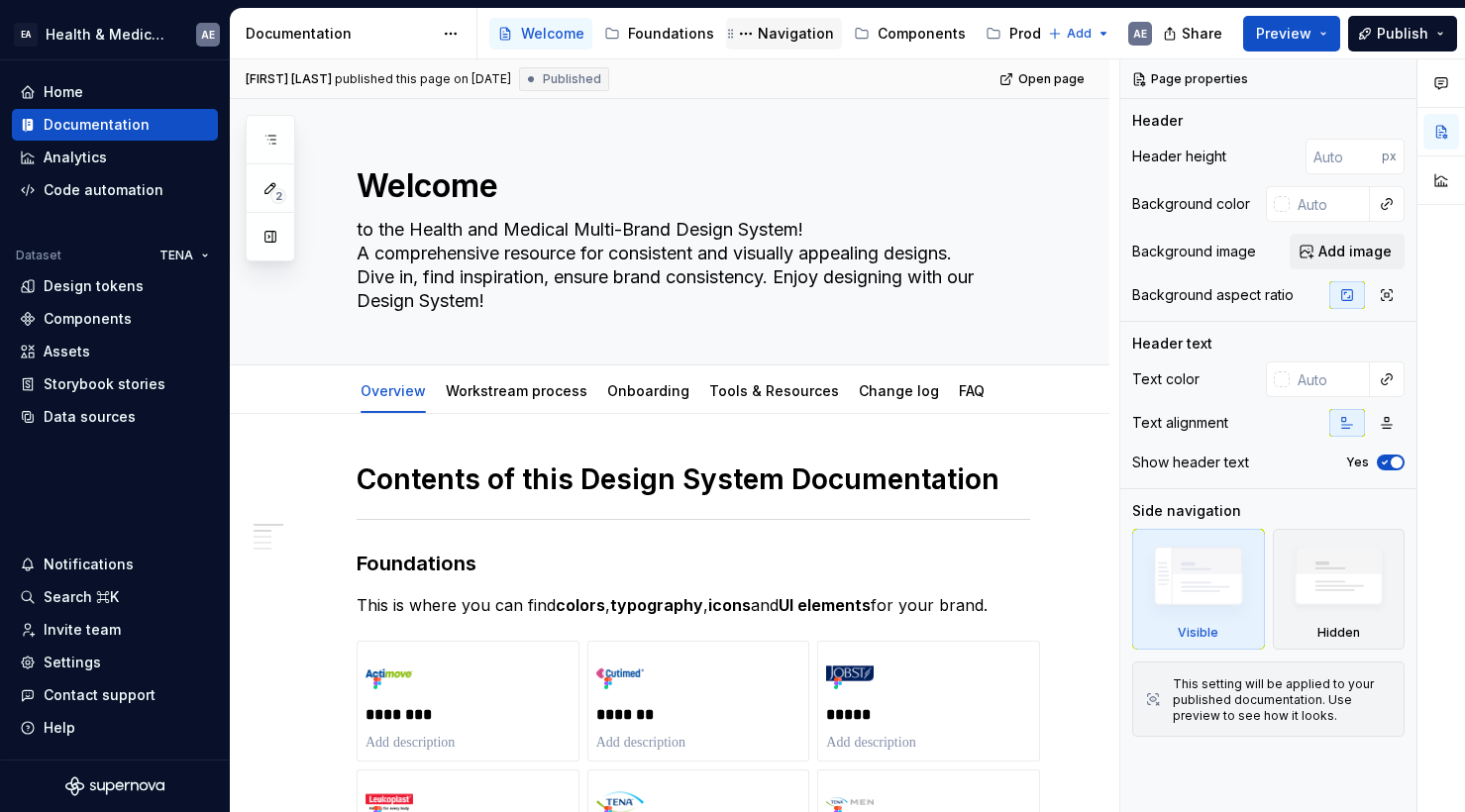 click on "Navigation" at bounding box center [795, 34] 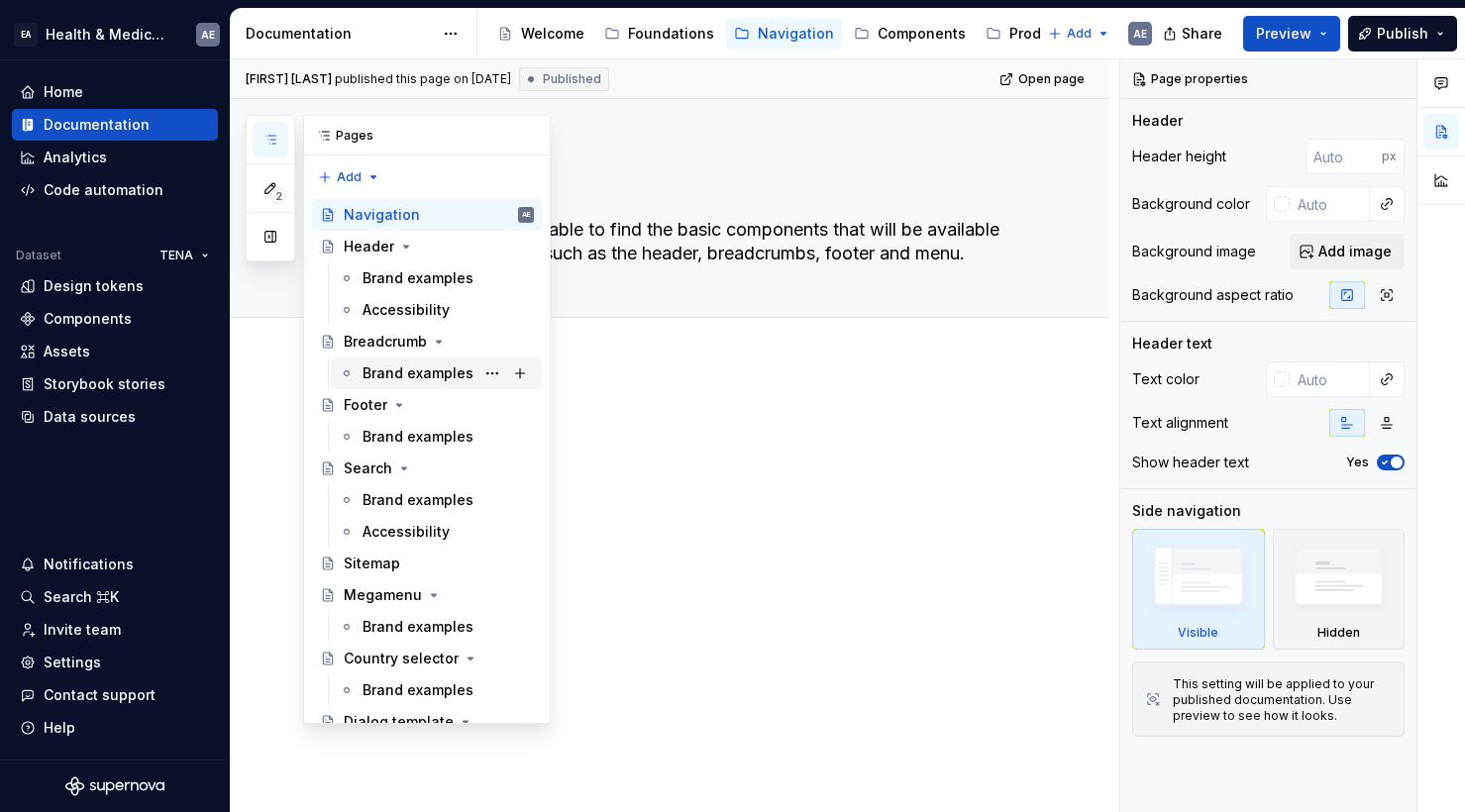 click on "Brand examples" at bounding box center (418, 373) 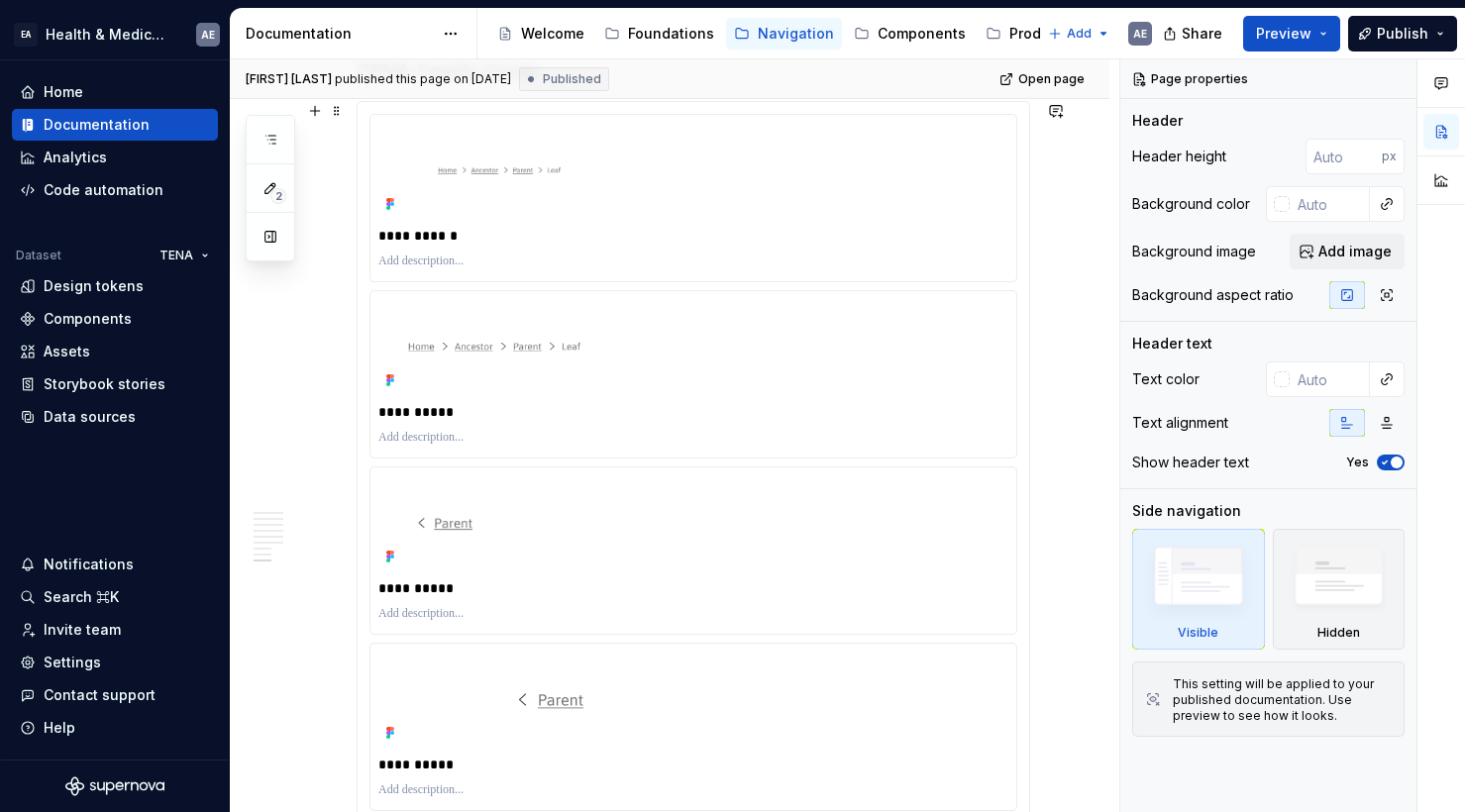 scroll, scrollTop: 6639, scrollLeft: 0, axis: vertical 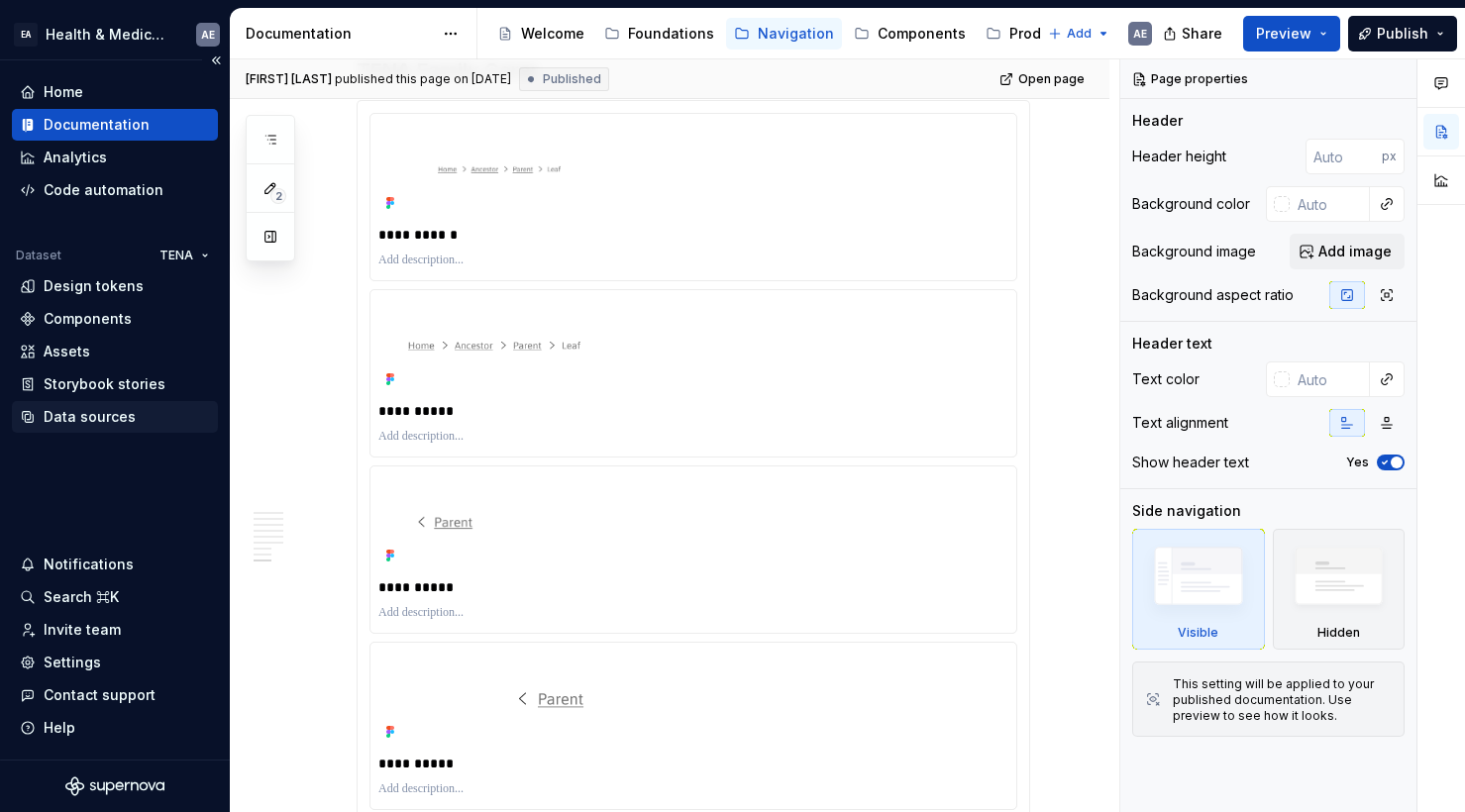 click on "Data sources" at bounding box center [115, 417] 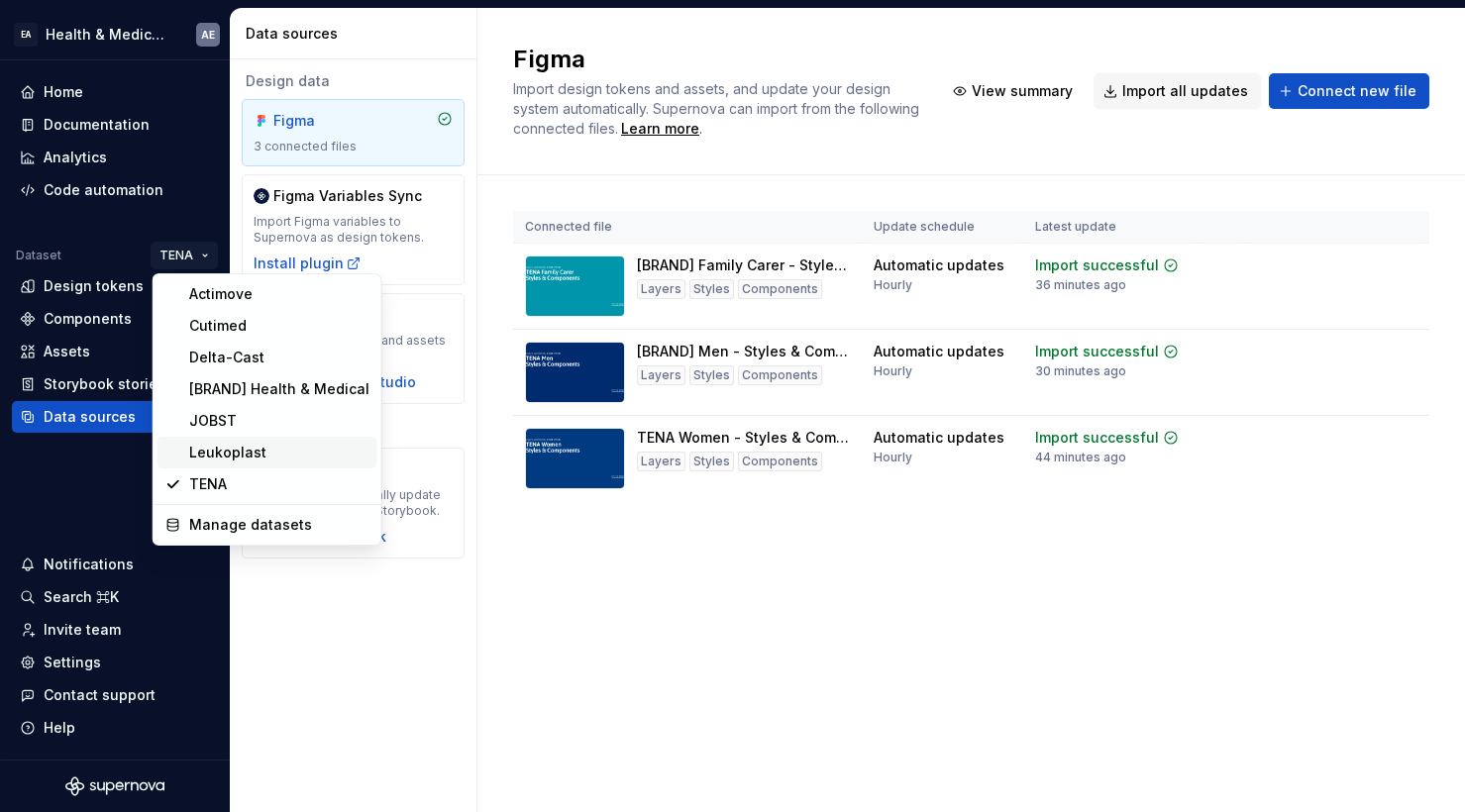 click on "Leukoplast" at bounding box center [279, 453] 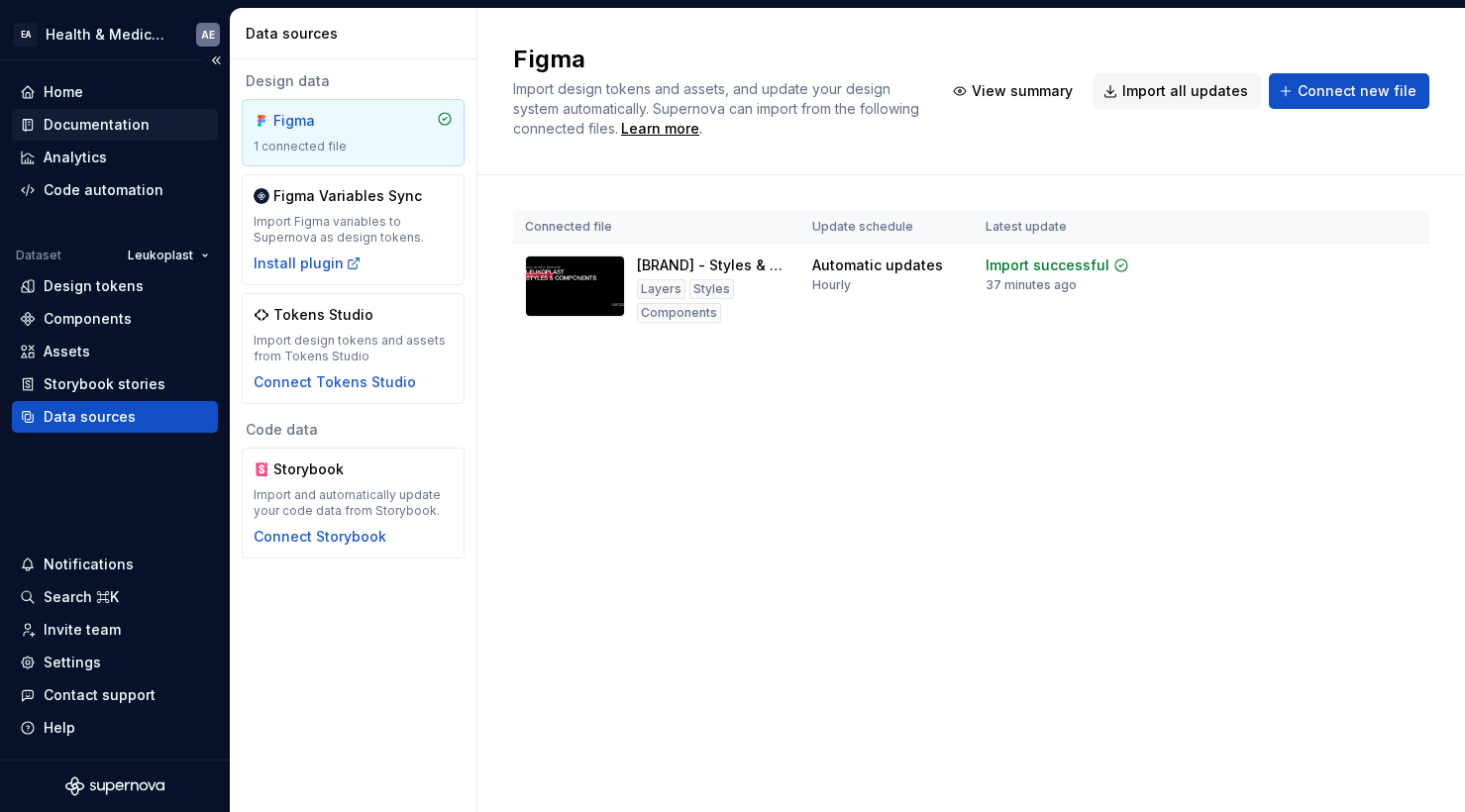 click on "Documentation" at bounding box center (115, 125) 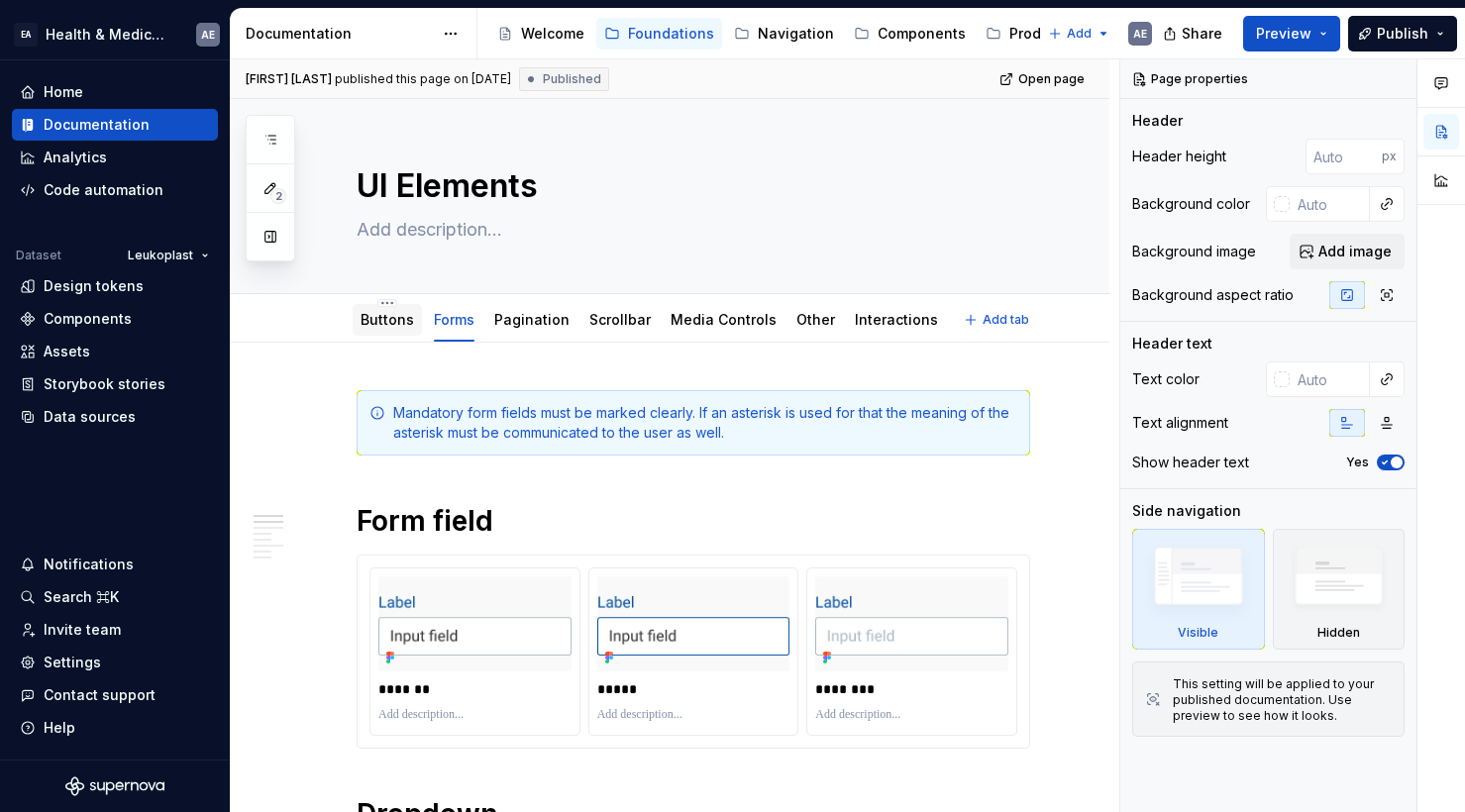 click on "Buttons" at bounding box center (387, 319) 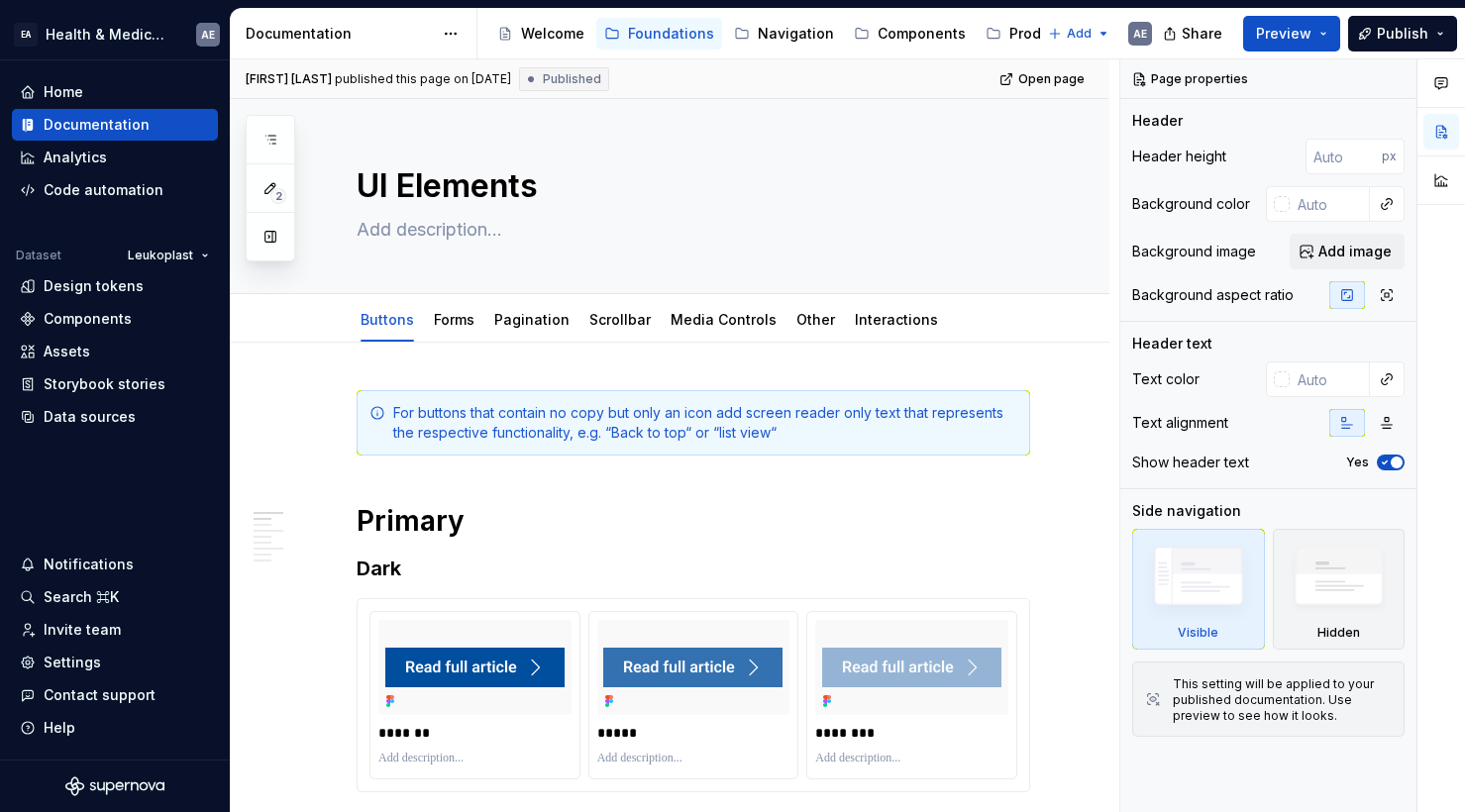 click on "Documentation" at bounding box center [339, 34] 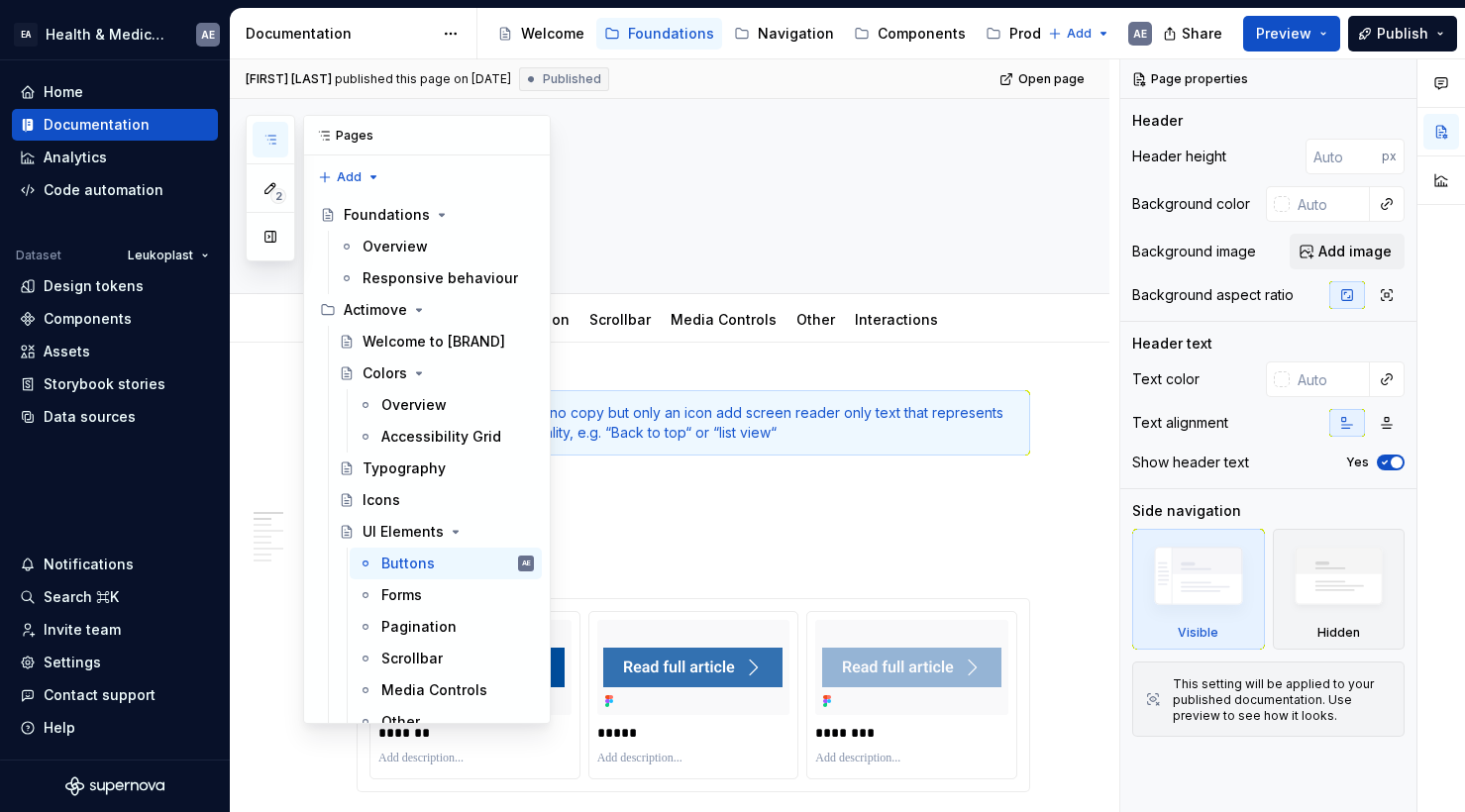 click at bounding box center (270, 140) 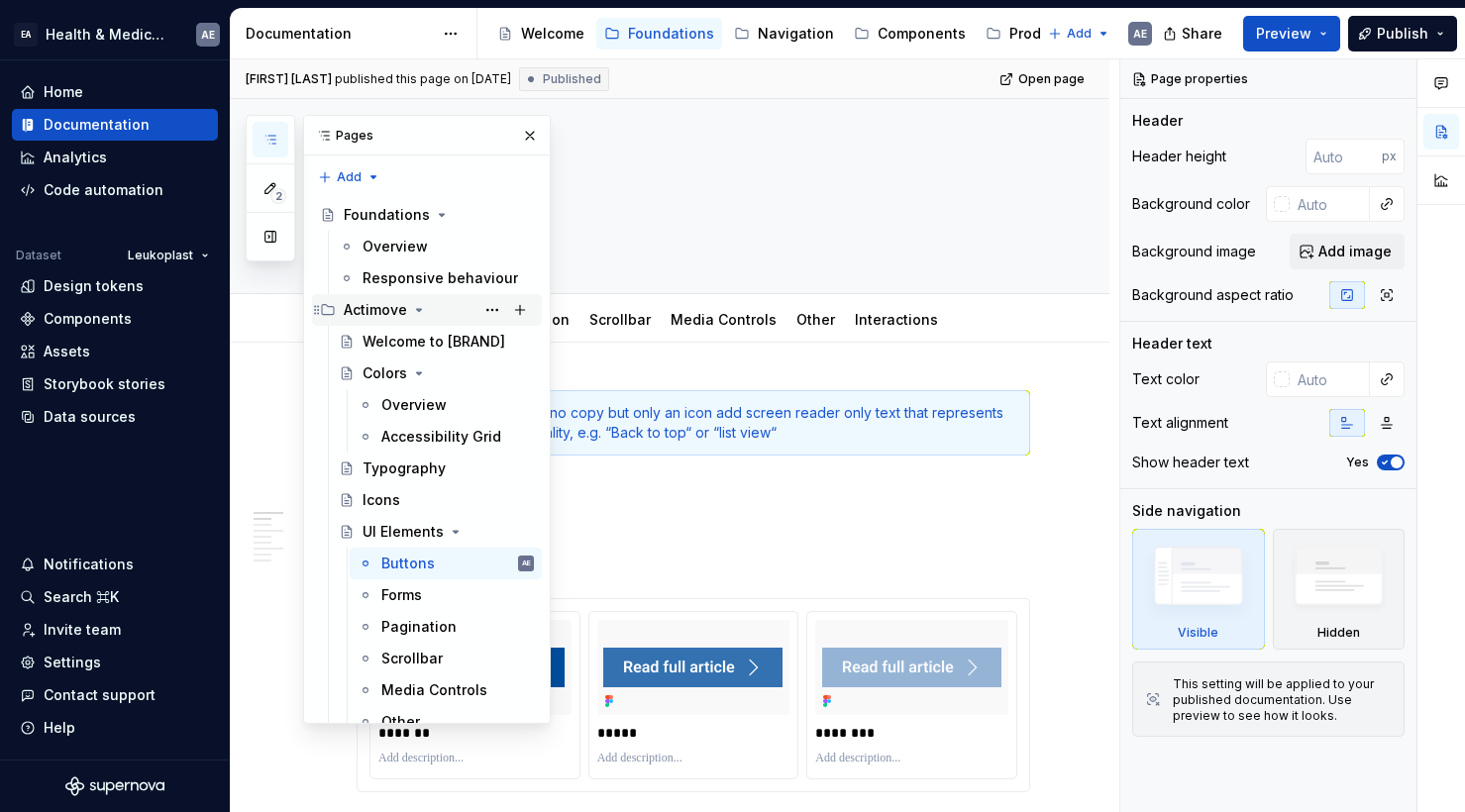 click 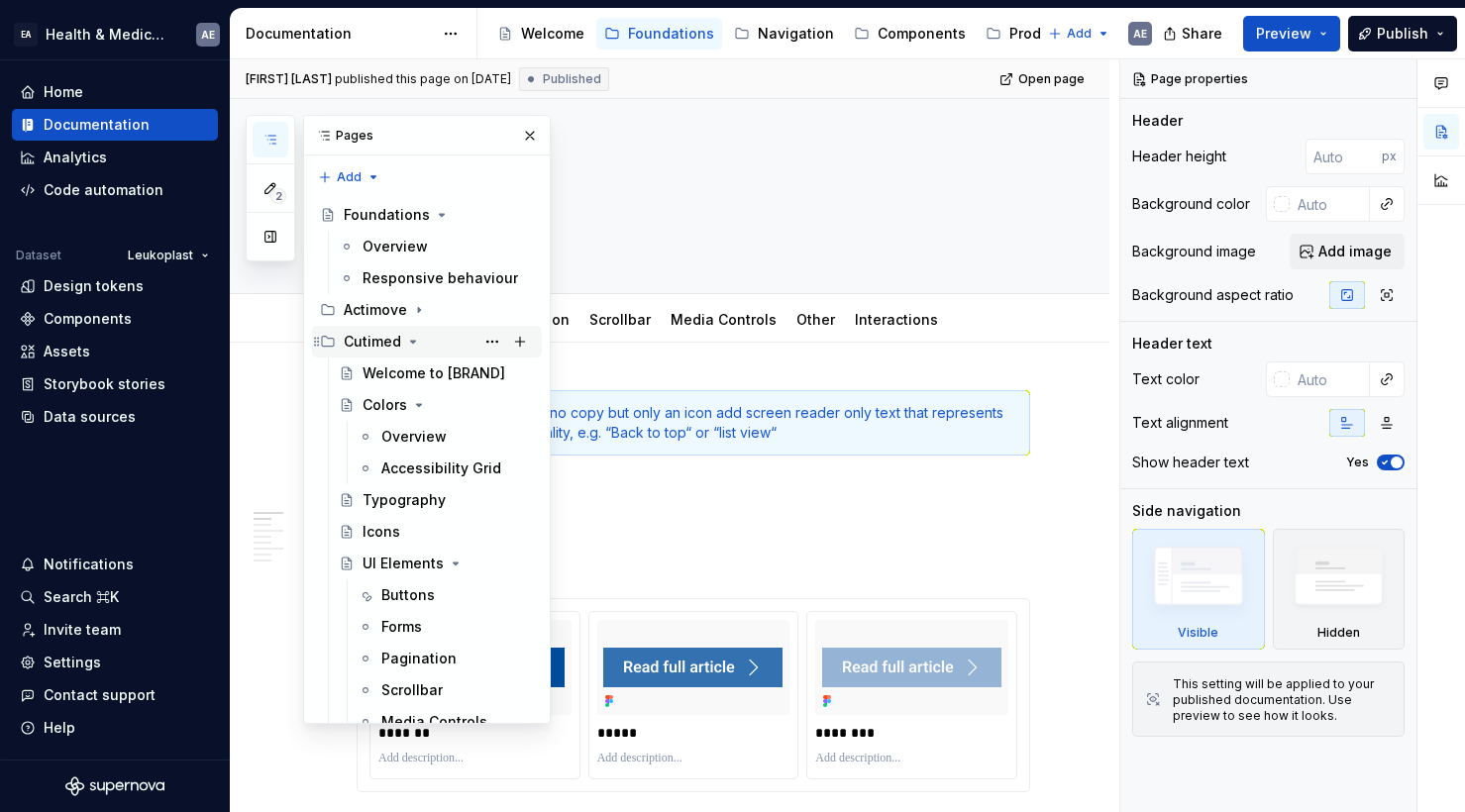click 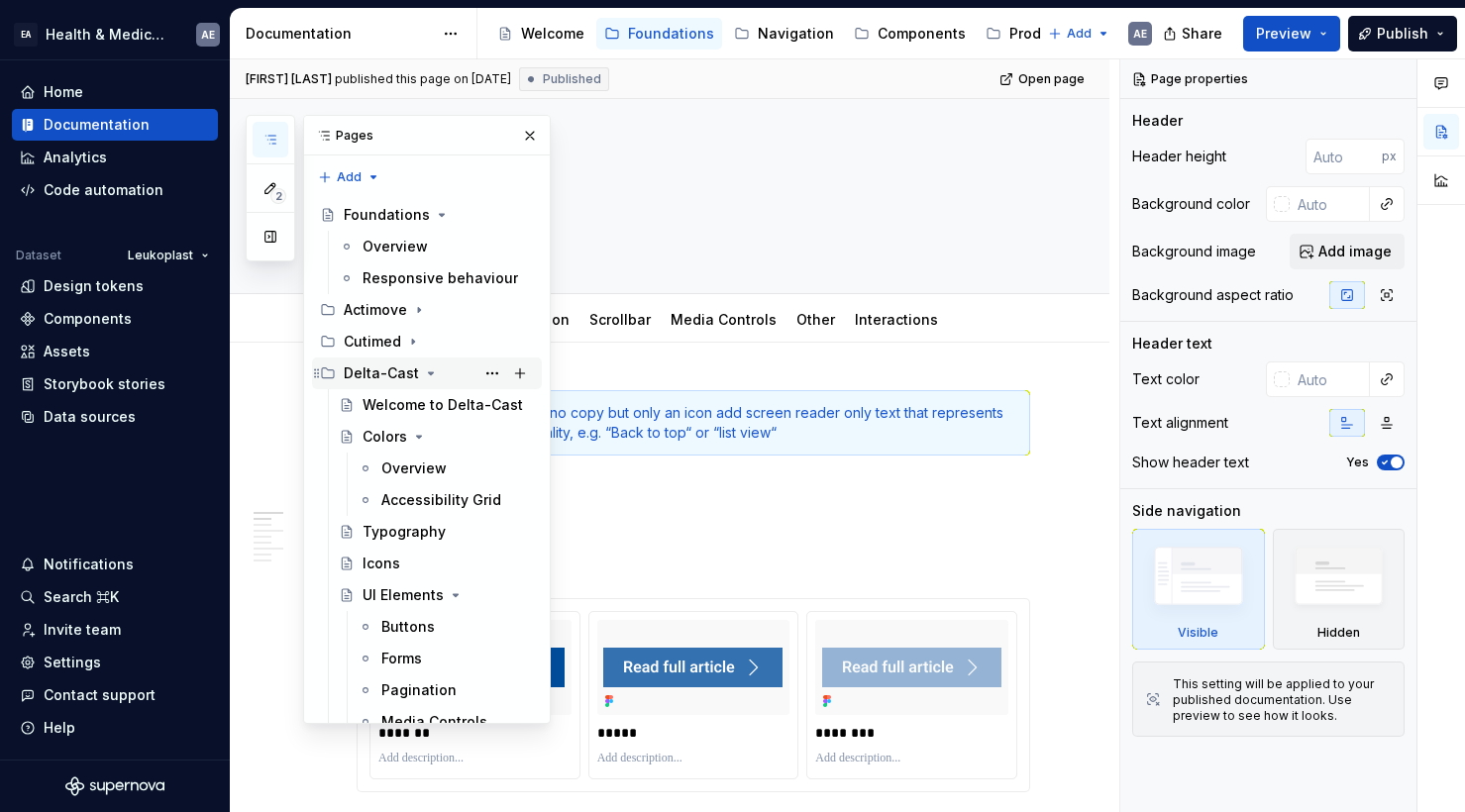 click 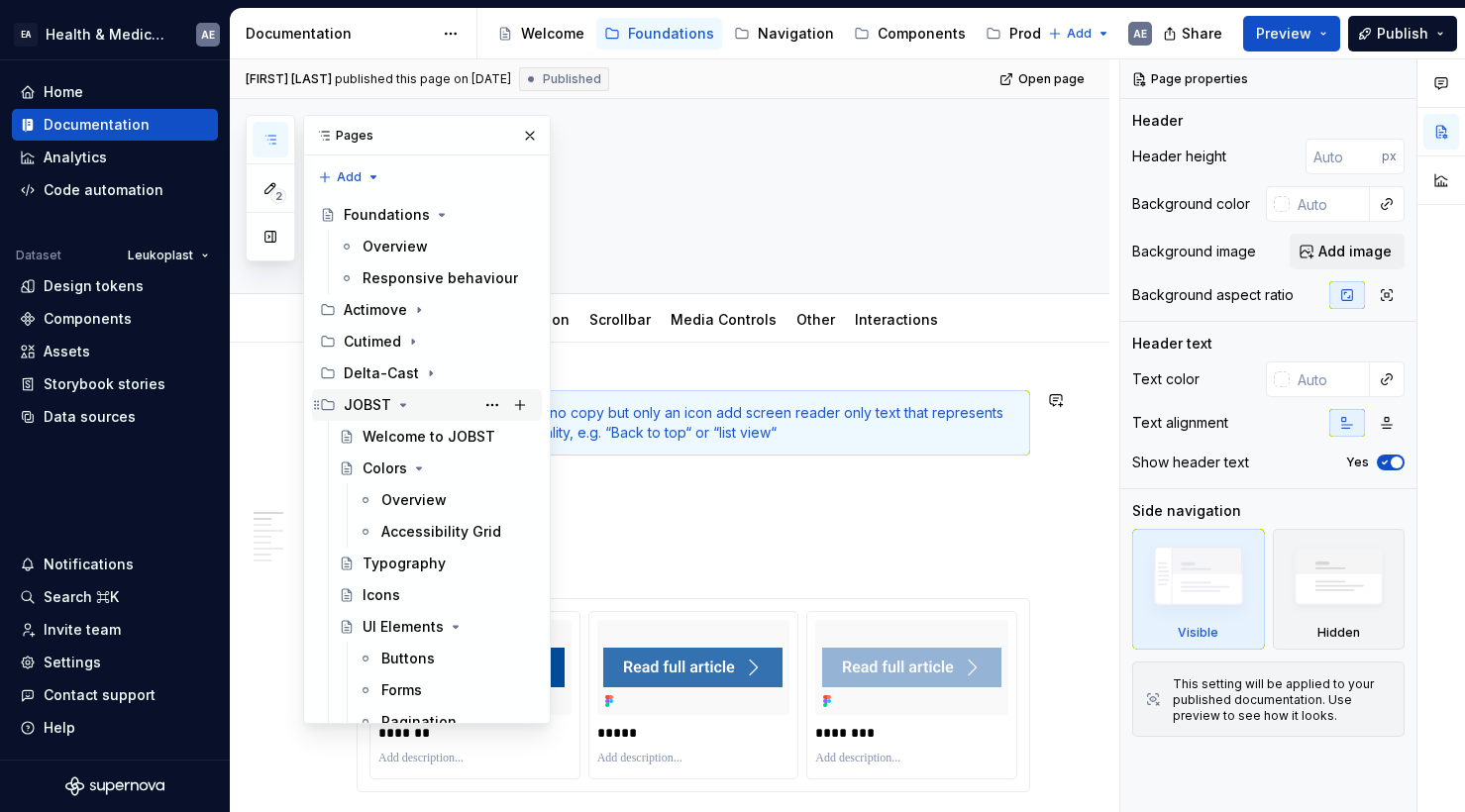 click 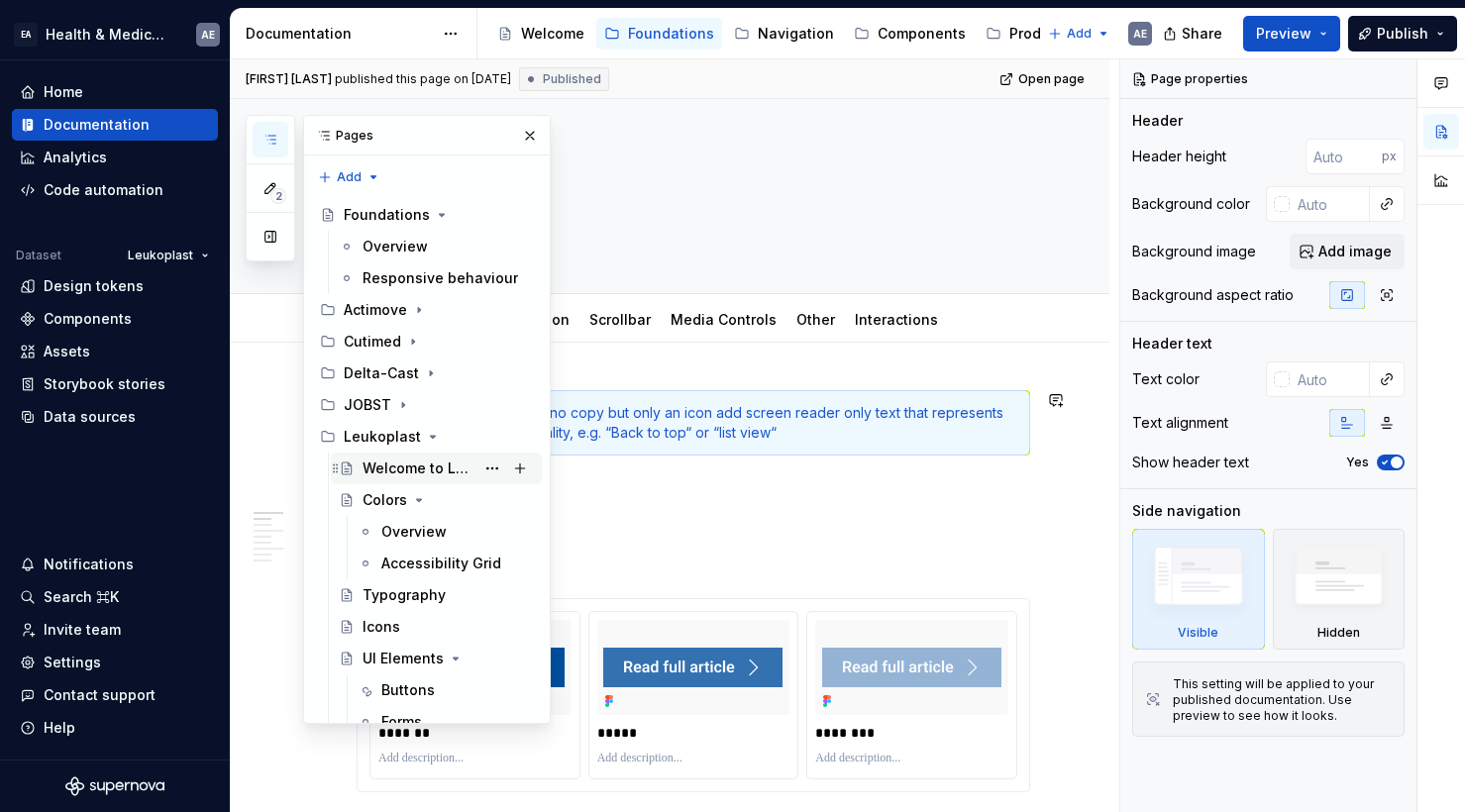click on "Welcome to Leukoplast" at bounding box center [418, 468] 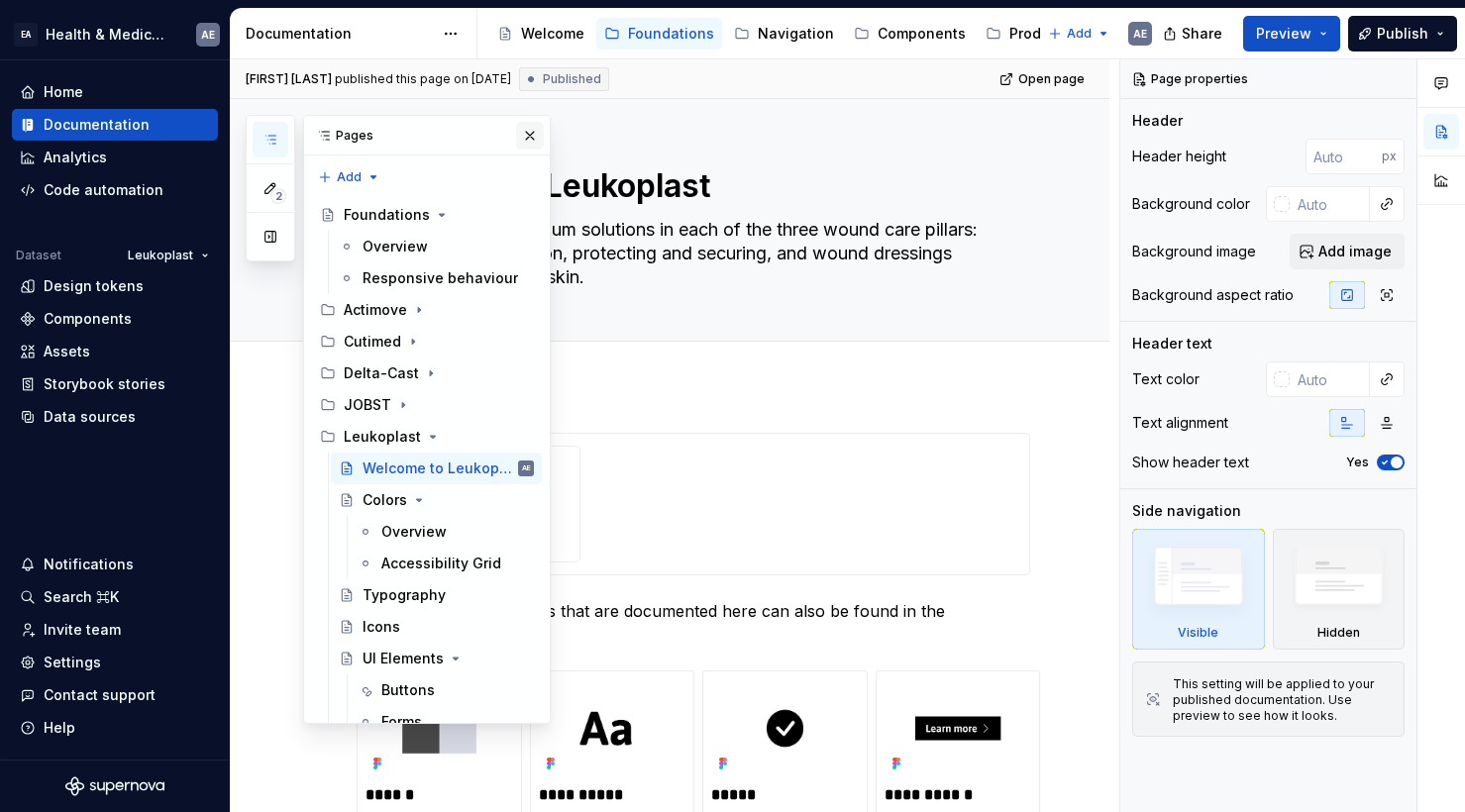 click at bounding box center [530, 136] 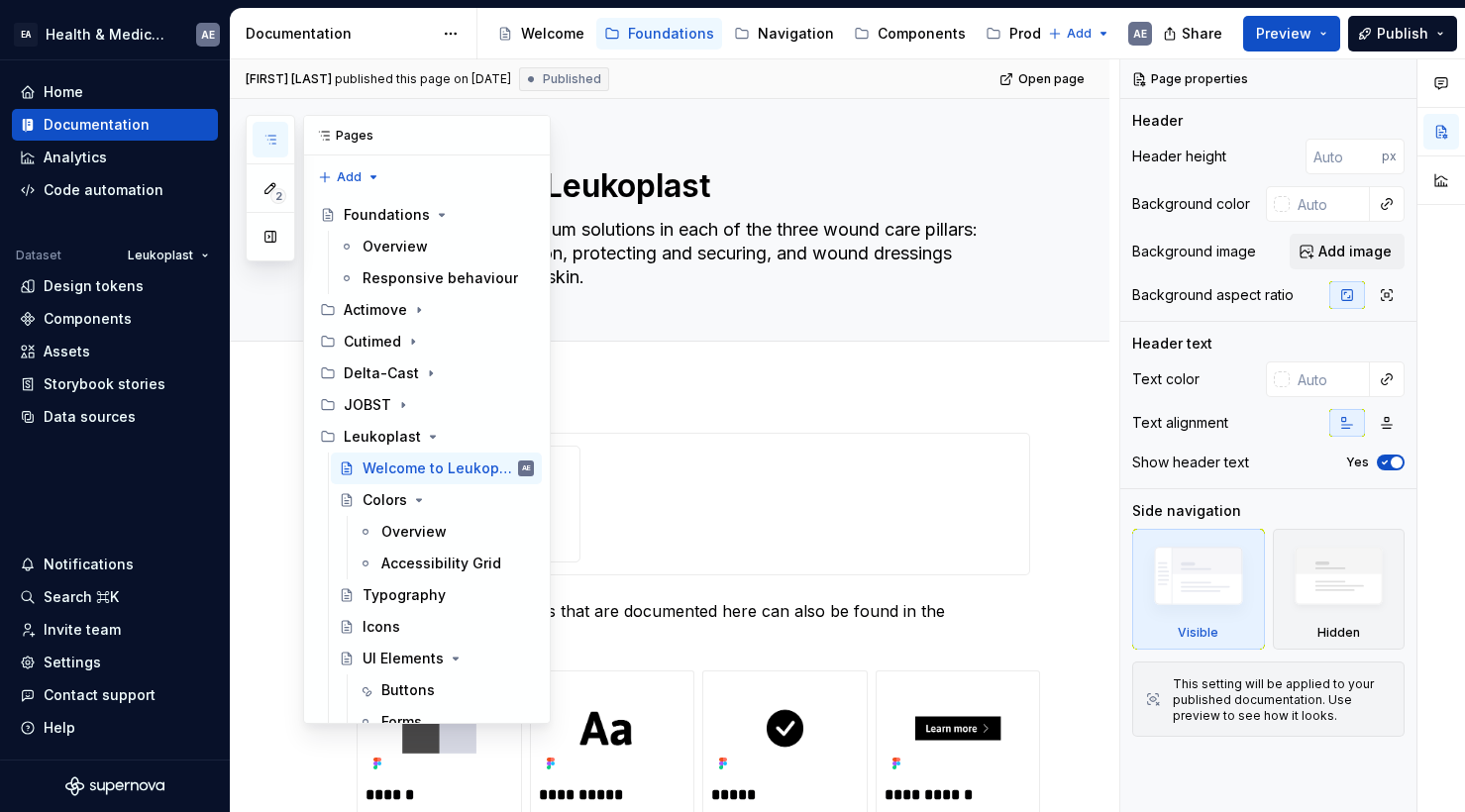 click at bounding box center [270, 140] 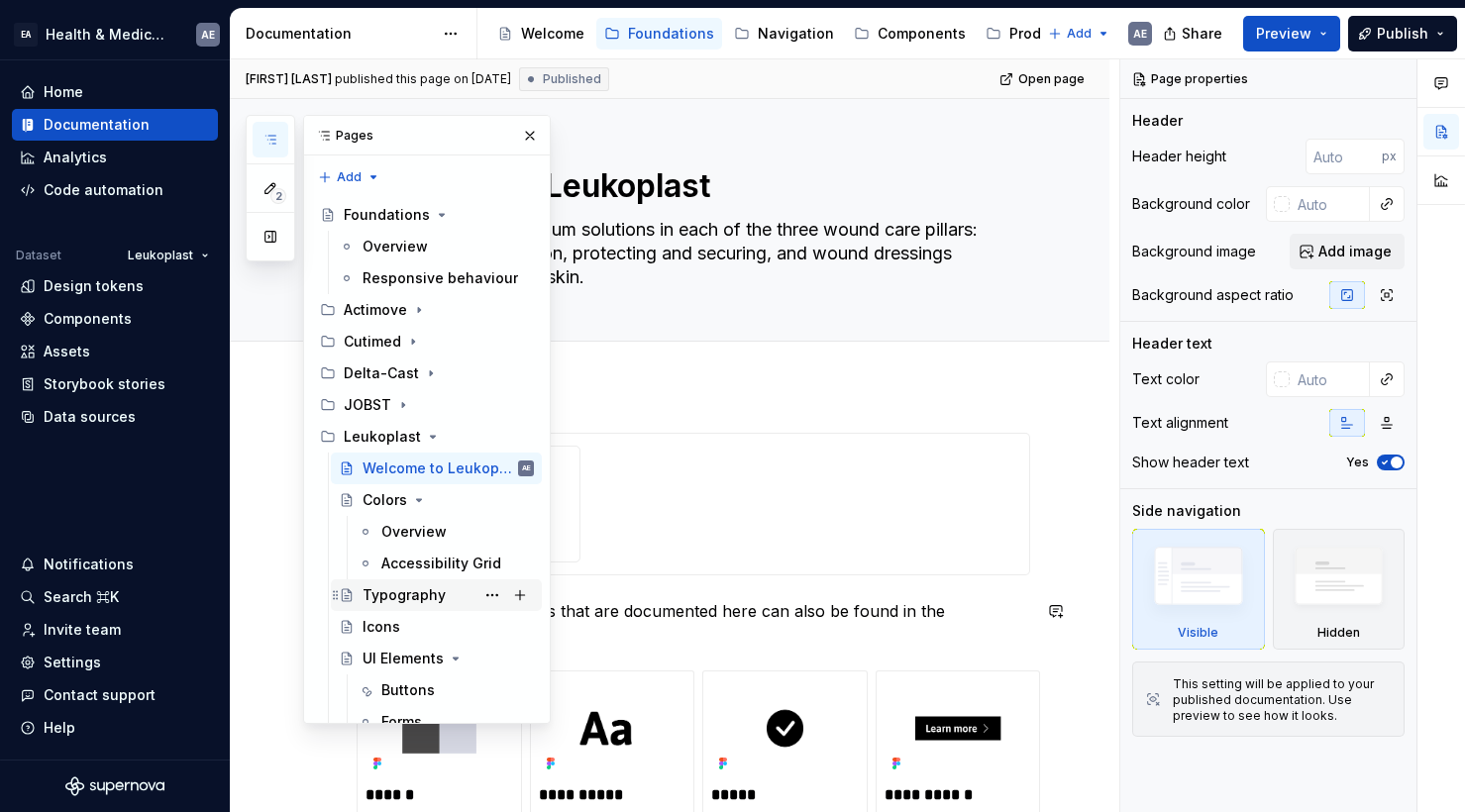 click on "Typography" at bounding box center [404, 595] 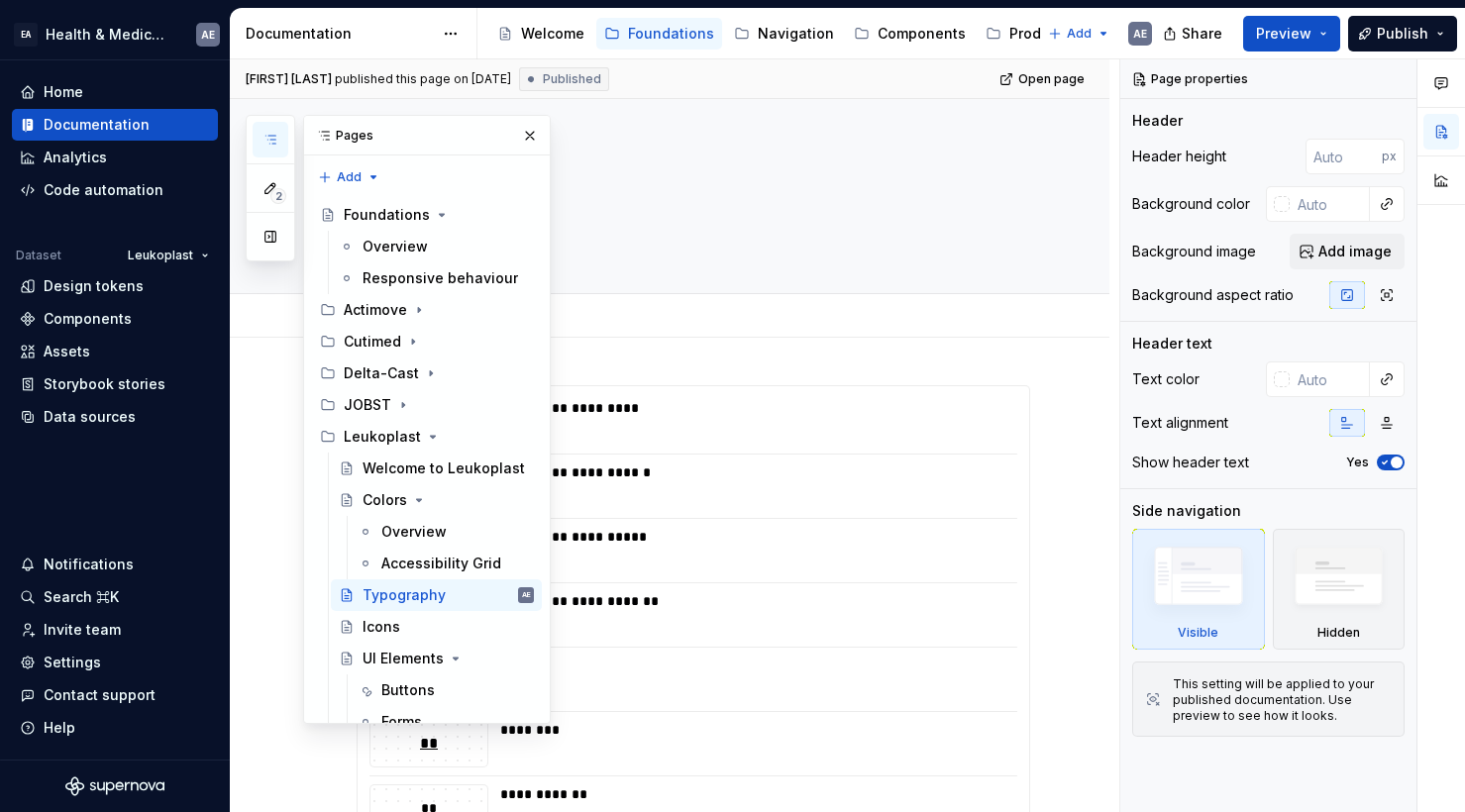 click on "Add tab" at bounding box center [693, 316] 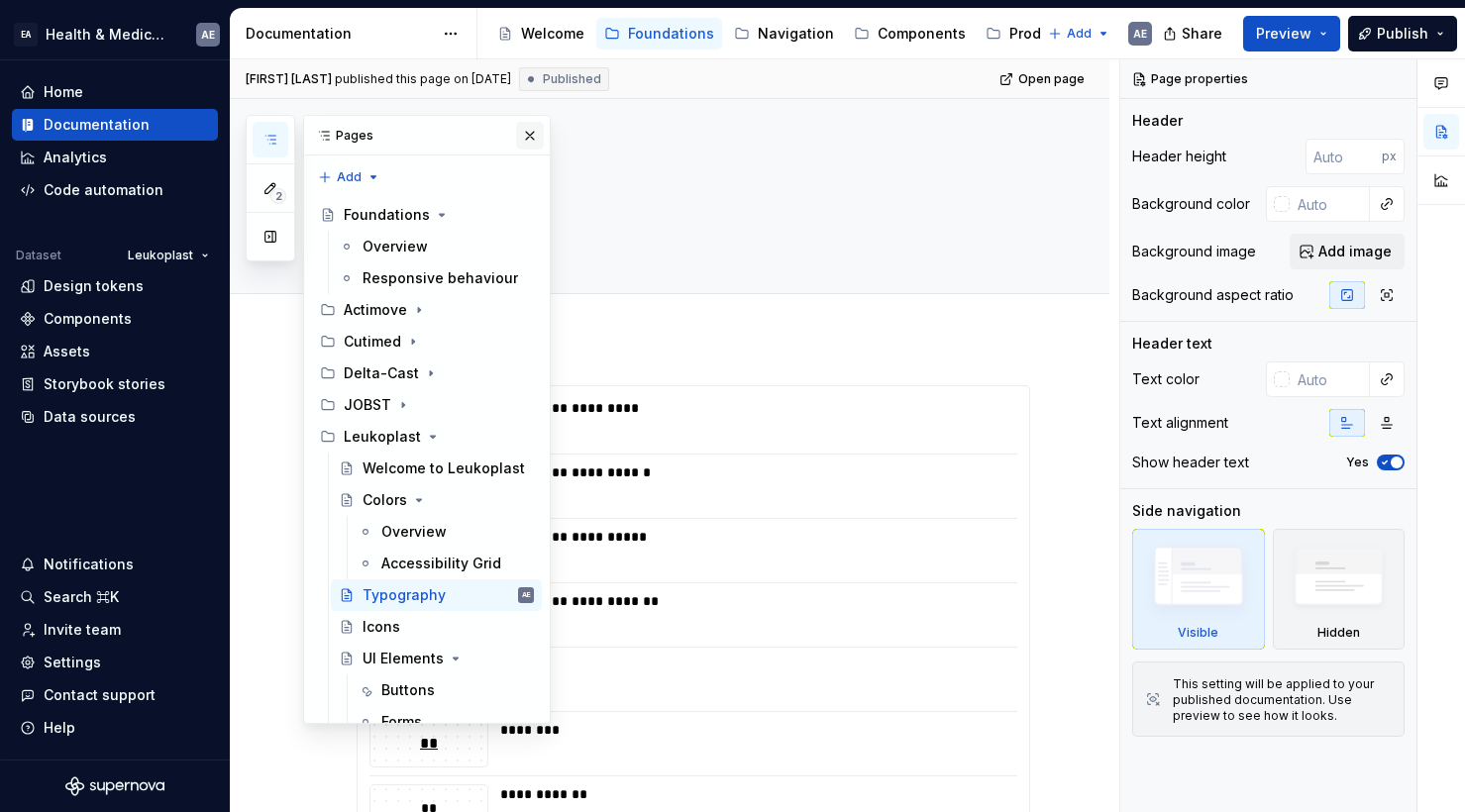 click at bounding box center (530, 136) 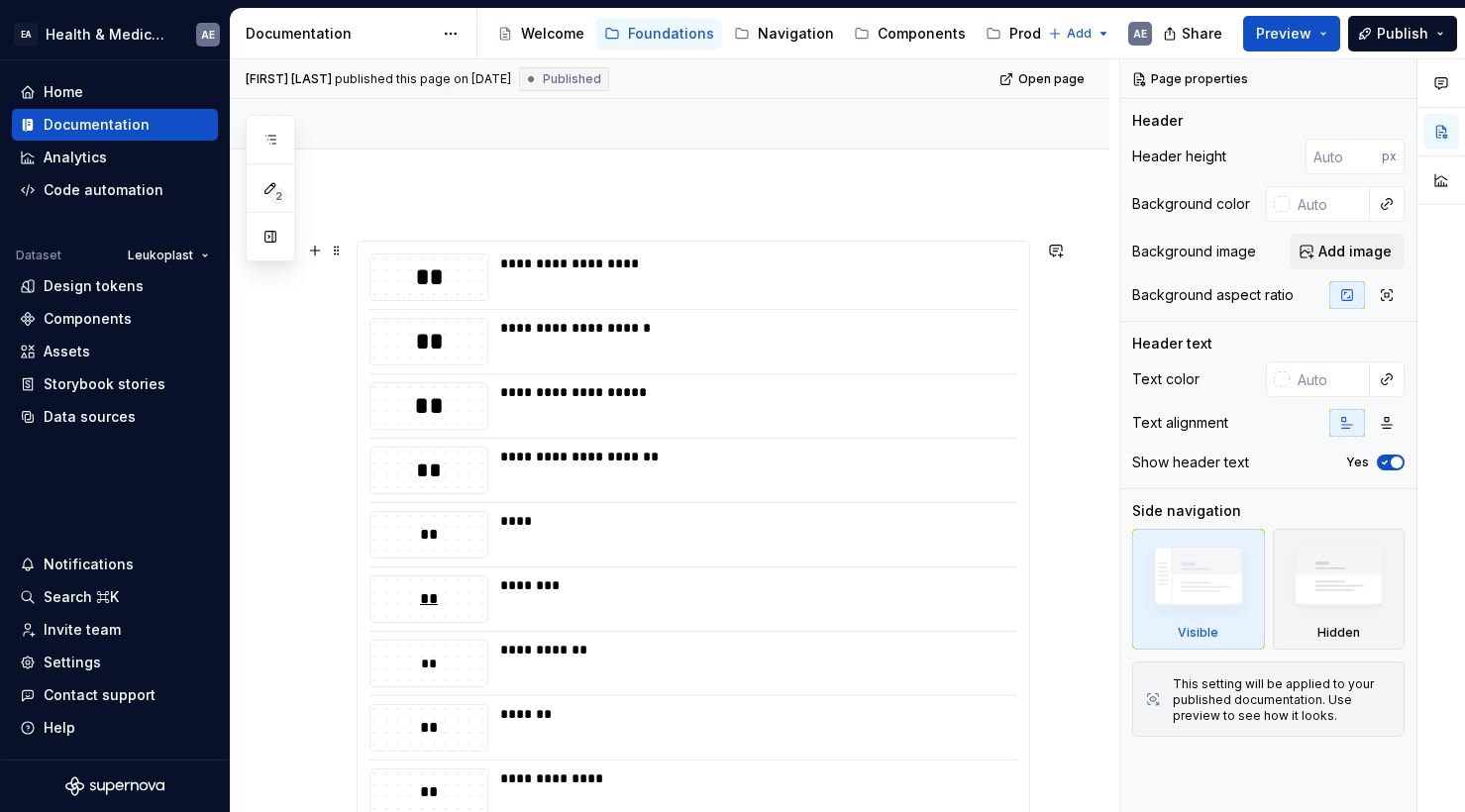 scroll, scrollTop: 47, scrollLeft: 0, axis: vertical 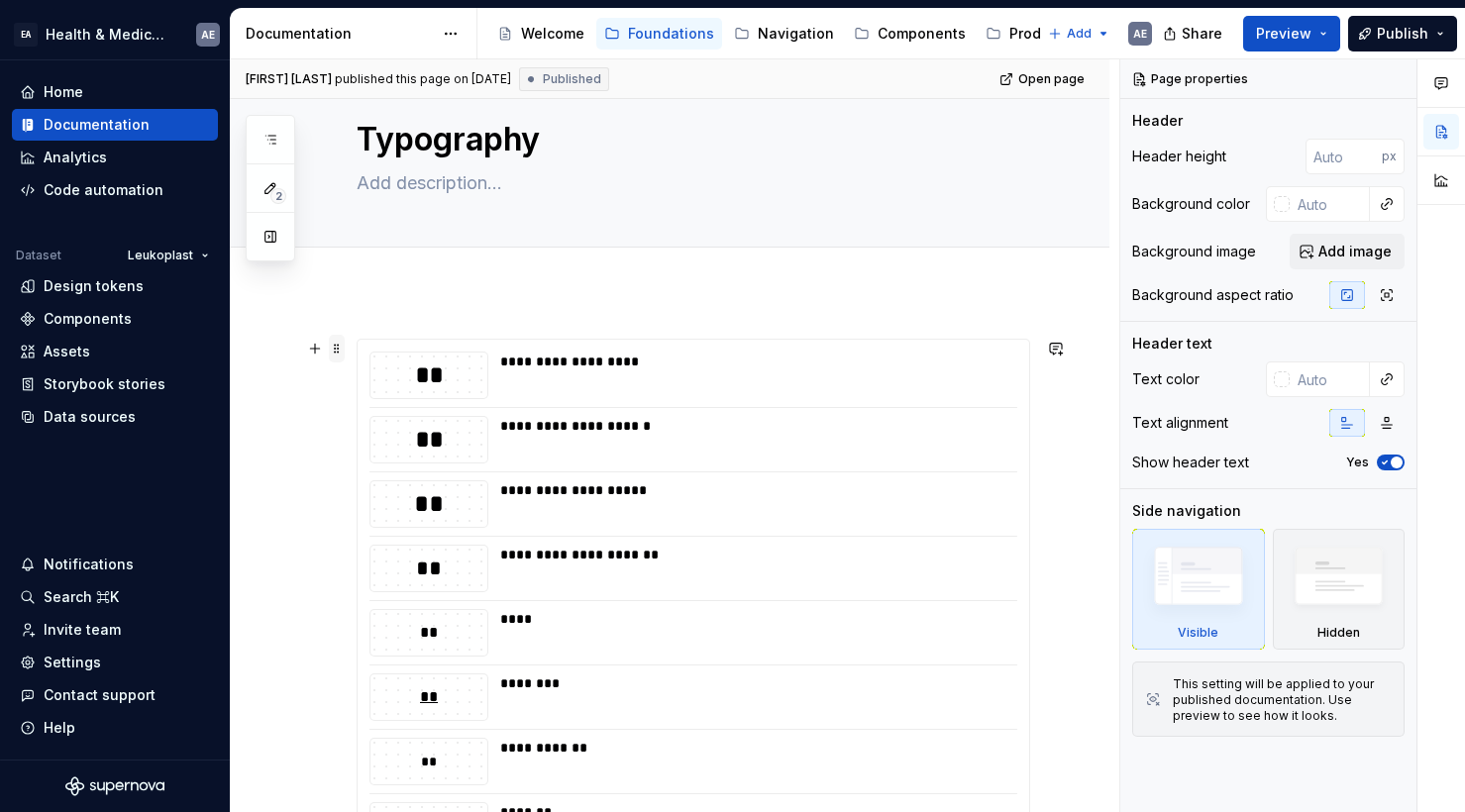 click at bounding box center [337, 349] 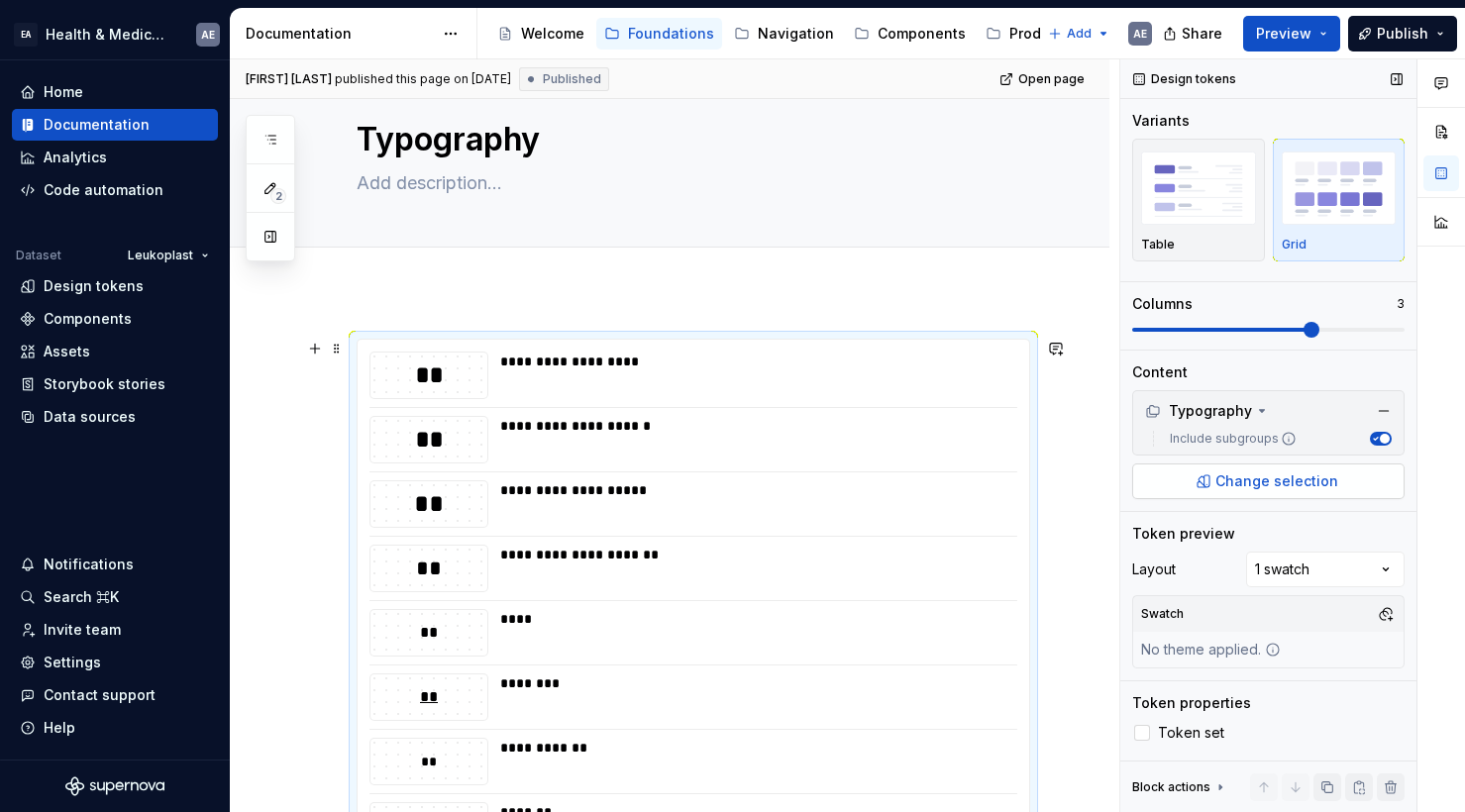 click on "Change selection" at bounding box center (1277, 481) 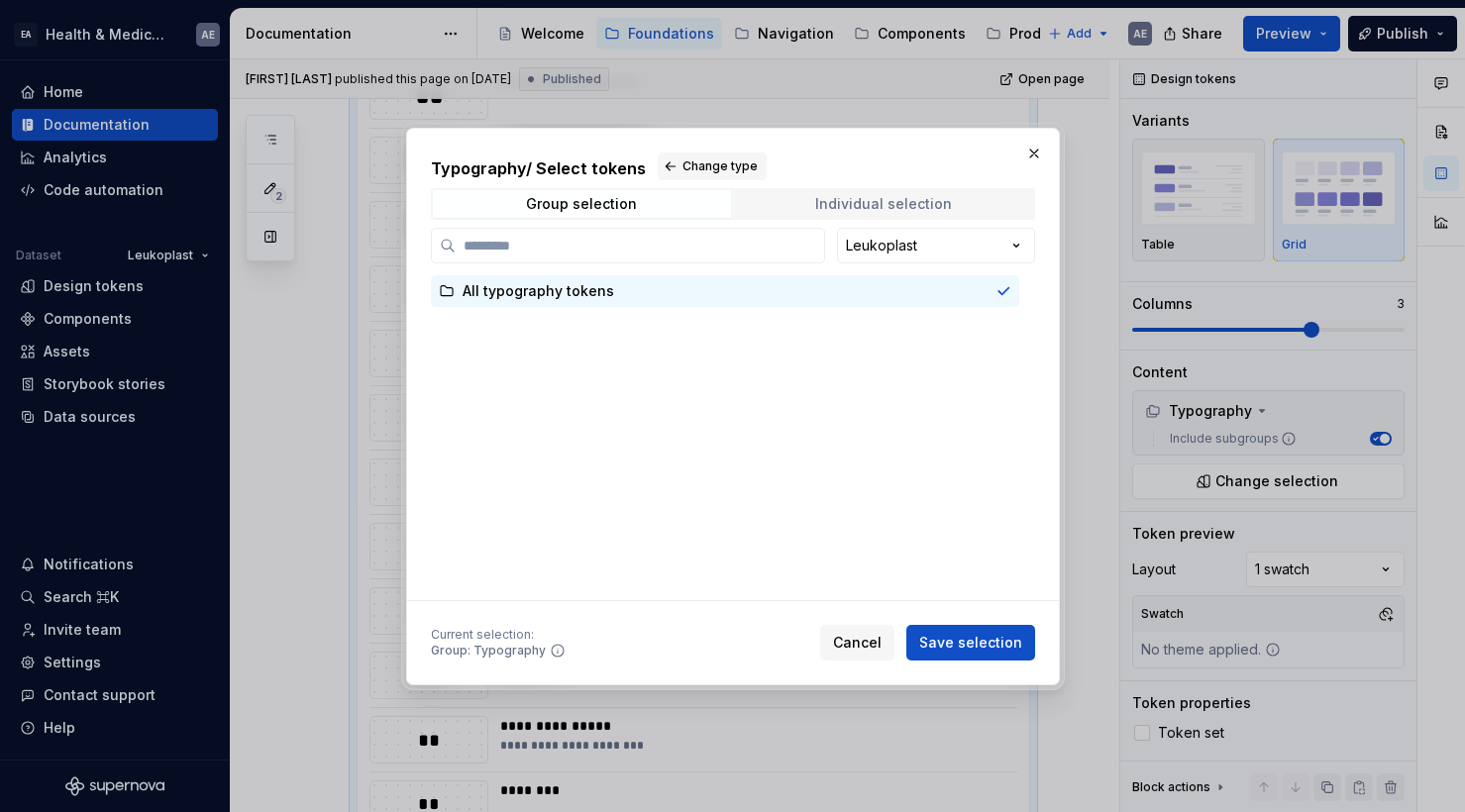click on "Individual selection" at bounding box center (884, 204) 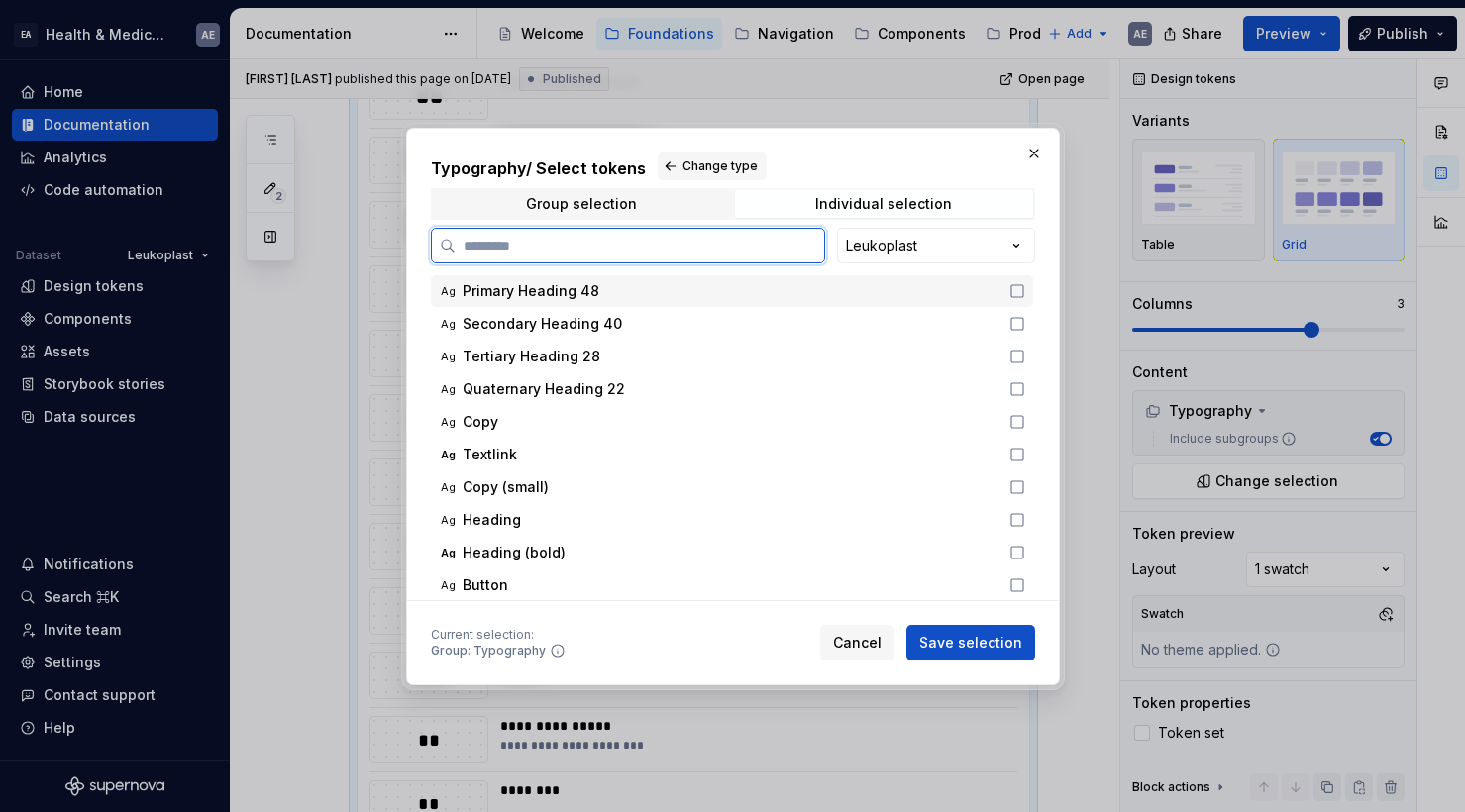 click 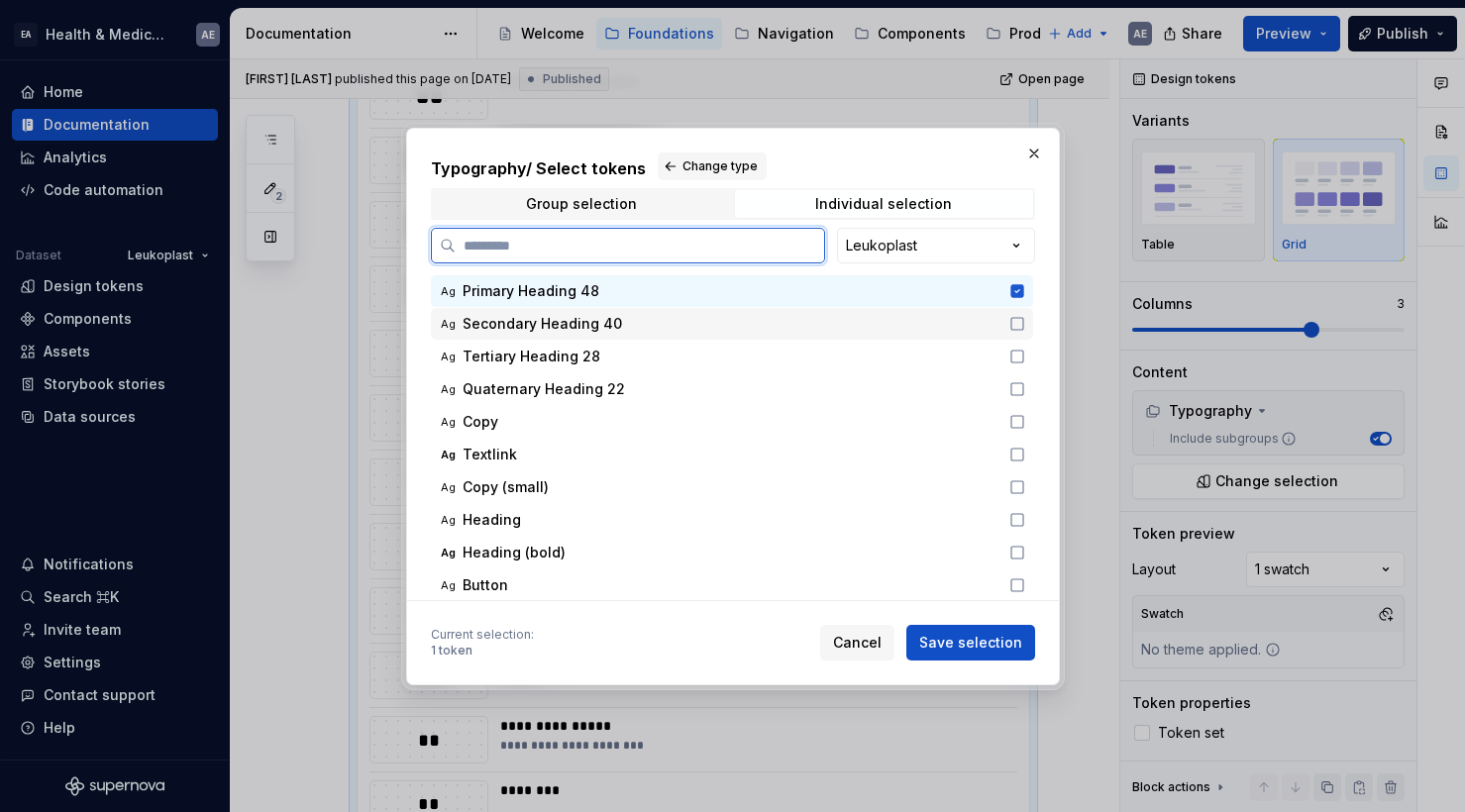 click 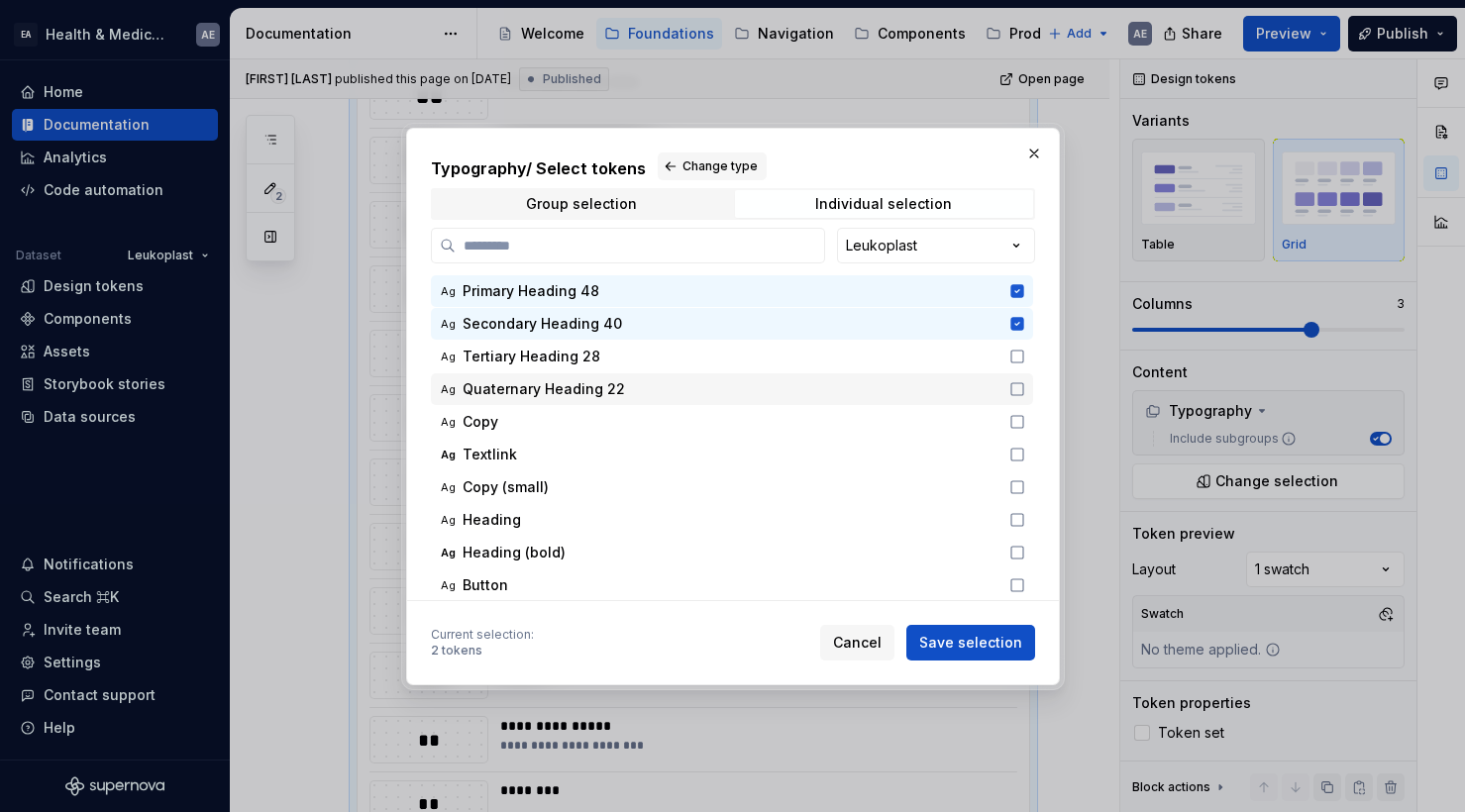 scroll, scrollTop: 0, scrollLeft: 0, axis: both 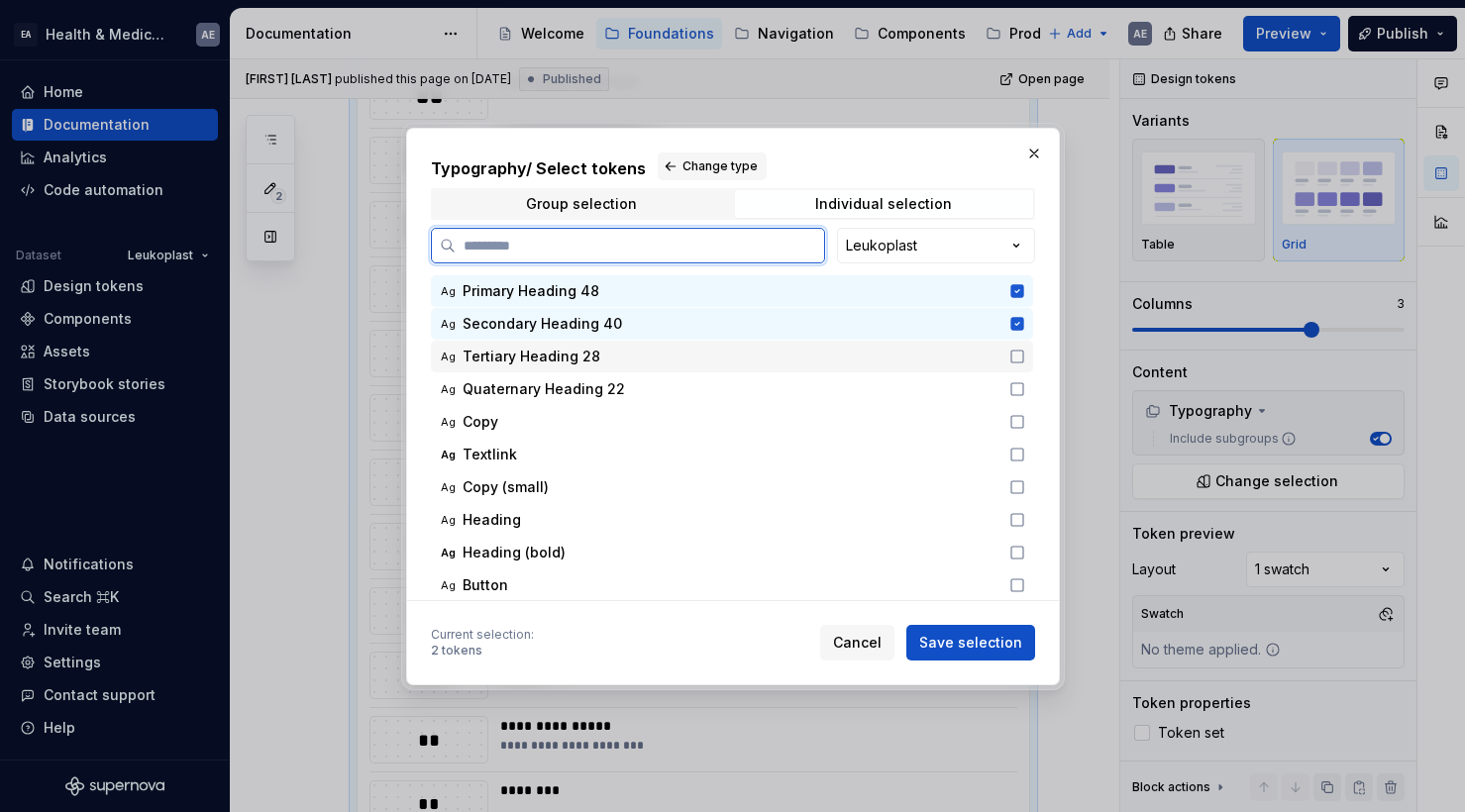 click 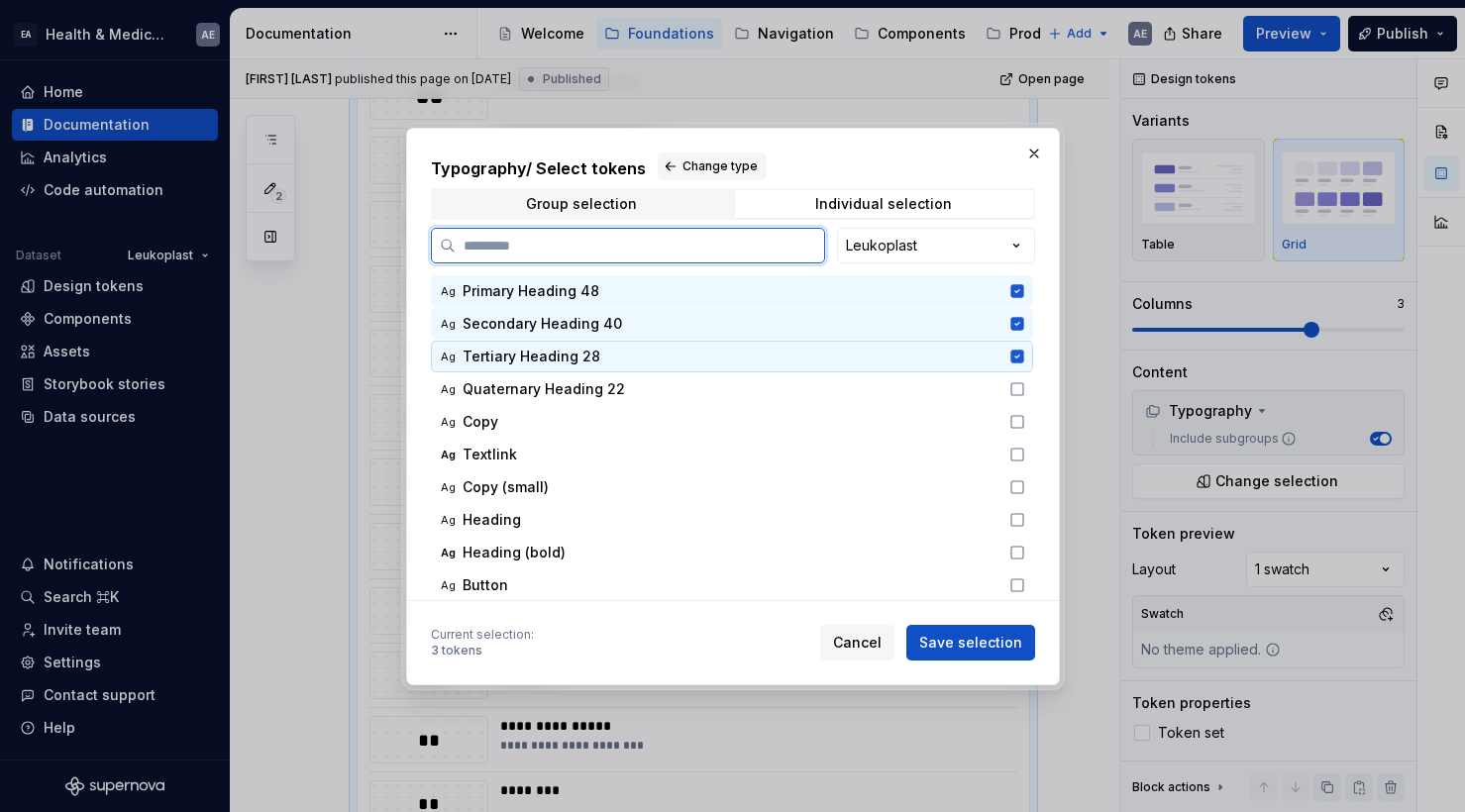 click 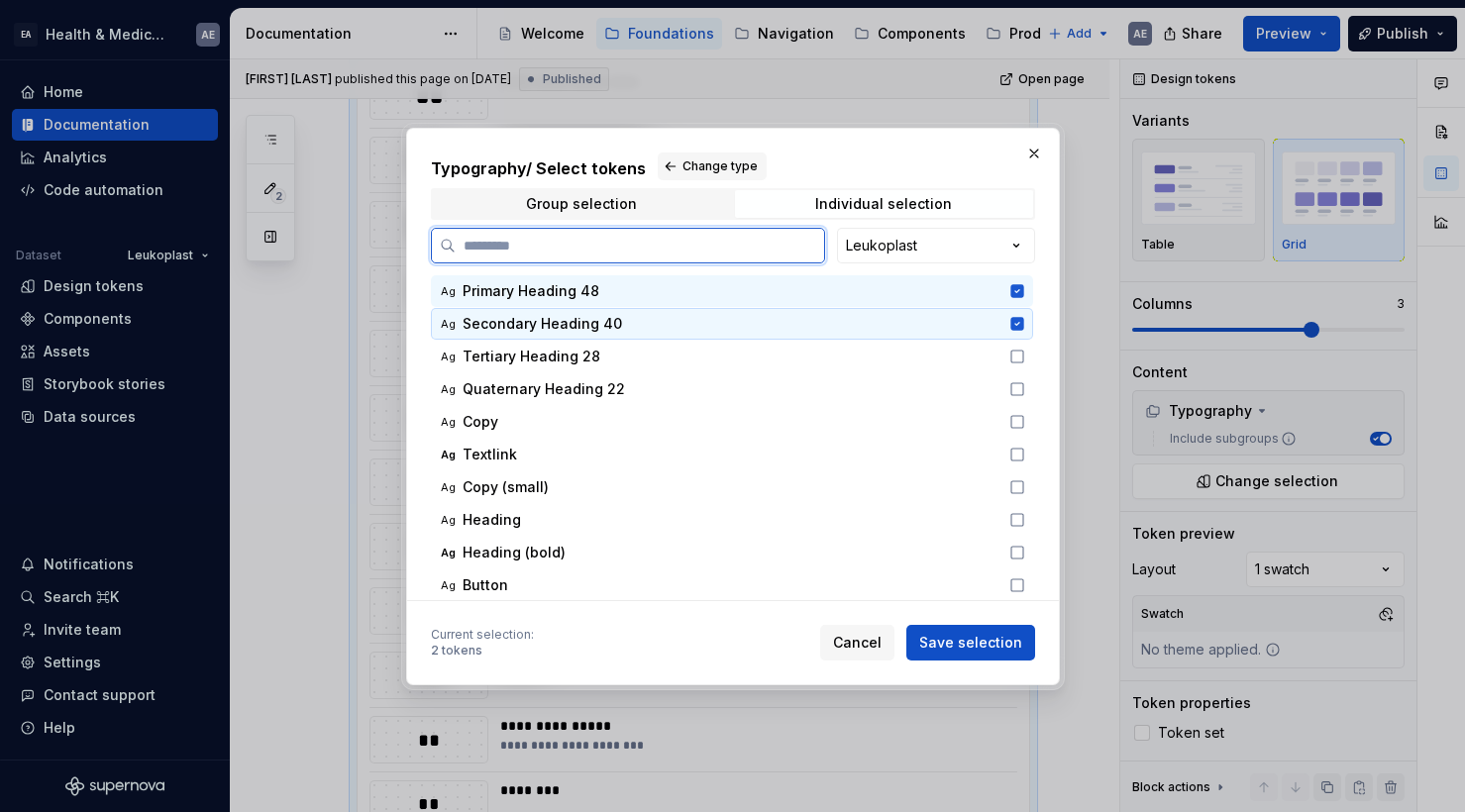 click 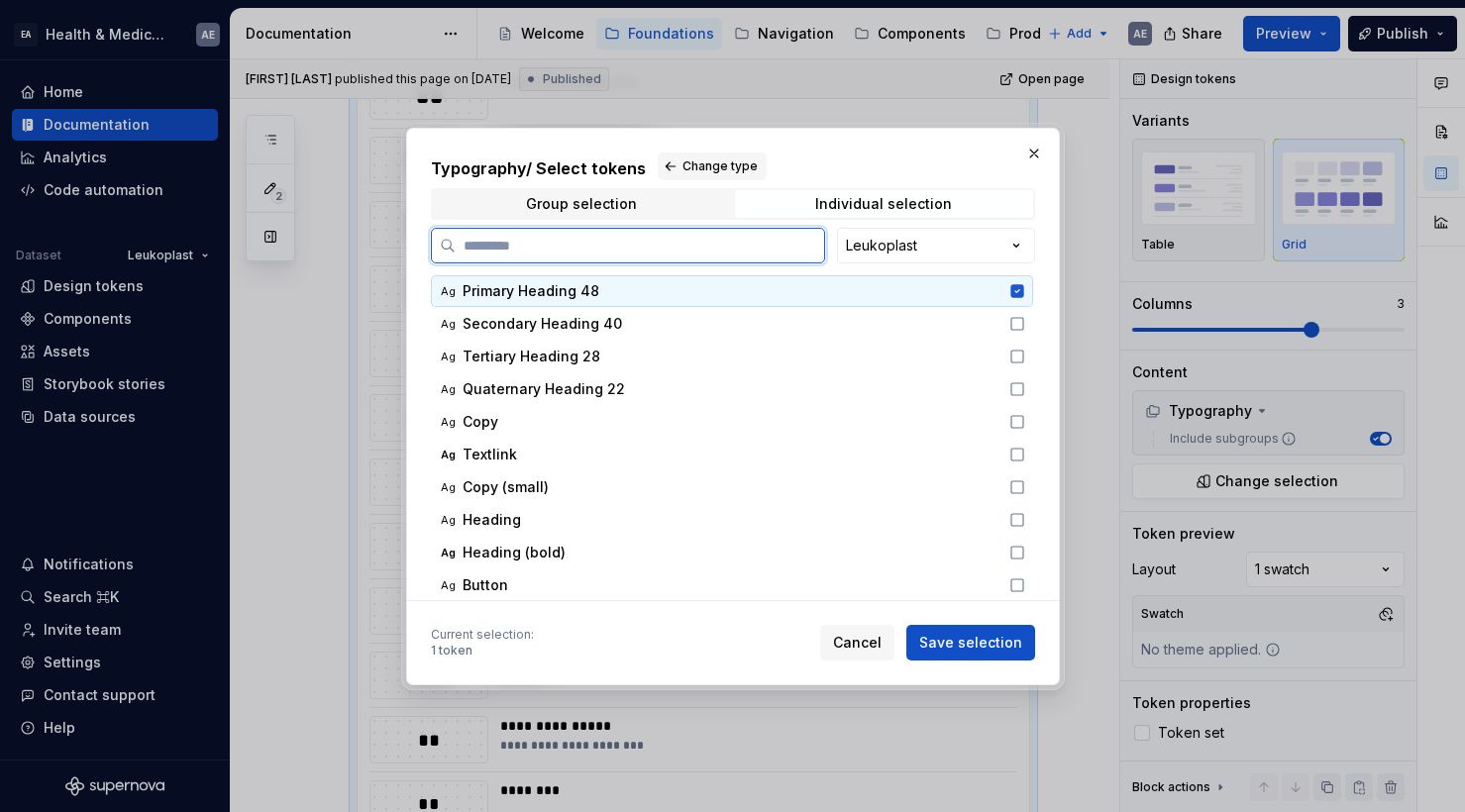 click 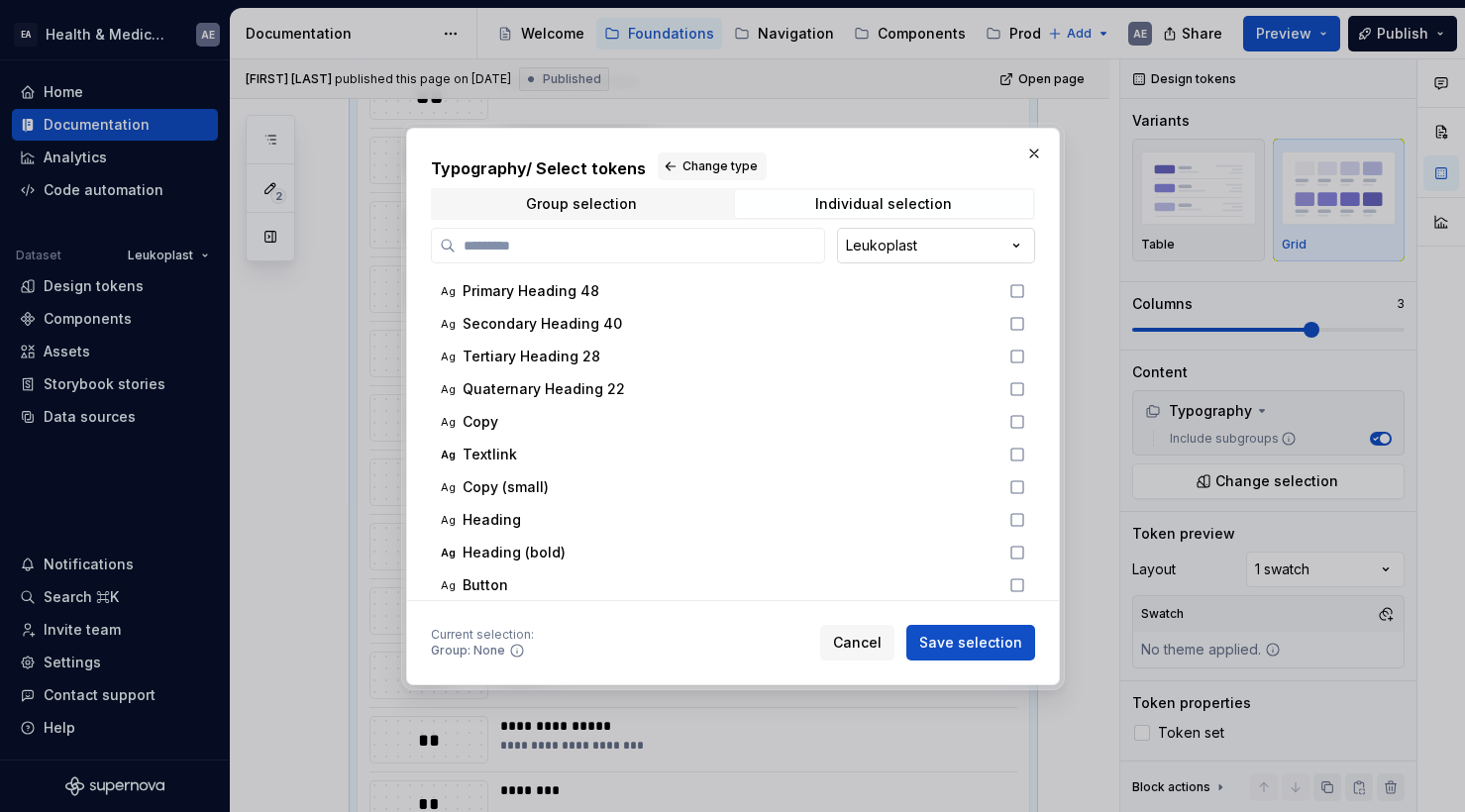 click on "Typography  /   Select tokens   Change type Group selection Individual selection [BRAND] Ag Primary Heading​ 48 Ag Secondary Heading​ 40 Ag Tertiary Heading​ 28 Ag Quaternary Heading​ 22 Ag Copy Ag Textlink Ag Copy (small) Ag Heading Ag Heading (bold) Ag Button Ag Navigation Main Ag Nav main Ag Sub Nav Ag Sub-sub Nav Current selection : Group:   None Cancel Save selection" at bounding box center (732, 406) 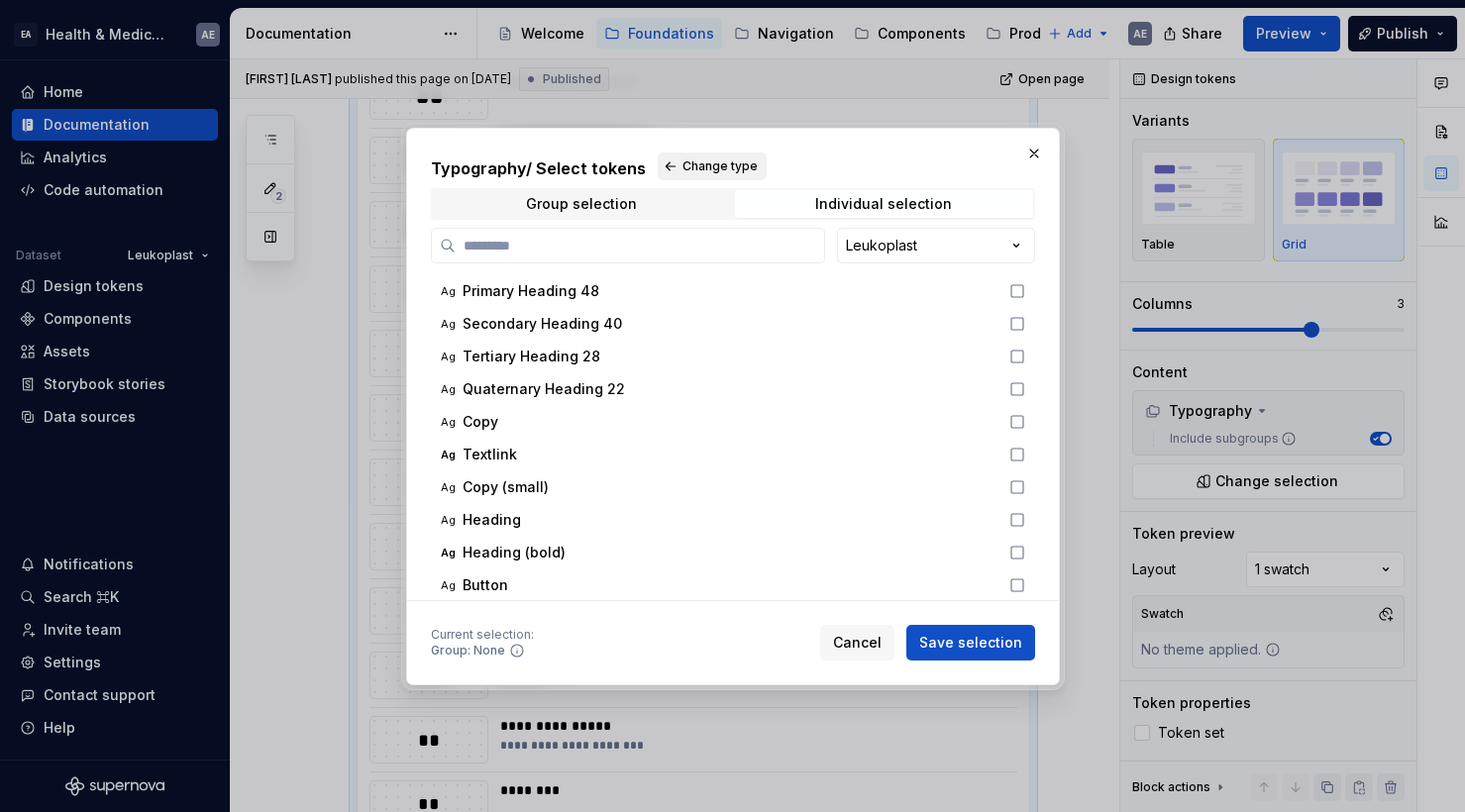 click on "Change type" at bounding box center [720, 166] 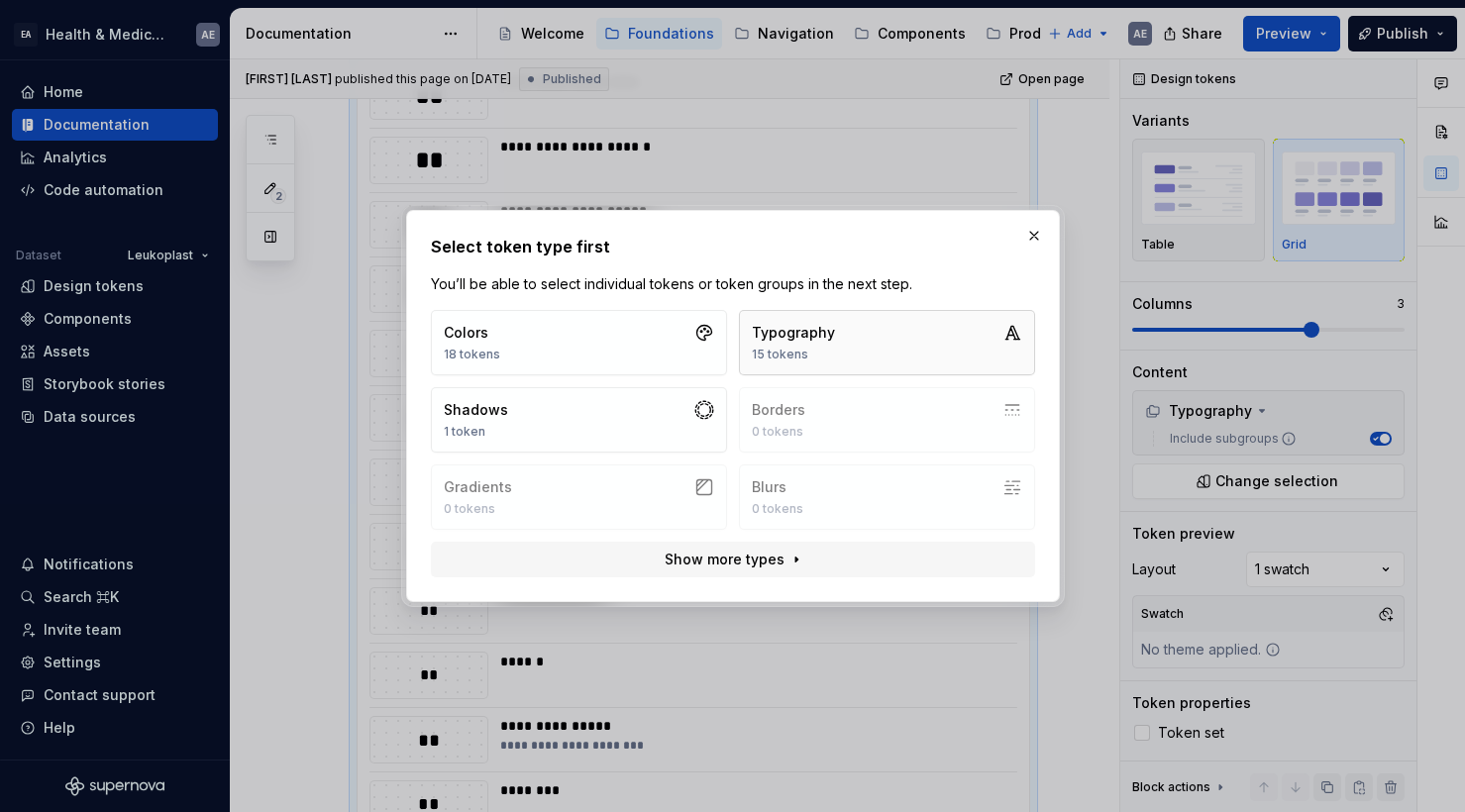 click on "Typography 15 tokens" at bounding box center (887, 343) 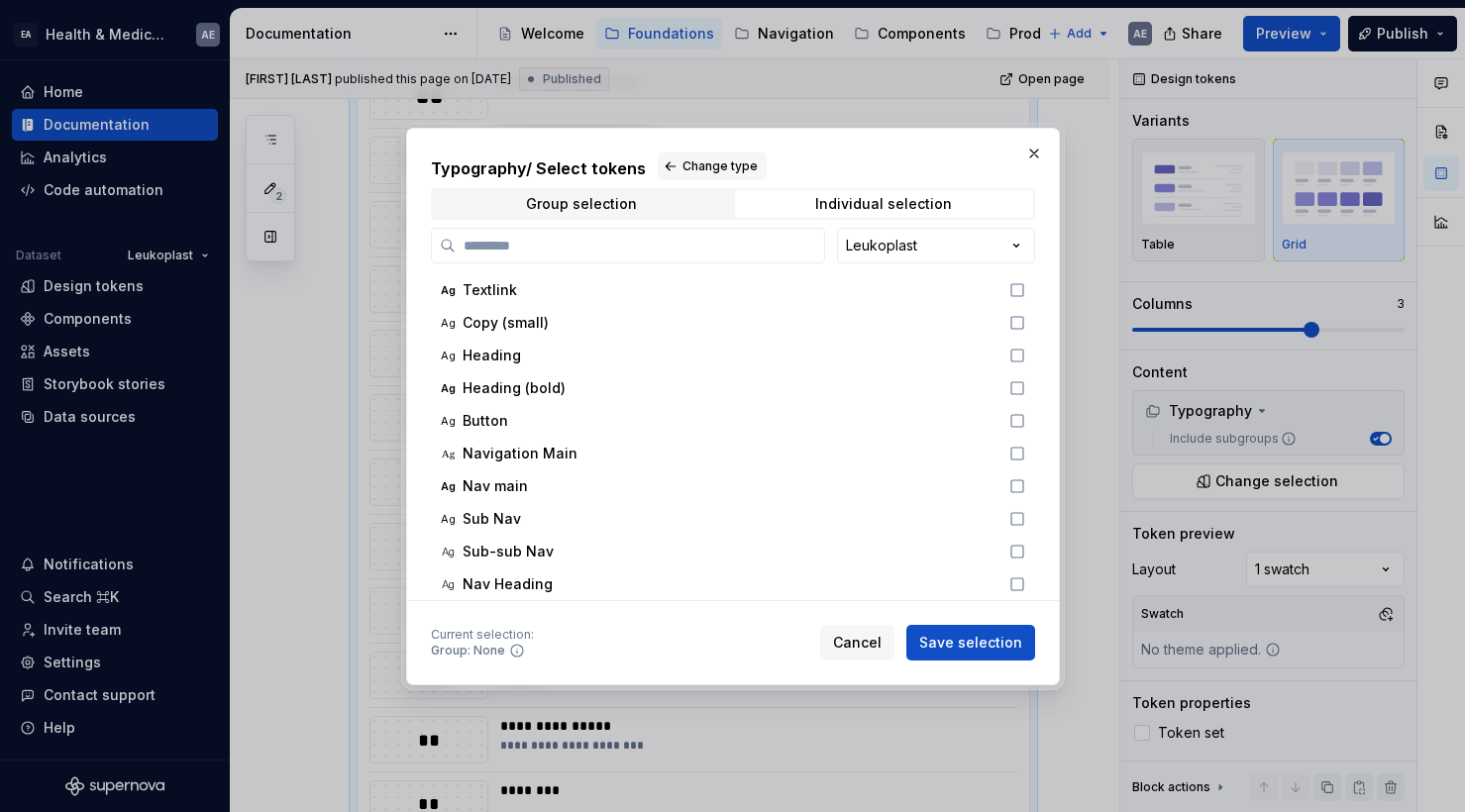 scroll, scrollTop: 159, scrollLeft: 0, axis: vertical 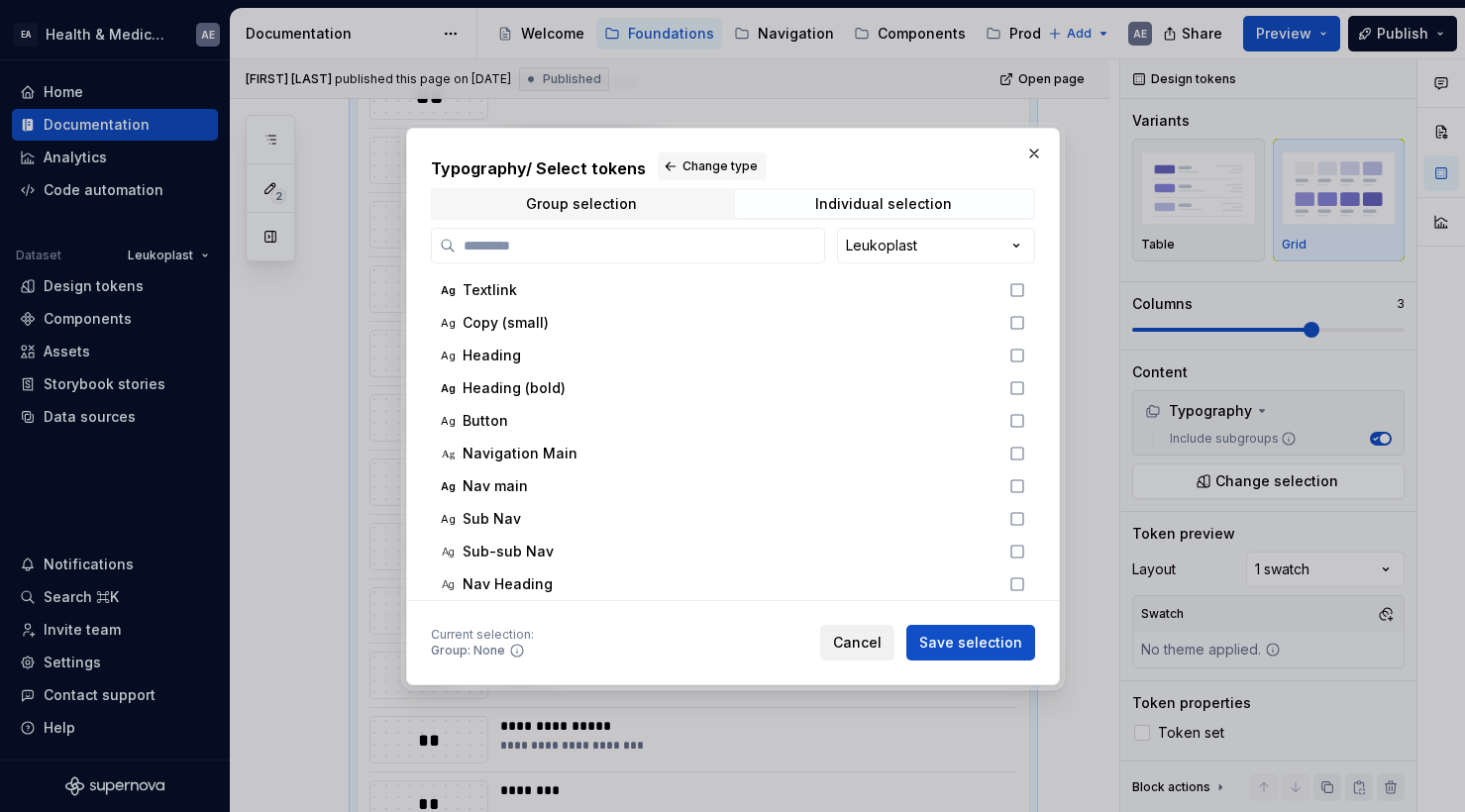 click on "Cancel" at bounding box center (857, 643) 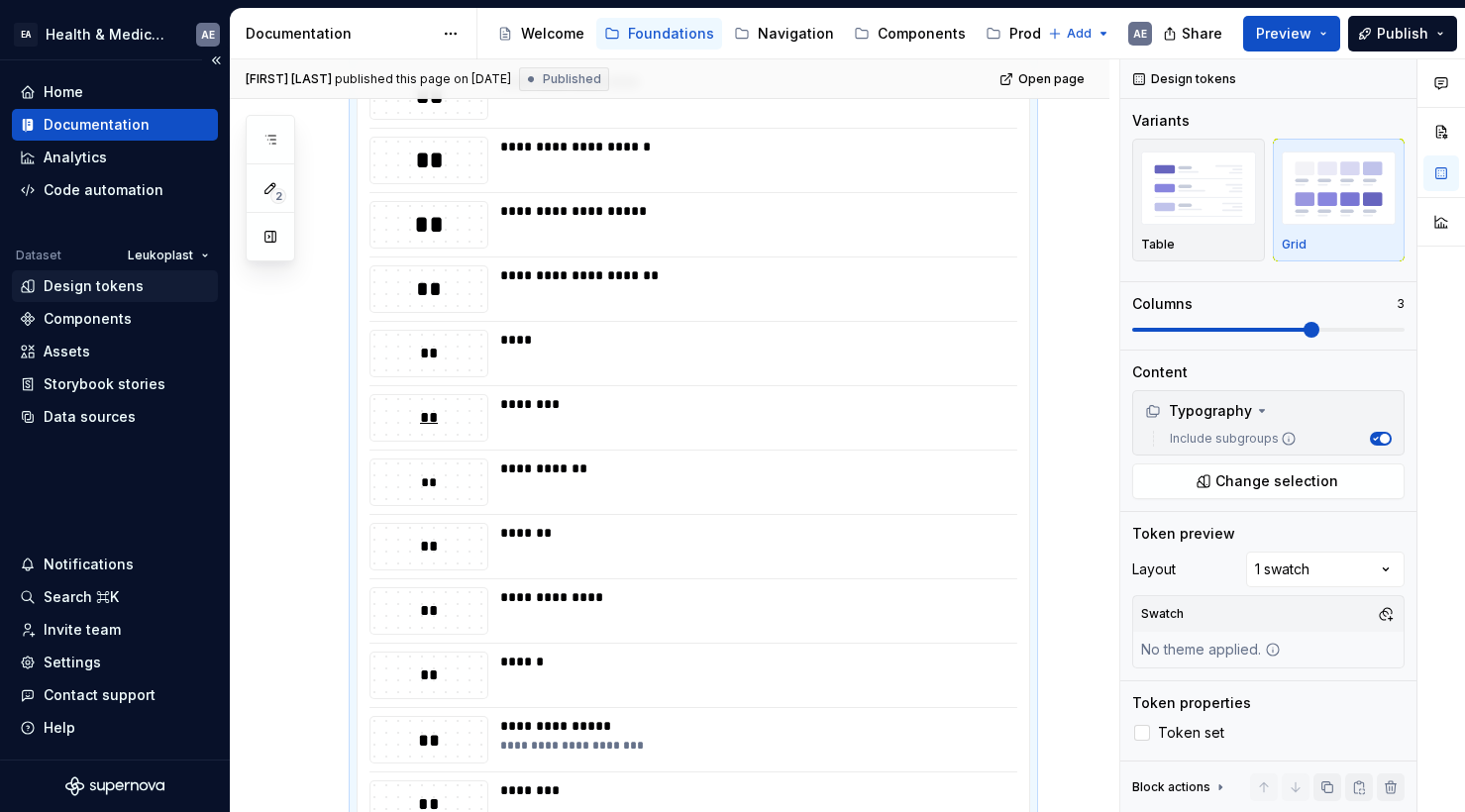 click on "Design tokens" at bounding box center (93, 286) 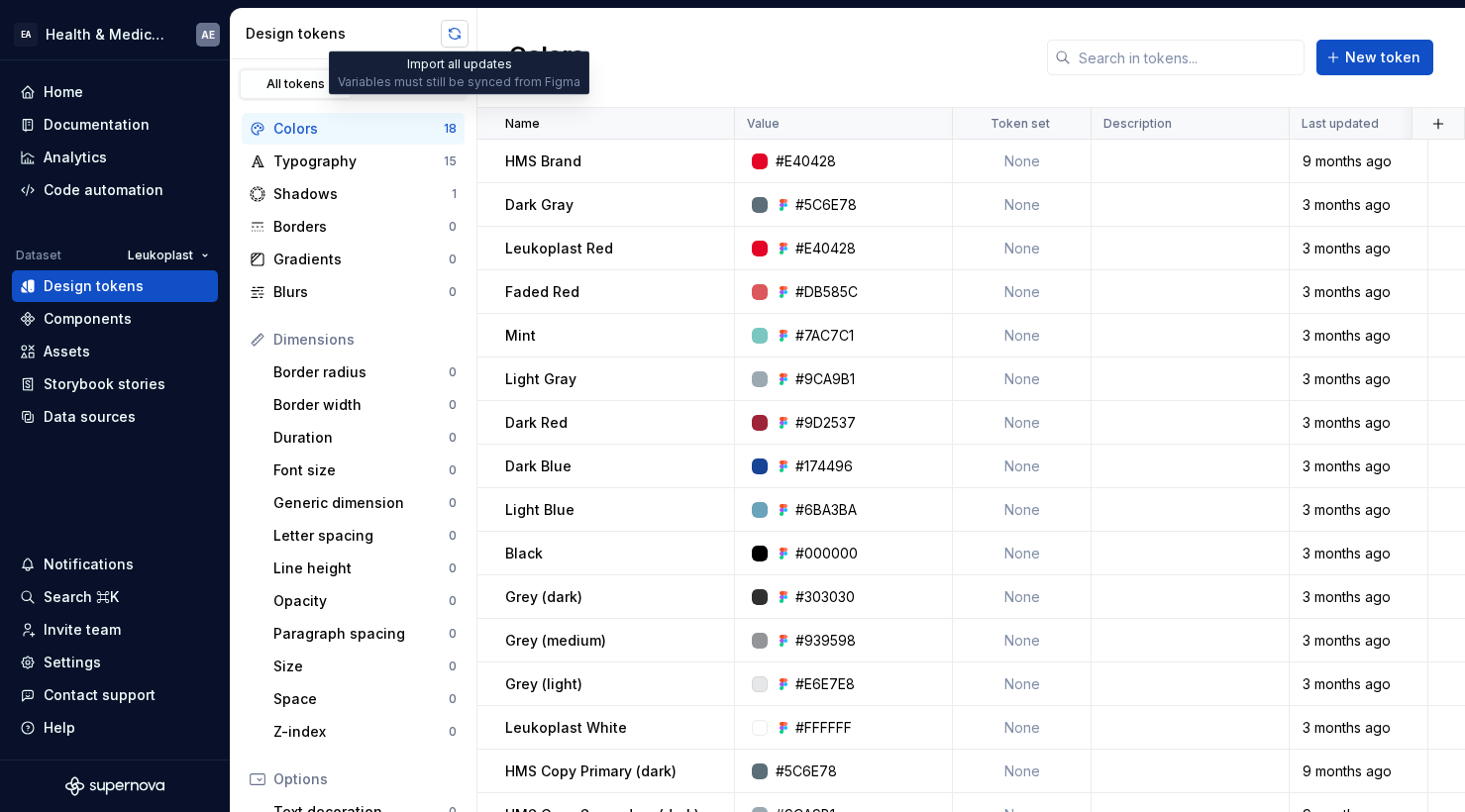 click at bounding box center [455, 34] 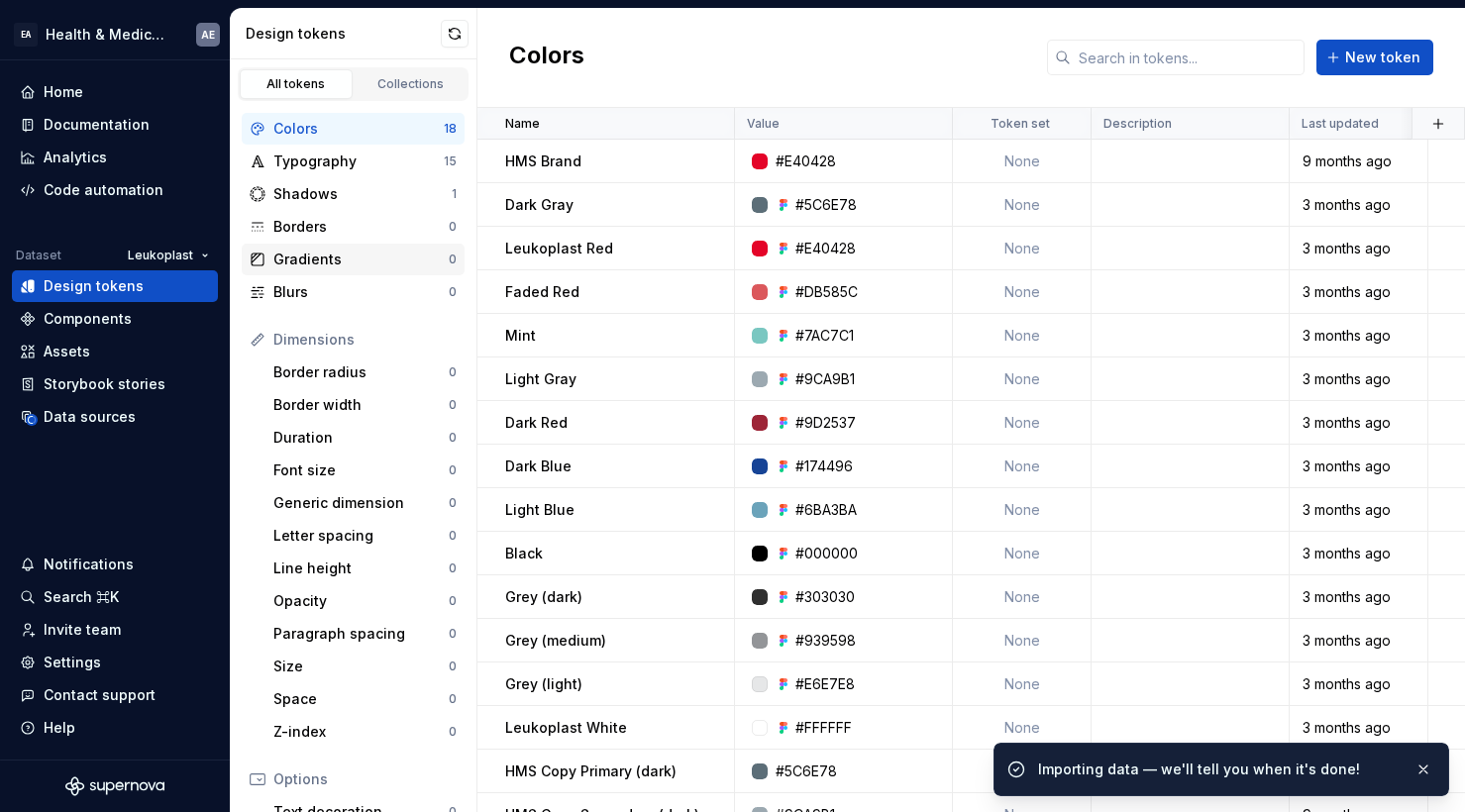 scroll, scrollTop: 0, scrollLeft: 0, axis: both 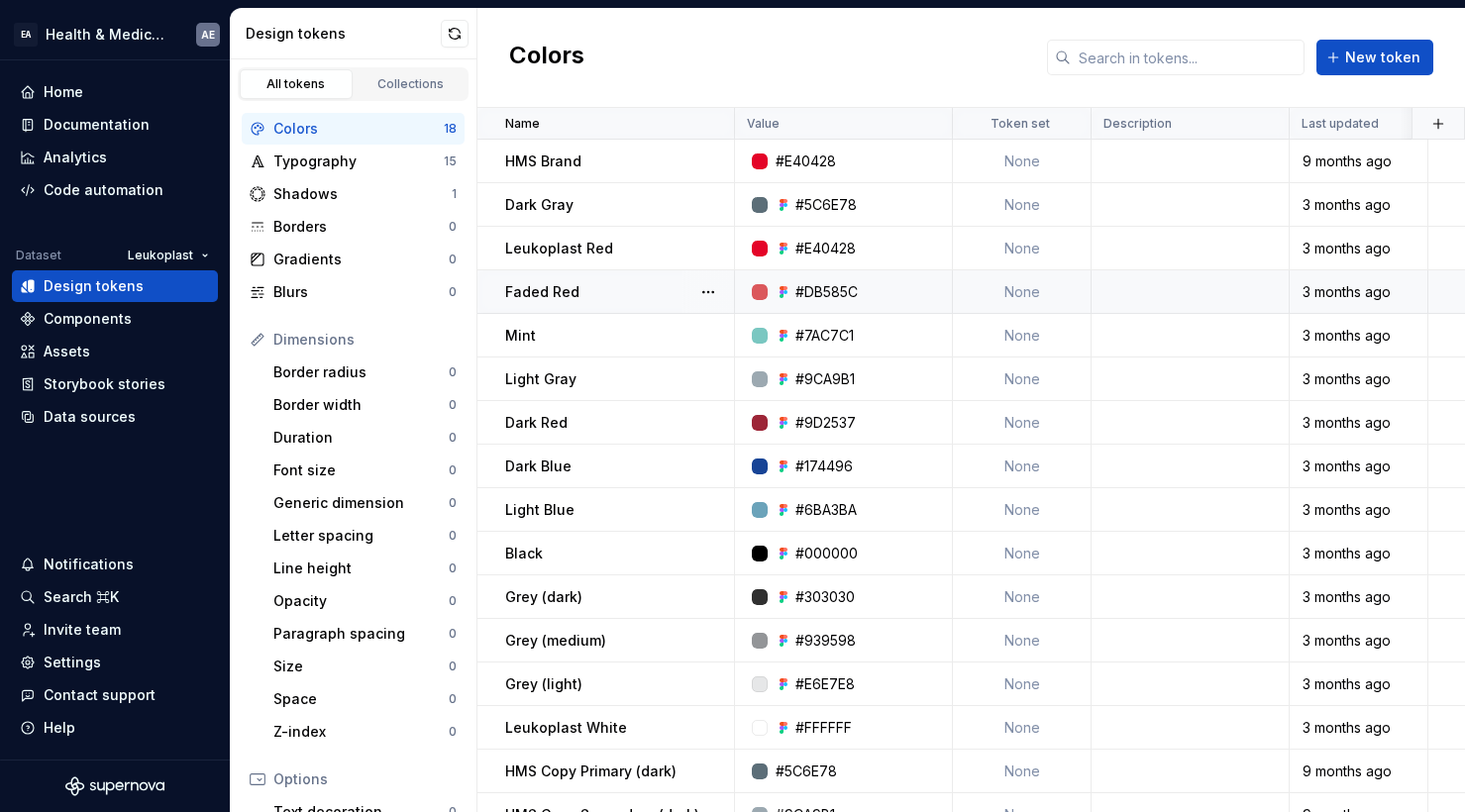 click on "Documentation" at bounding box center [96, 125] 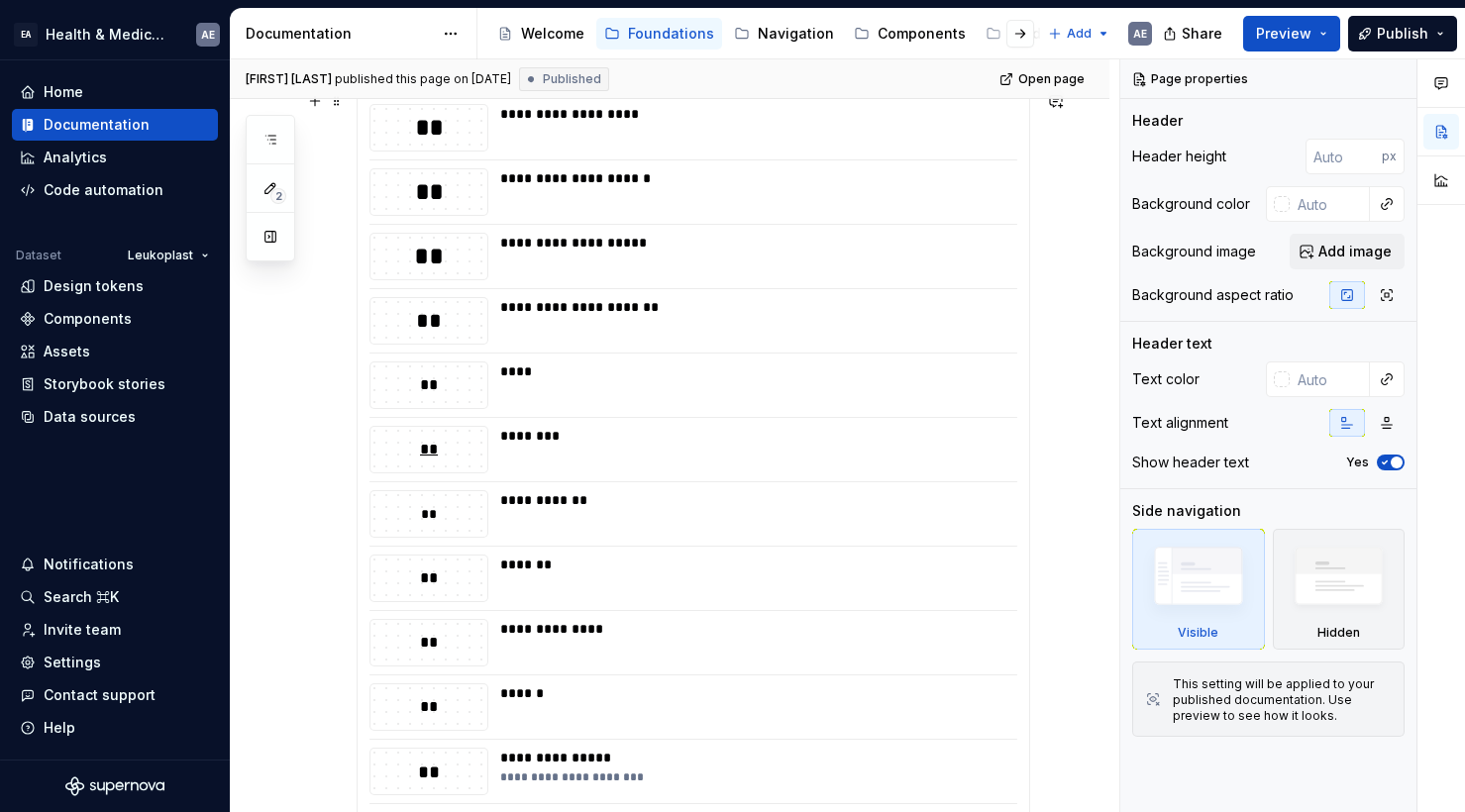 scroll, scrollTop: 28, scrollLeft: 0, axis: vertical 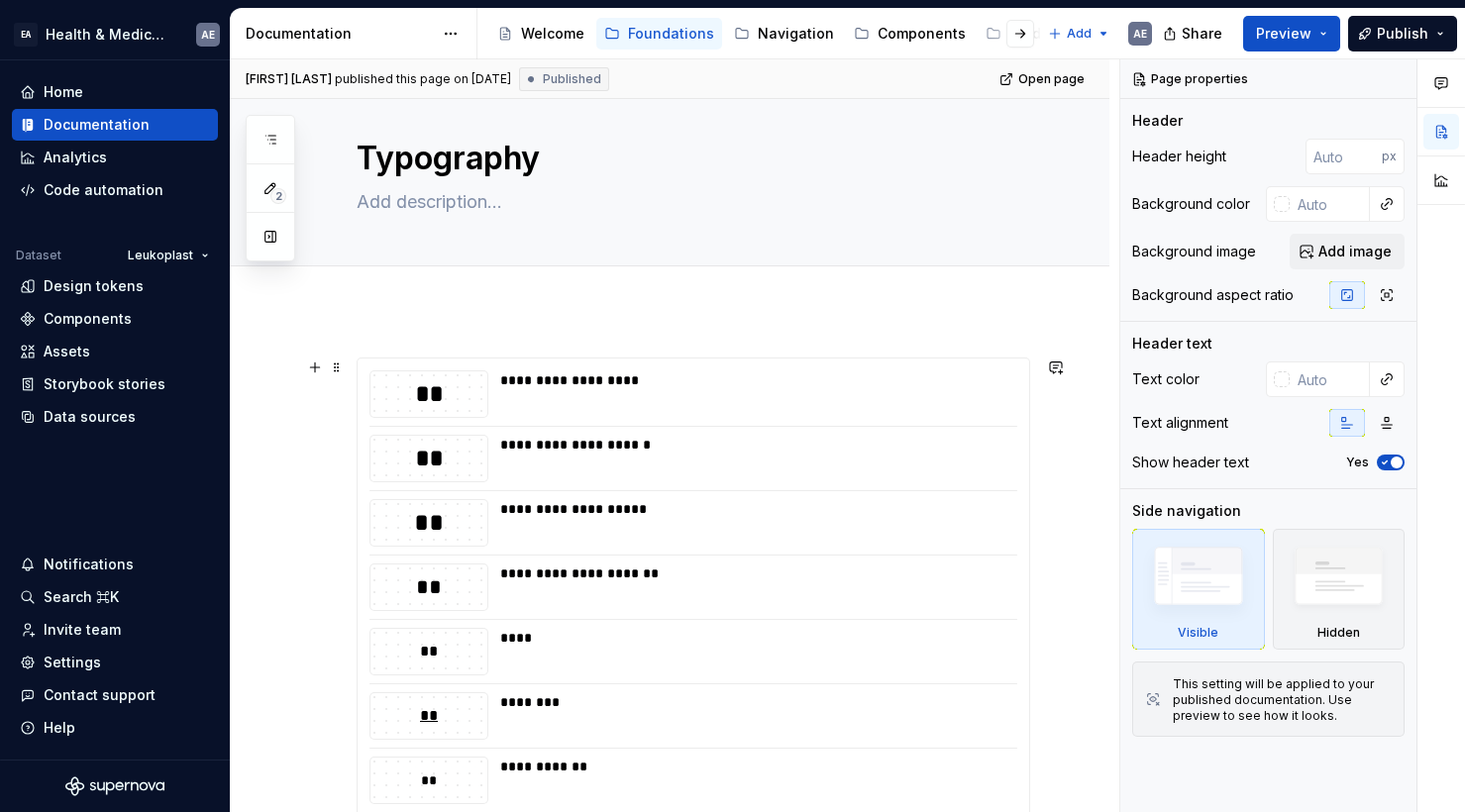 click on "**********" at bounding box center (693, 845) 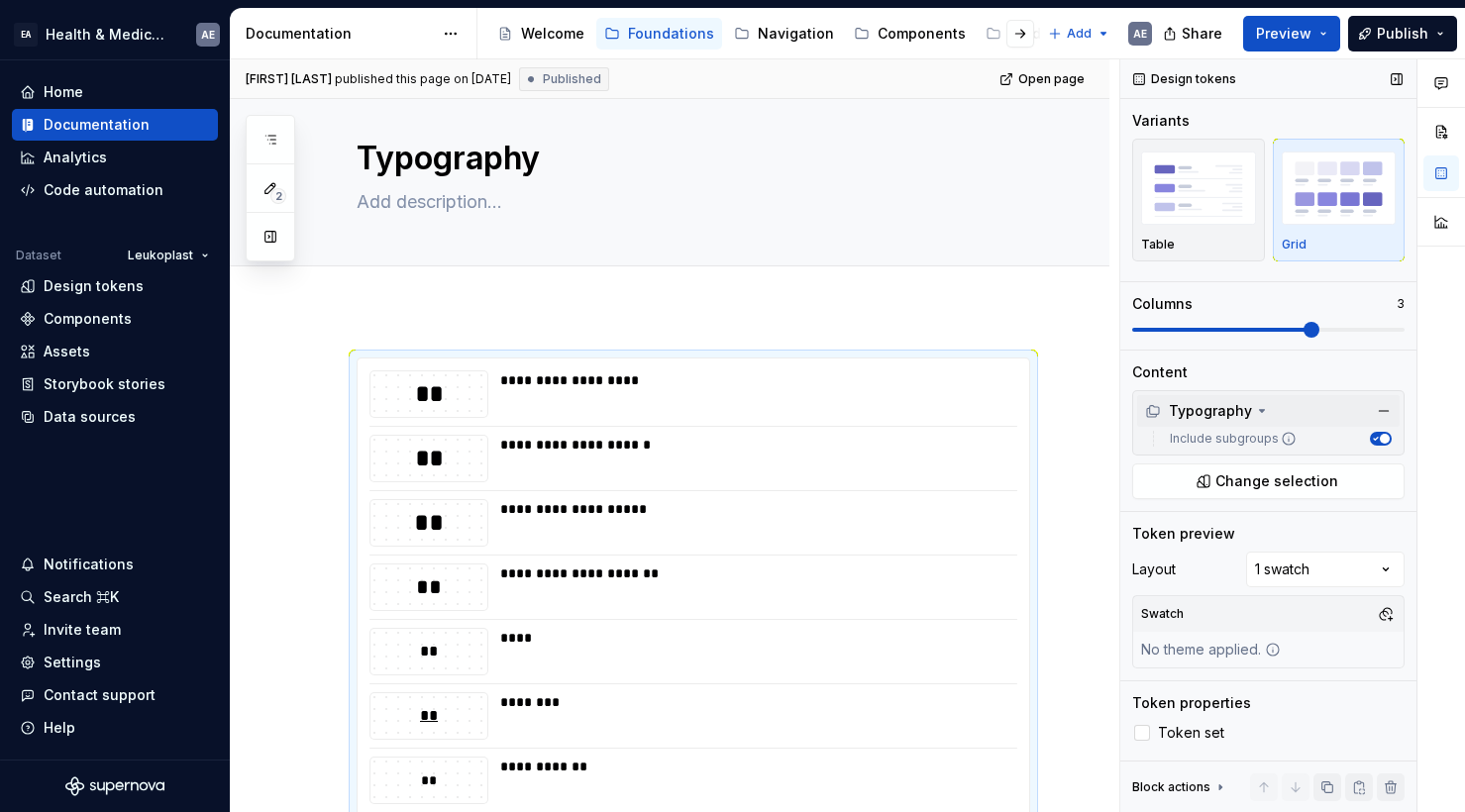 click on "Typography" at bounding box center (1268, 411) 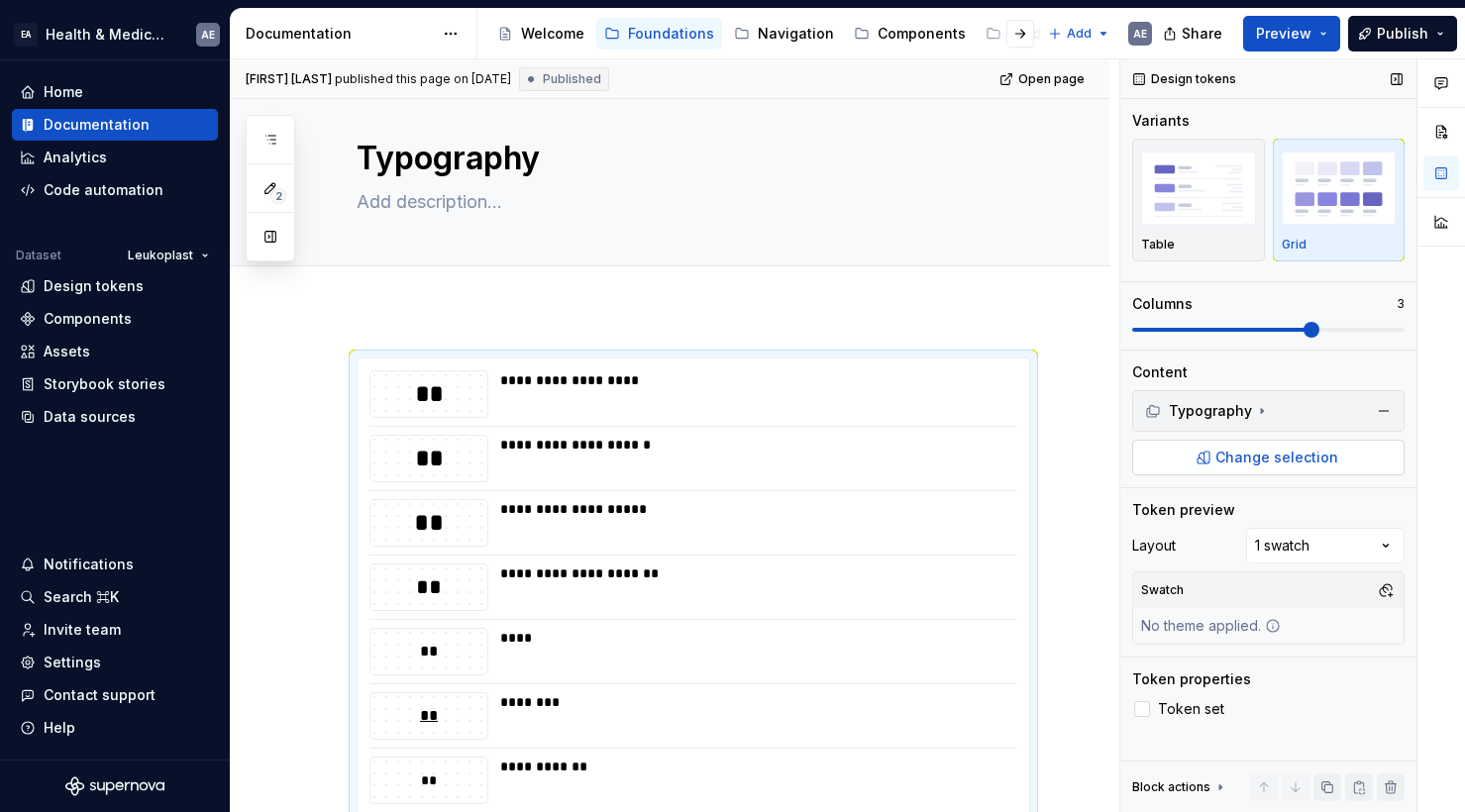 click on "Change selection" at bounding box center (1277, 457) 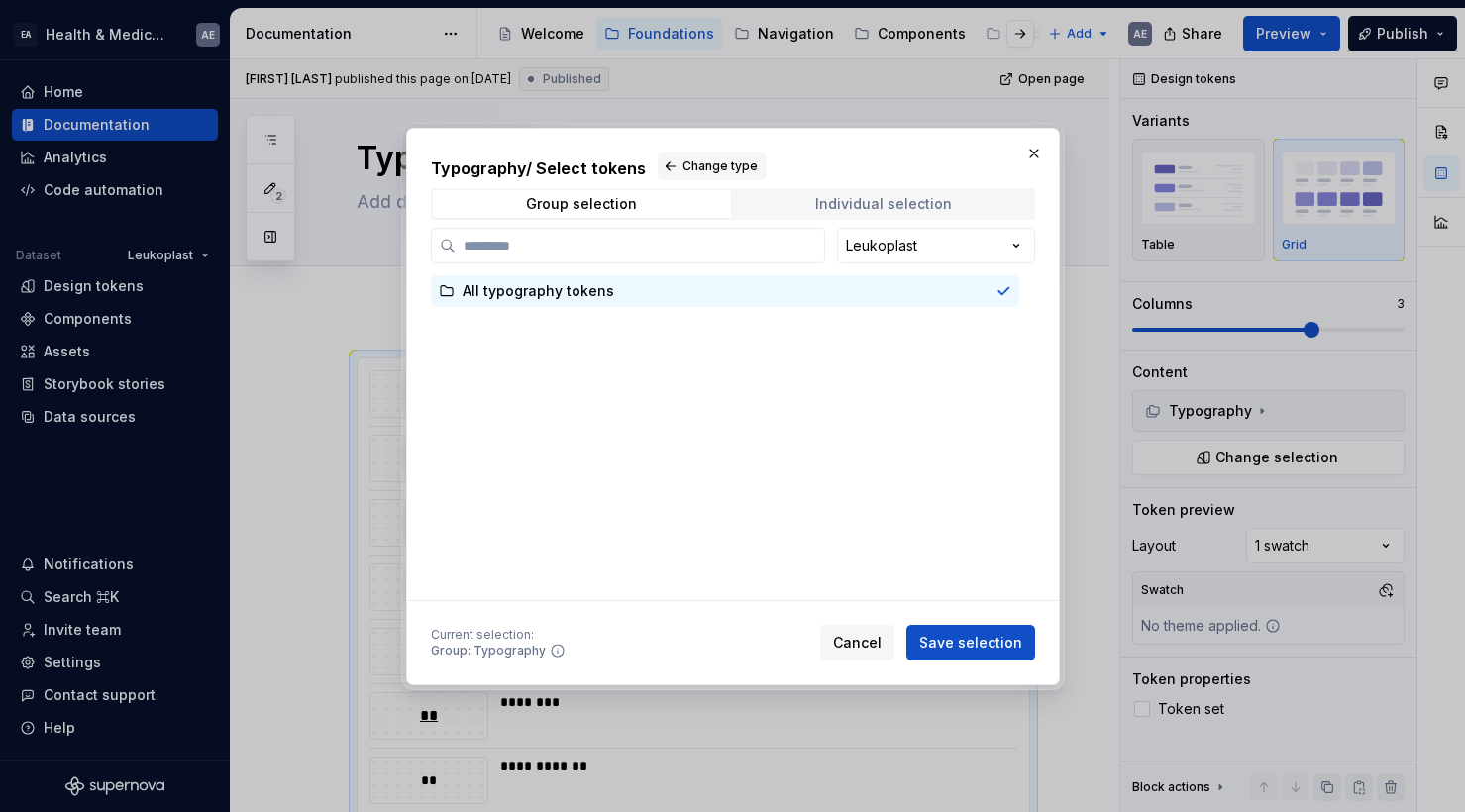 click on "Individual selection" at bounding box center (884, 204) 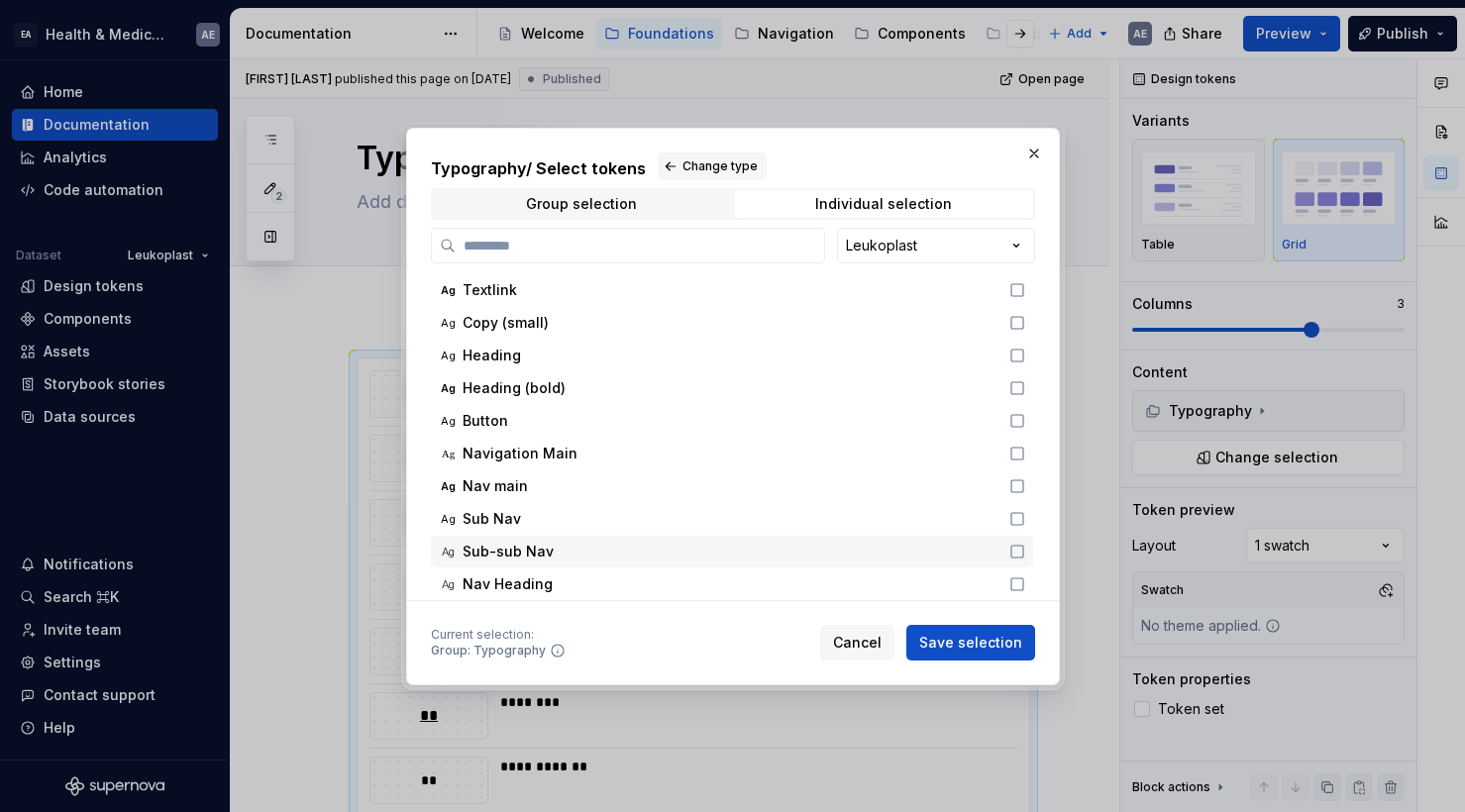scroll, scrollTop: 159, scrollLeft: 0, axis: vertical 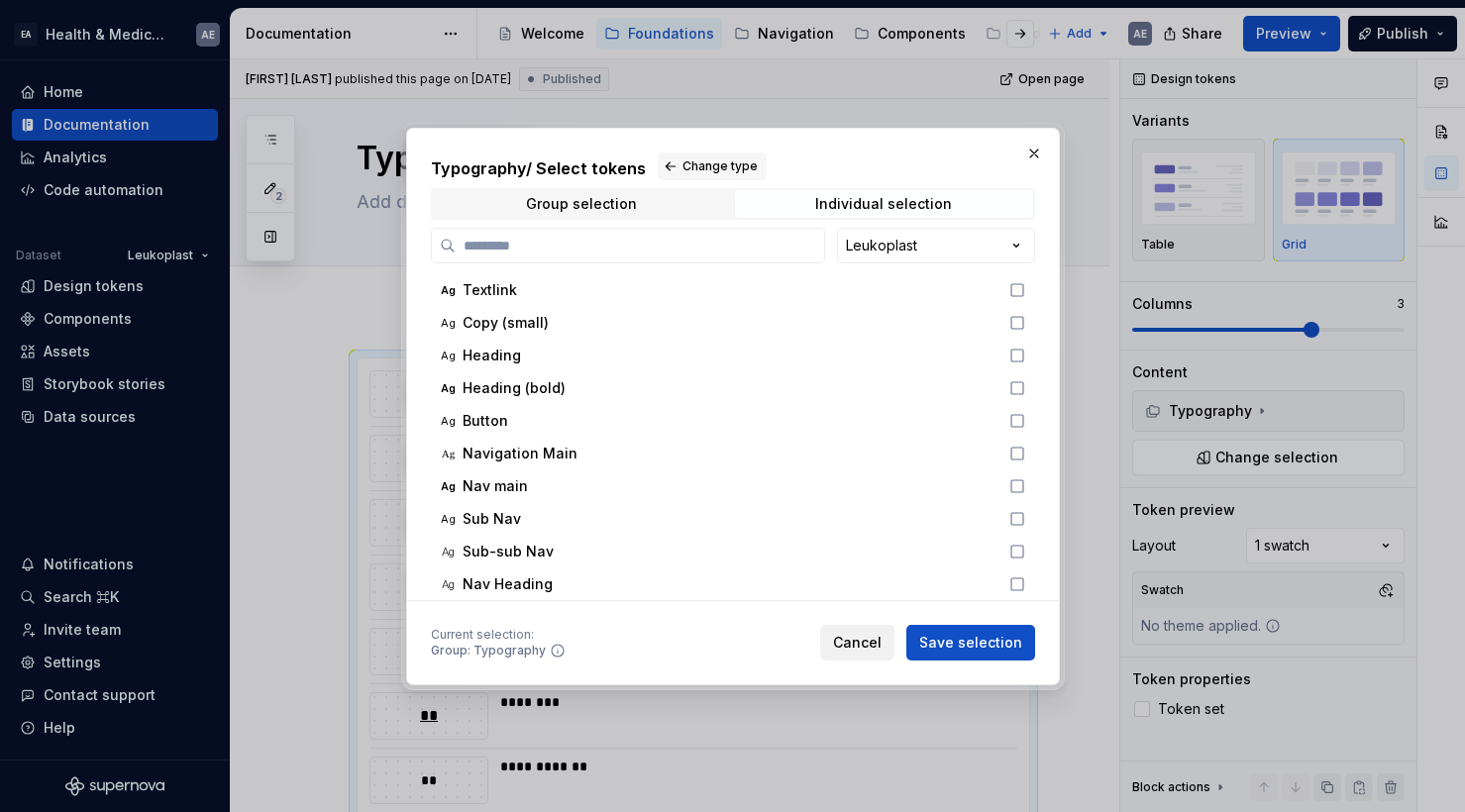 click on "Cancel" at bounding box center (857, 643) 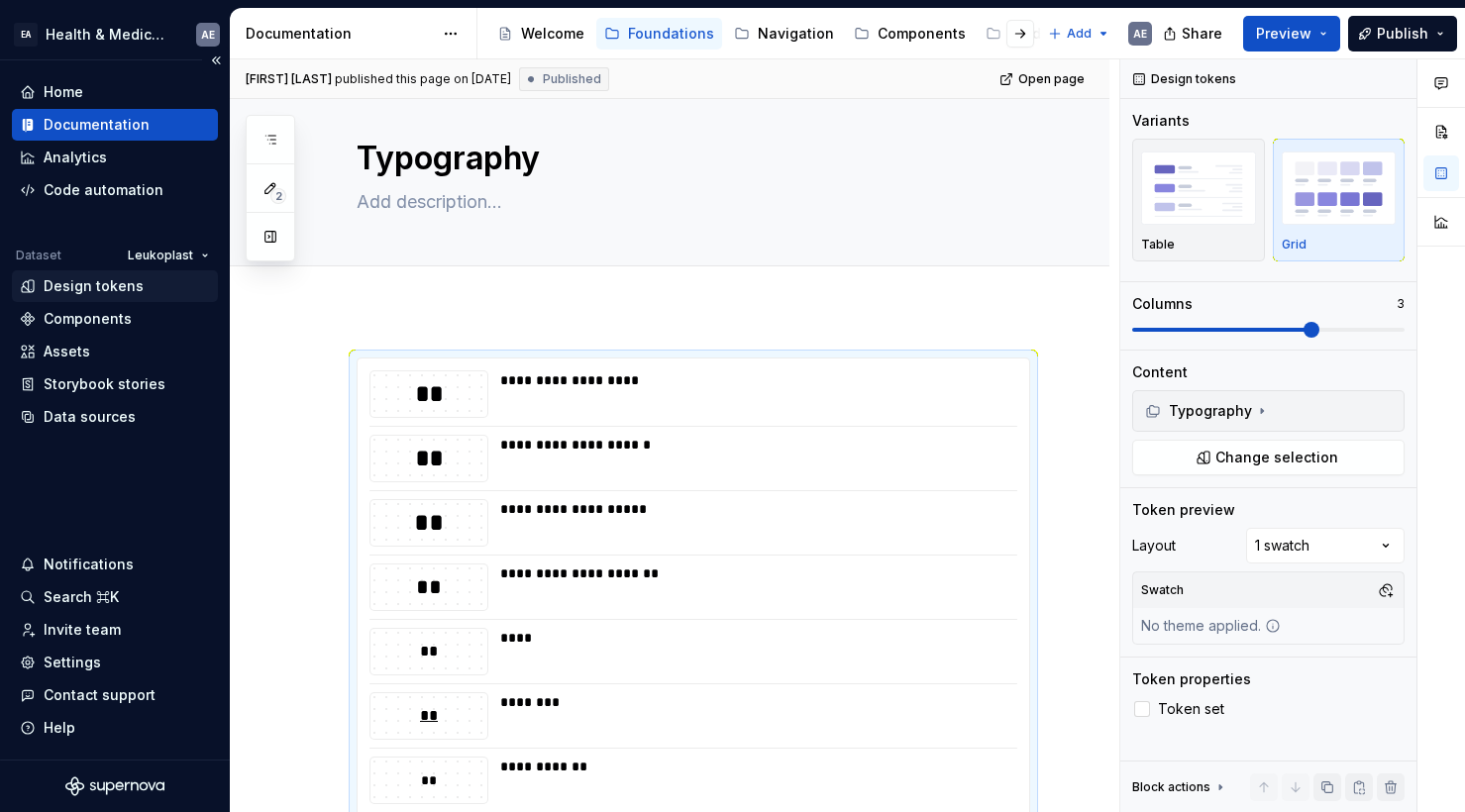 click on "Design tokens" at bounding box center (93, 286) 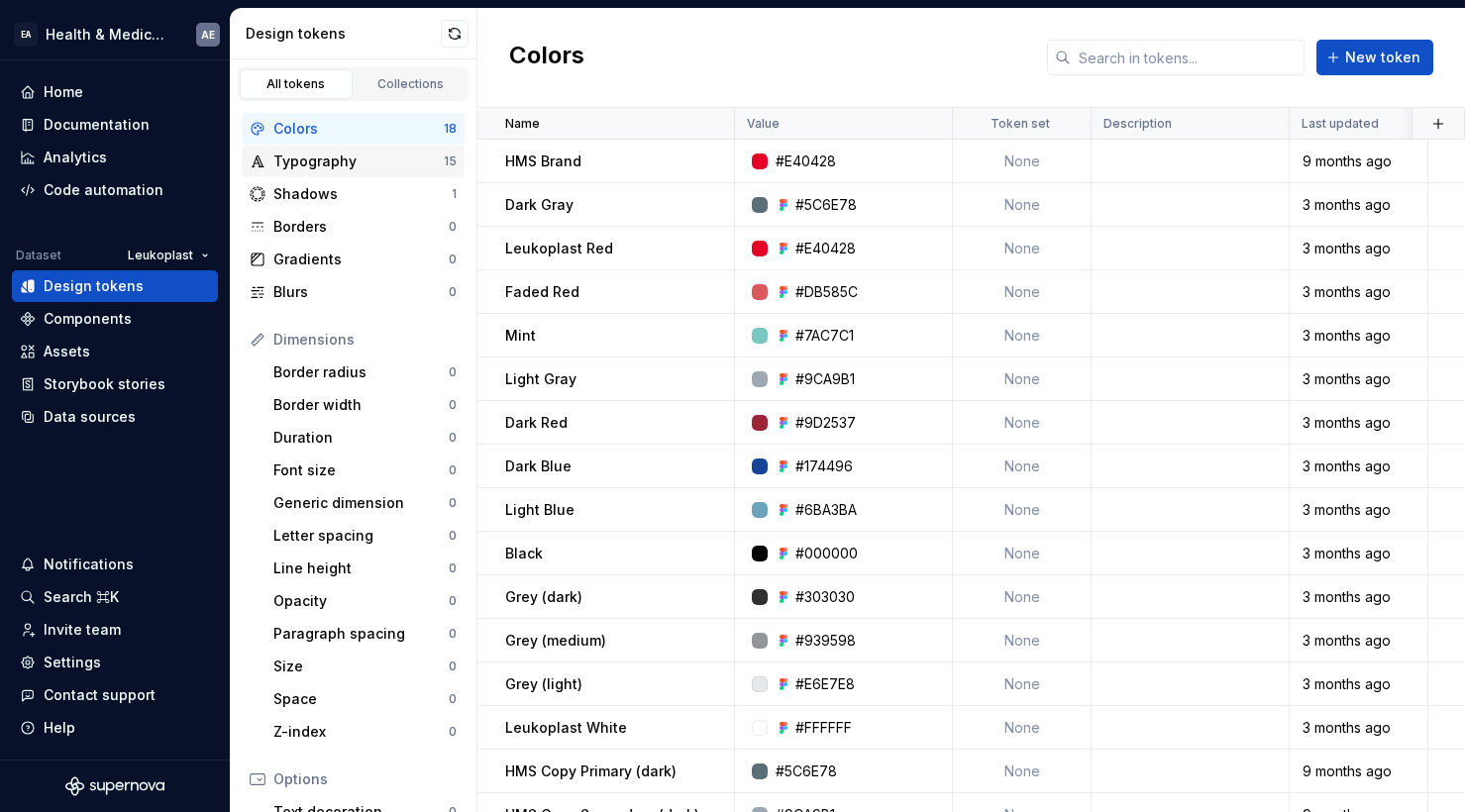 click on "Typography" at bounding box center [359, 161] 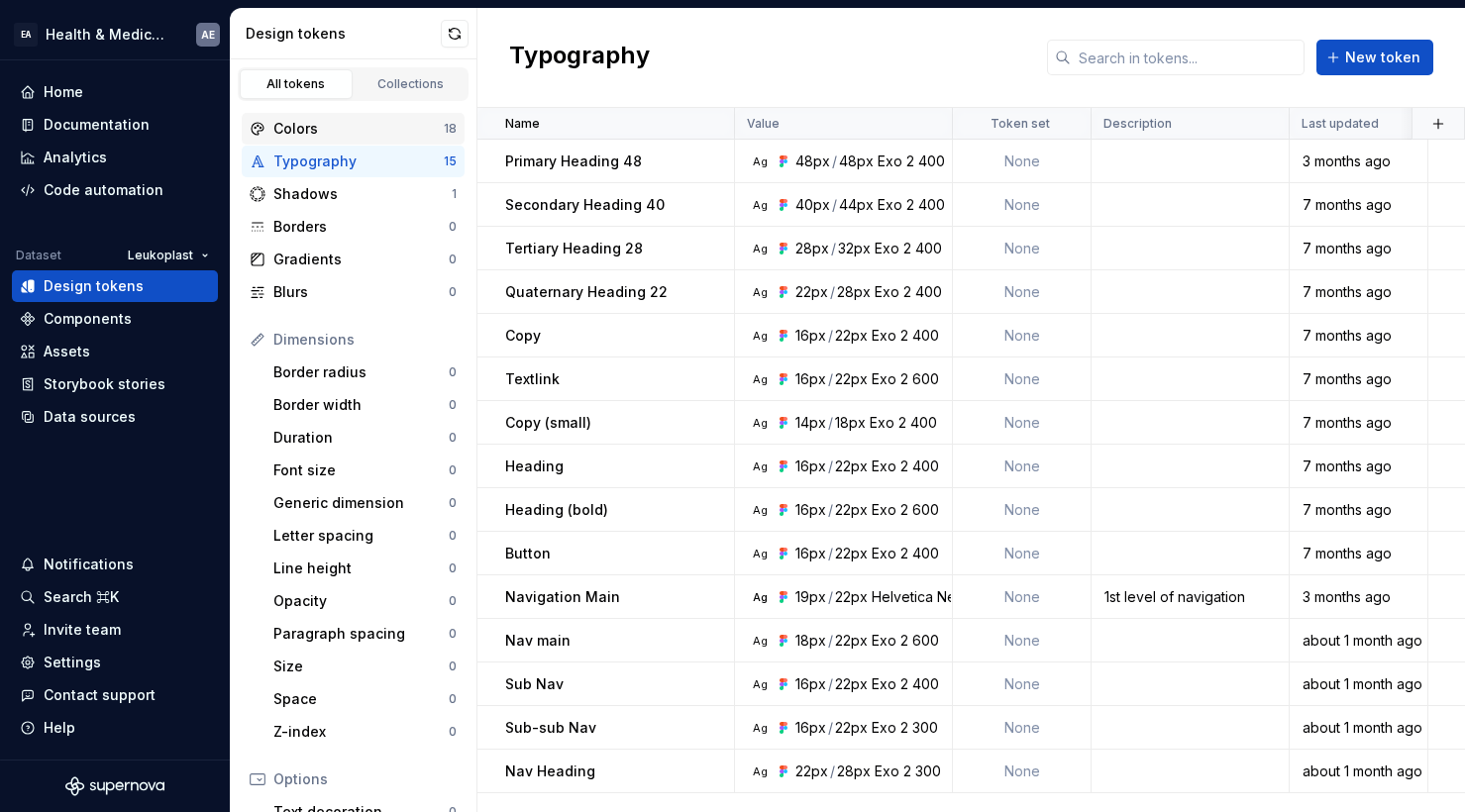 click on "Colors" at bounding box center [359, 129] 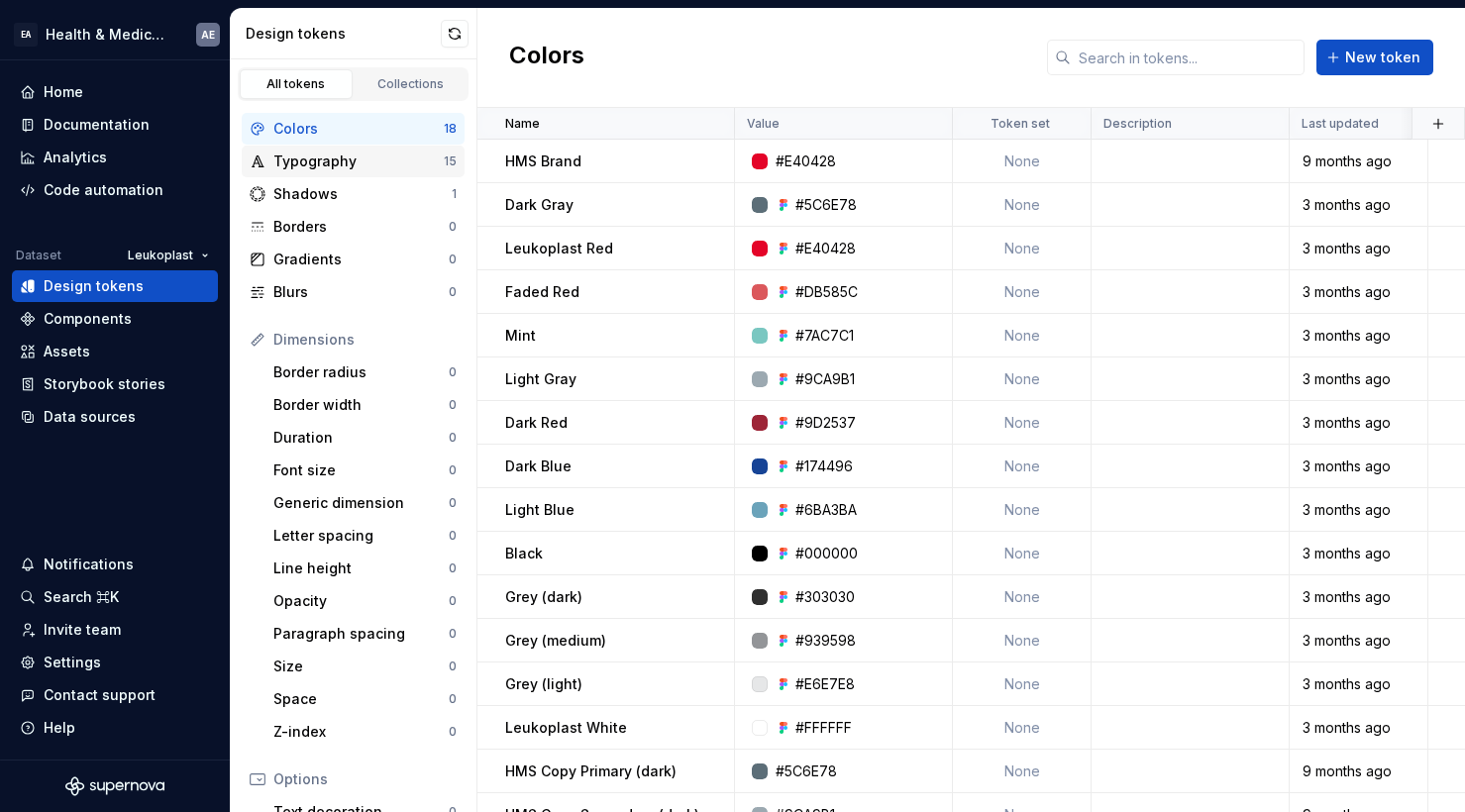 click on "Typography" at bounding box center [359, 161] 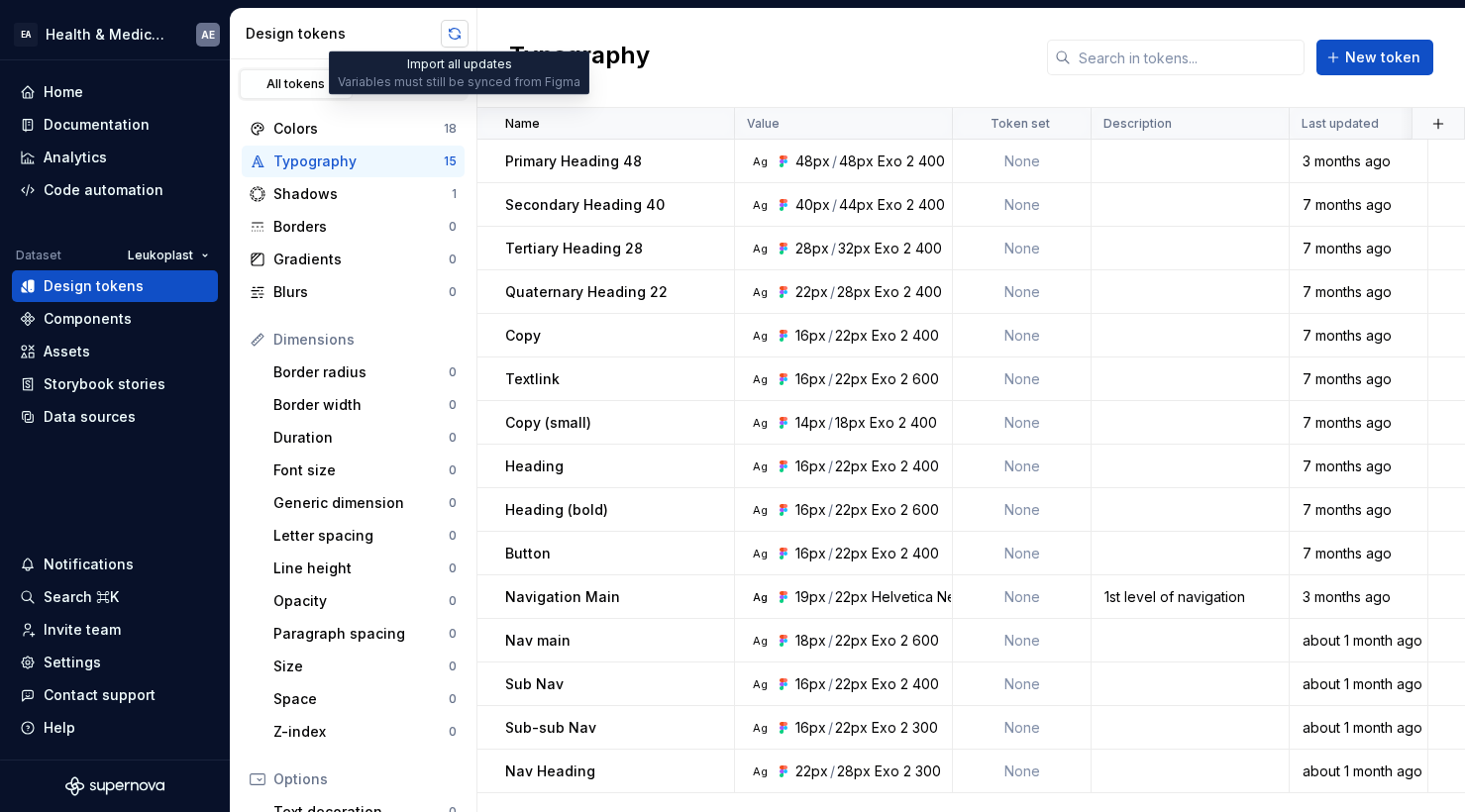 click at bounding box center [455, 34] 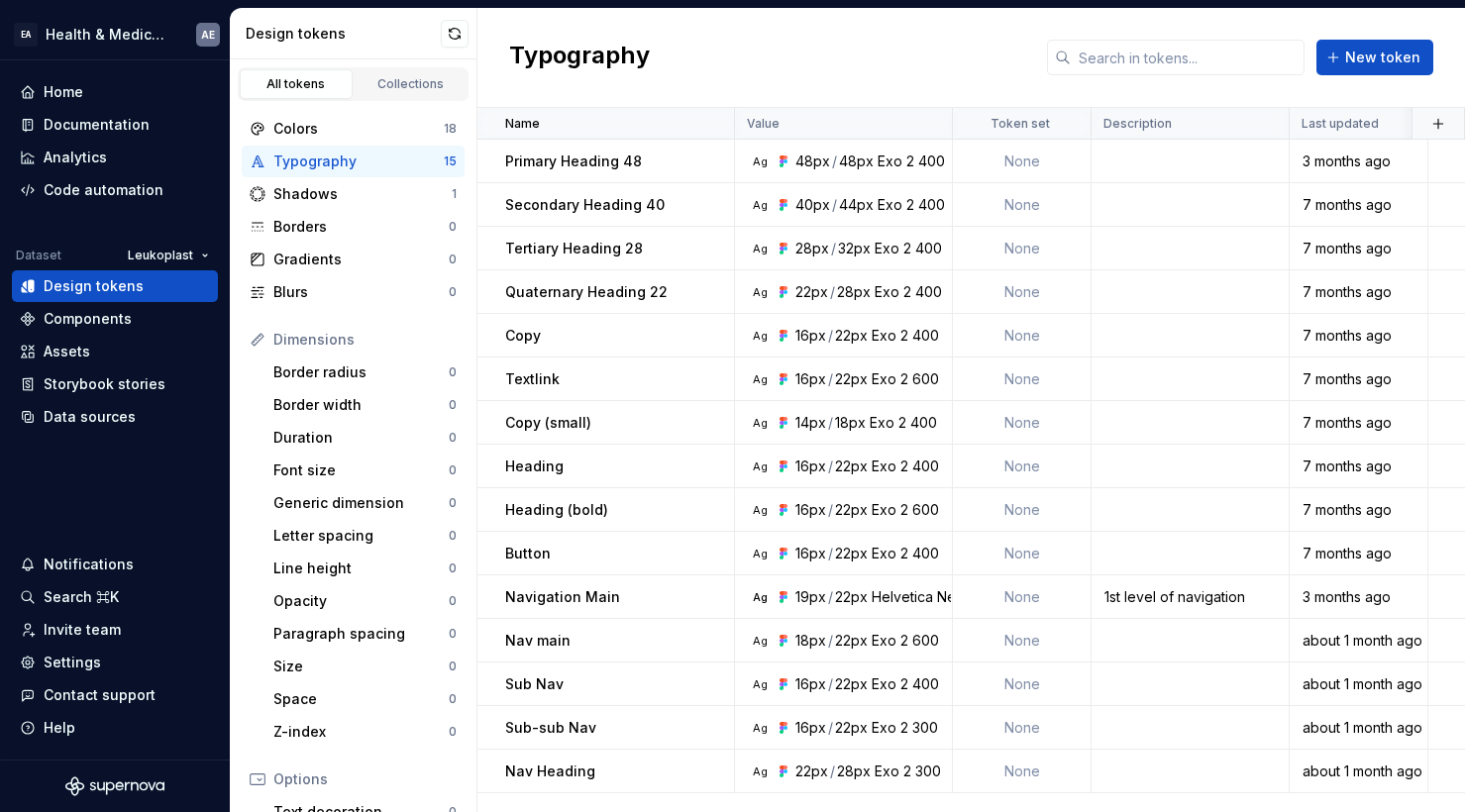 click on "Typography" at bounding box center (359, 161) 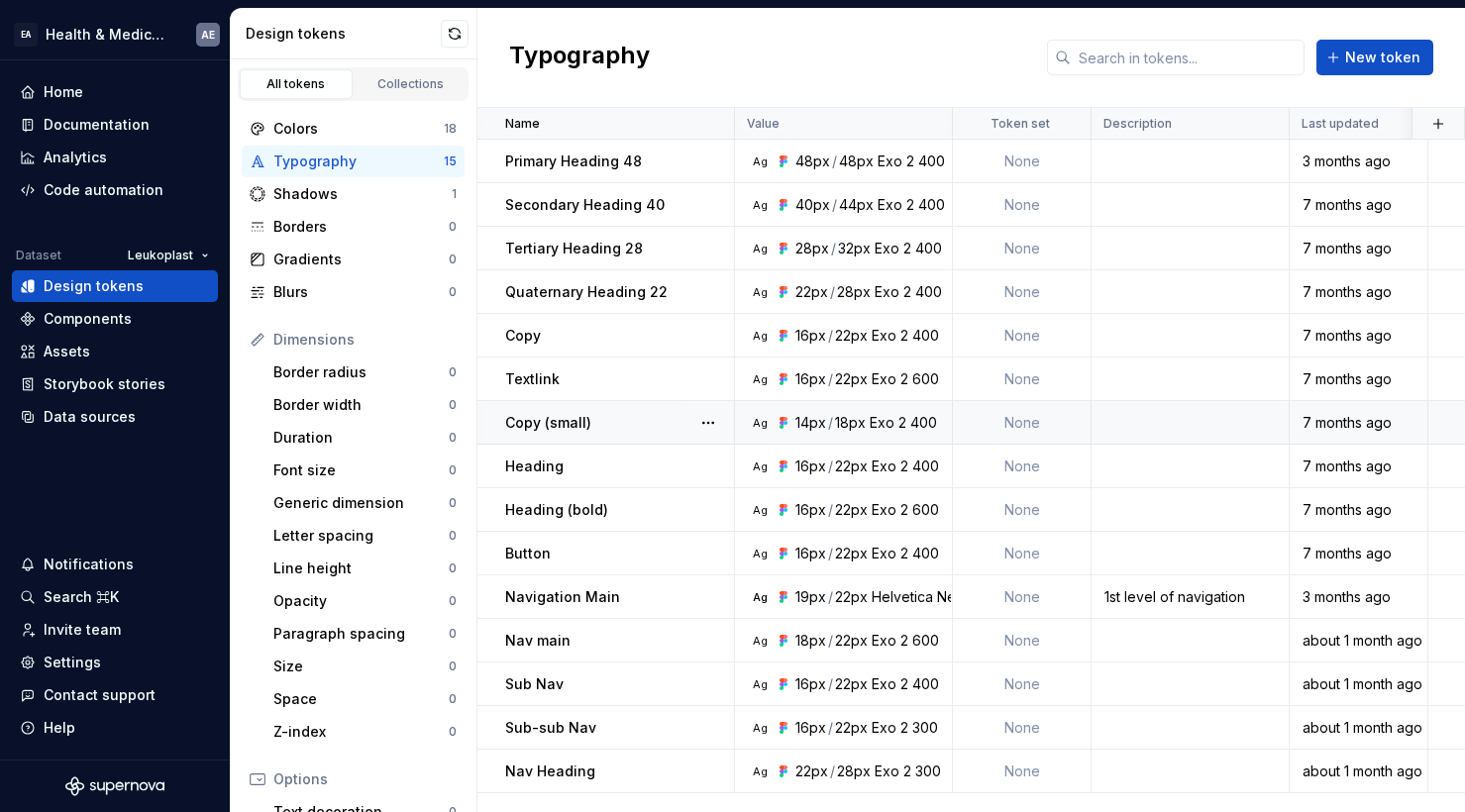 scroll, scrollTop: 0, scrollLeft: 2, axis: horizontal 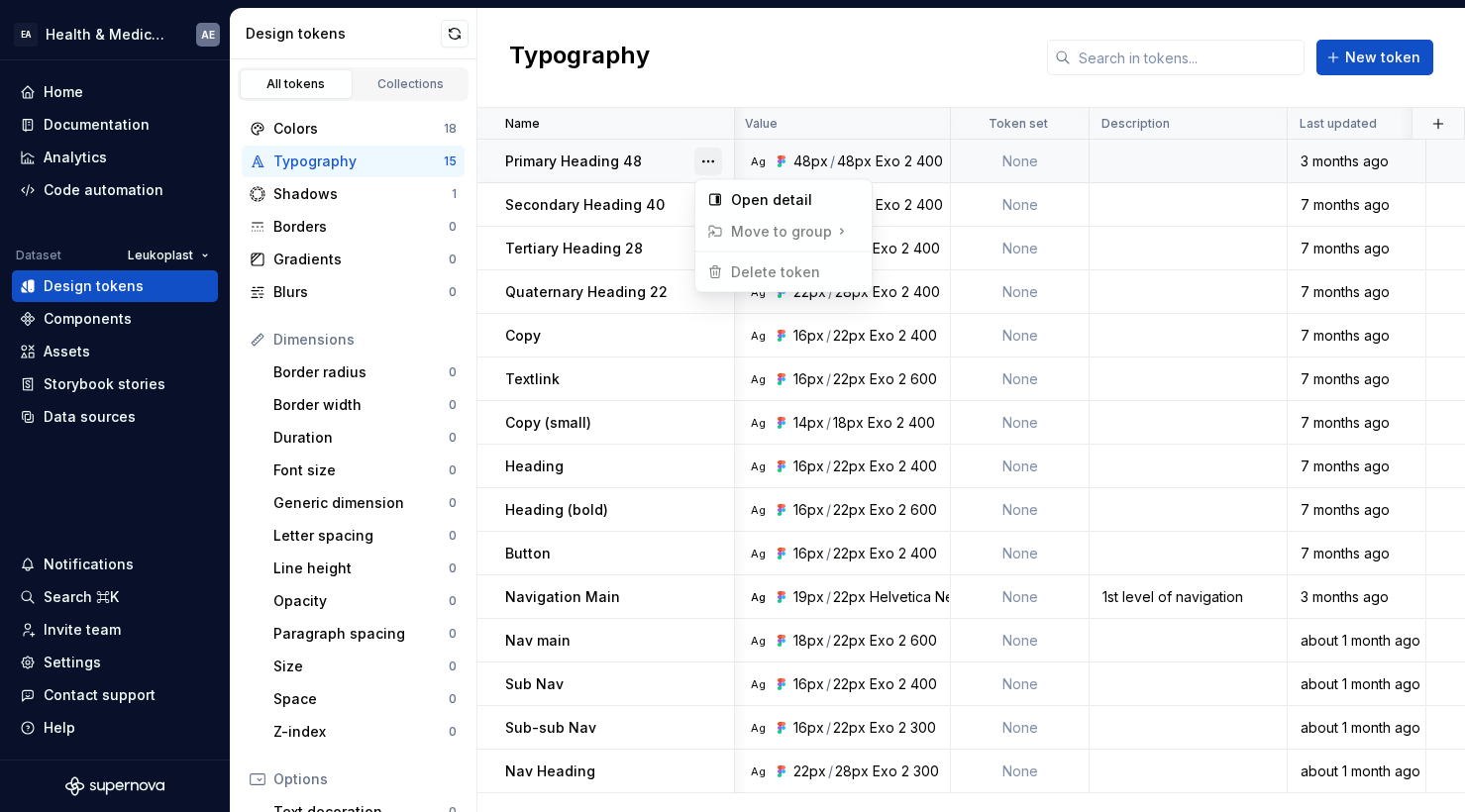 click at bounding box center (708, 161) 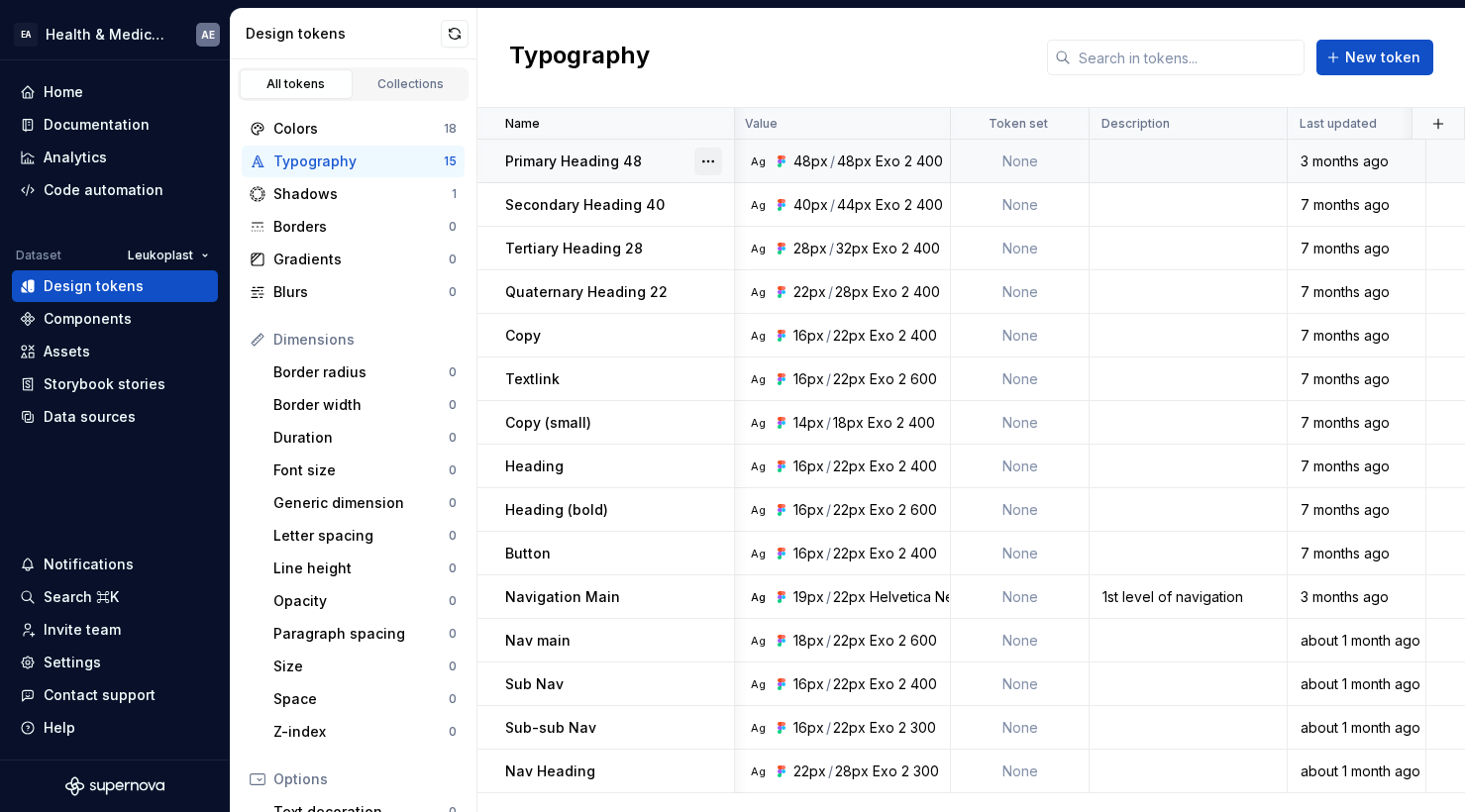 click at bounding box center [708, 161] 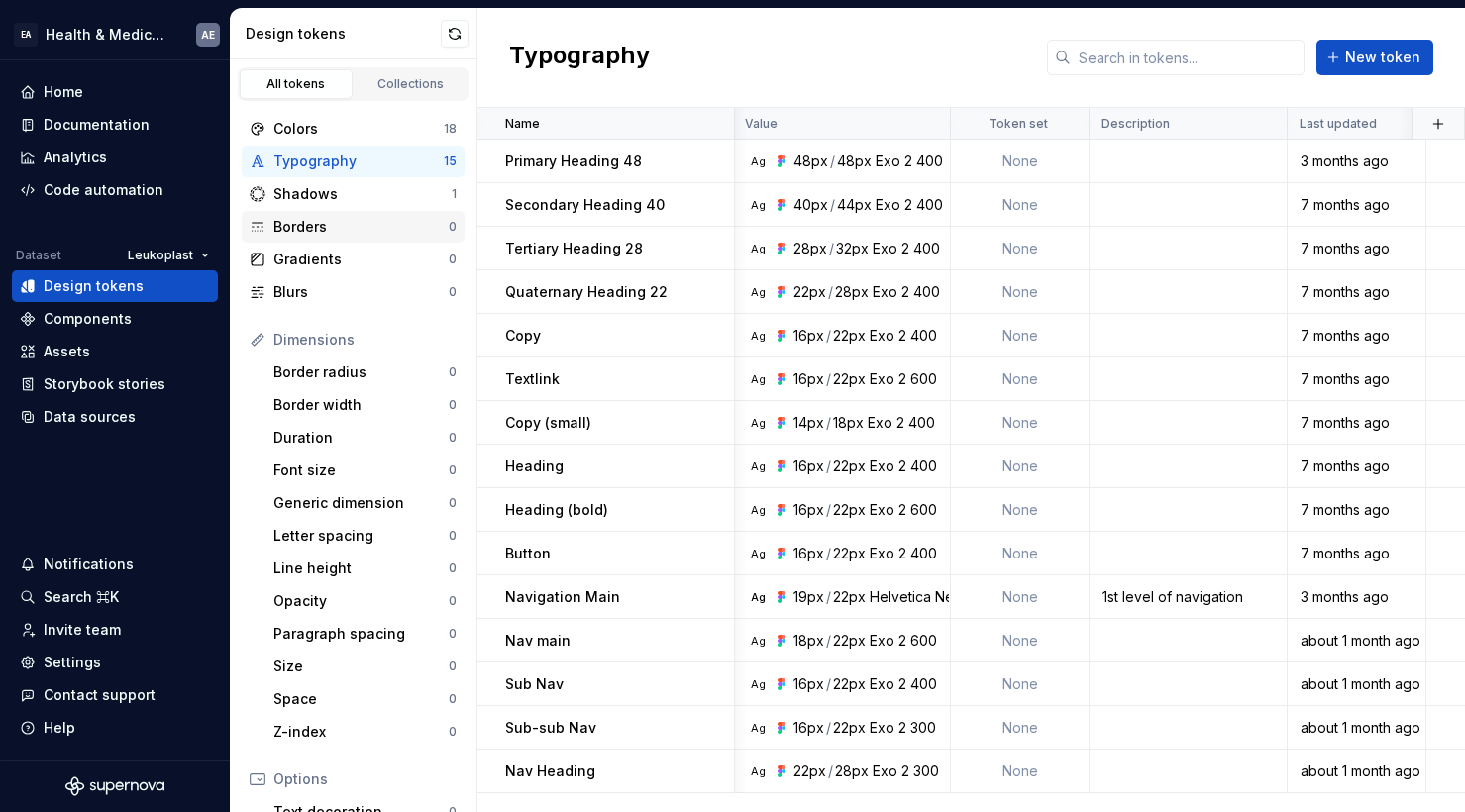 scroll, scrollTop: 0, scrollLeft: 0, axis: both 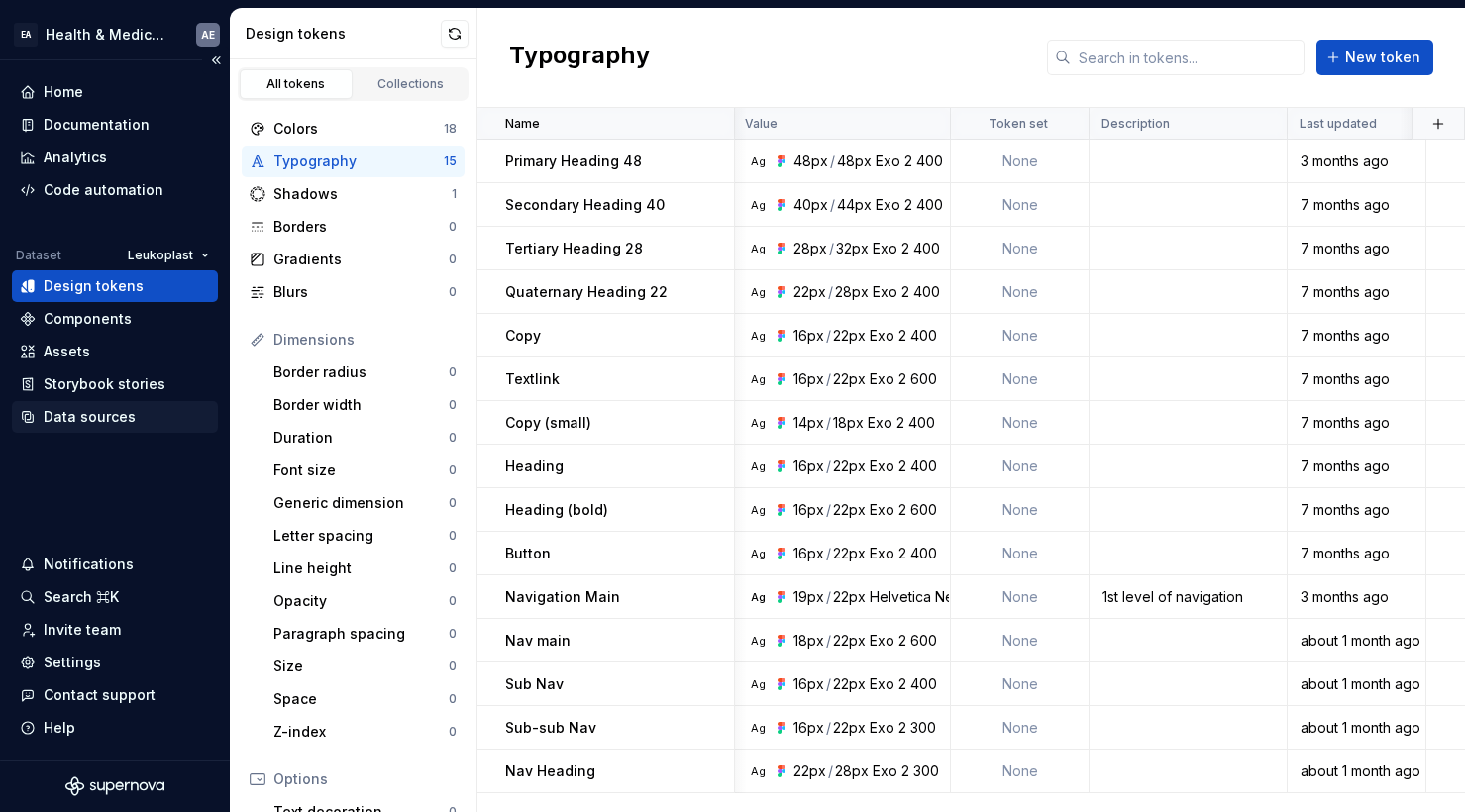 click on "Data sources" at bounding box center [89, 417] 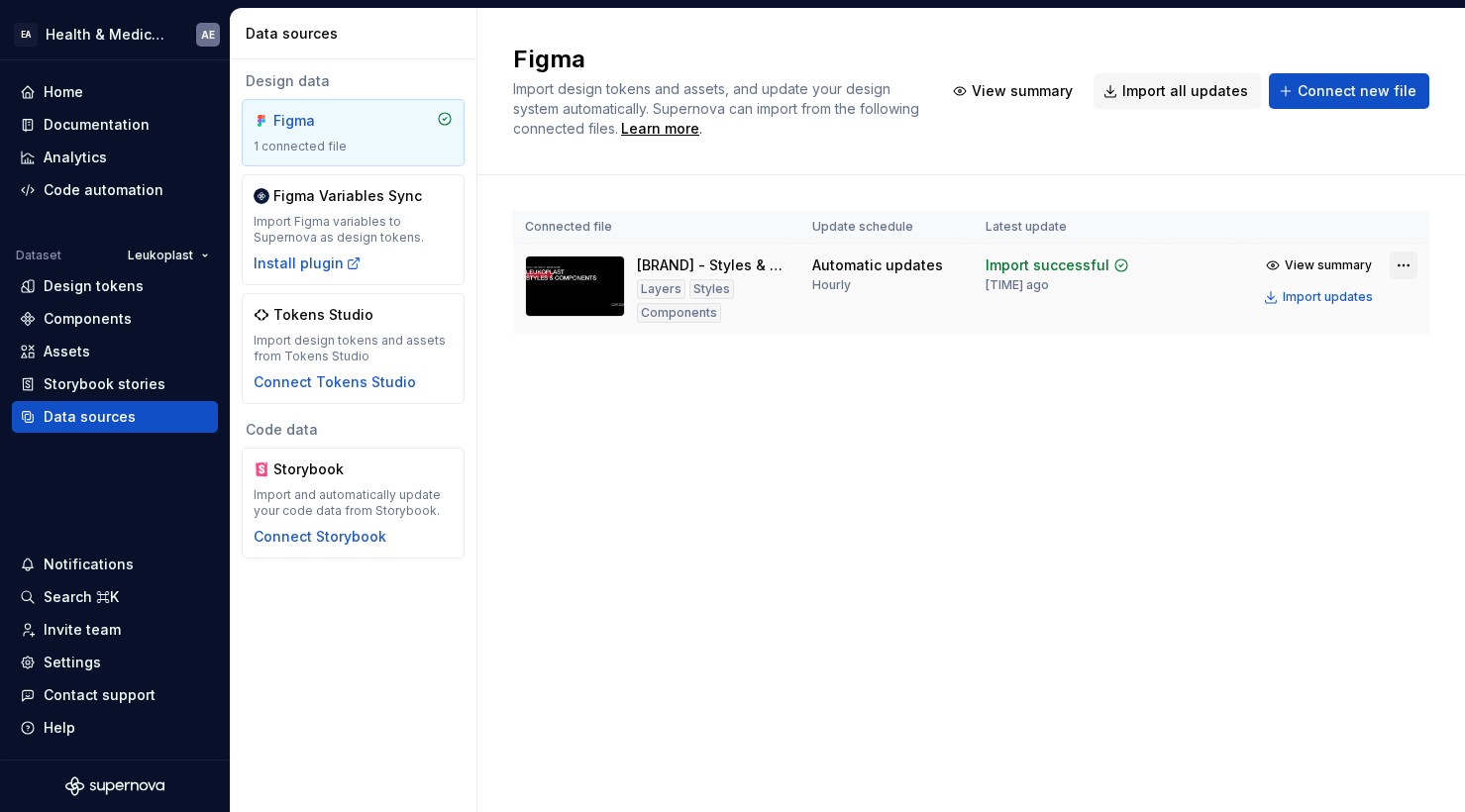 click on "EA Health & Medical Design Systems AE Home Documentation Analytics Code automation Dataset TENA Design tokens Components Assets Storybook stories Data sources Notifications Search ⌘K Invite team Settings Contact support Help Data sources Design data Figma 3 connected files Figma Variables Sync Import Figma variables to Supernova as design tokens. Install plugin Tokens Studio Import design tokens and assets from Tokens Studio Connect Tokens Studio Code data Storybook Import and automatically update your code data from Storybook. Connect Storybook Figma Import design tokens and assets, and update your design system automatically. Supernova can import from the following connected files.   Learn more . View summary Import all updates Connect new file Connected file Update schedule Latest update TENA Family Carer - Styles & Components Layers Styles Components  Automatic updates Hourly Import successful 36 minutes ago View summary Import updates TENA Men - Styles & Components Layers Styles Components Hourly   *" at bounding box center [732, 406] 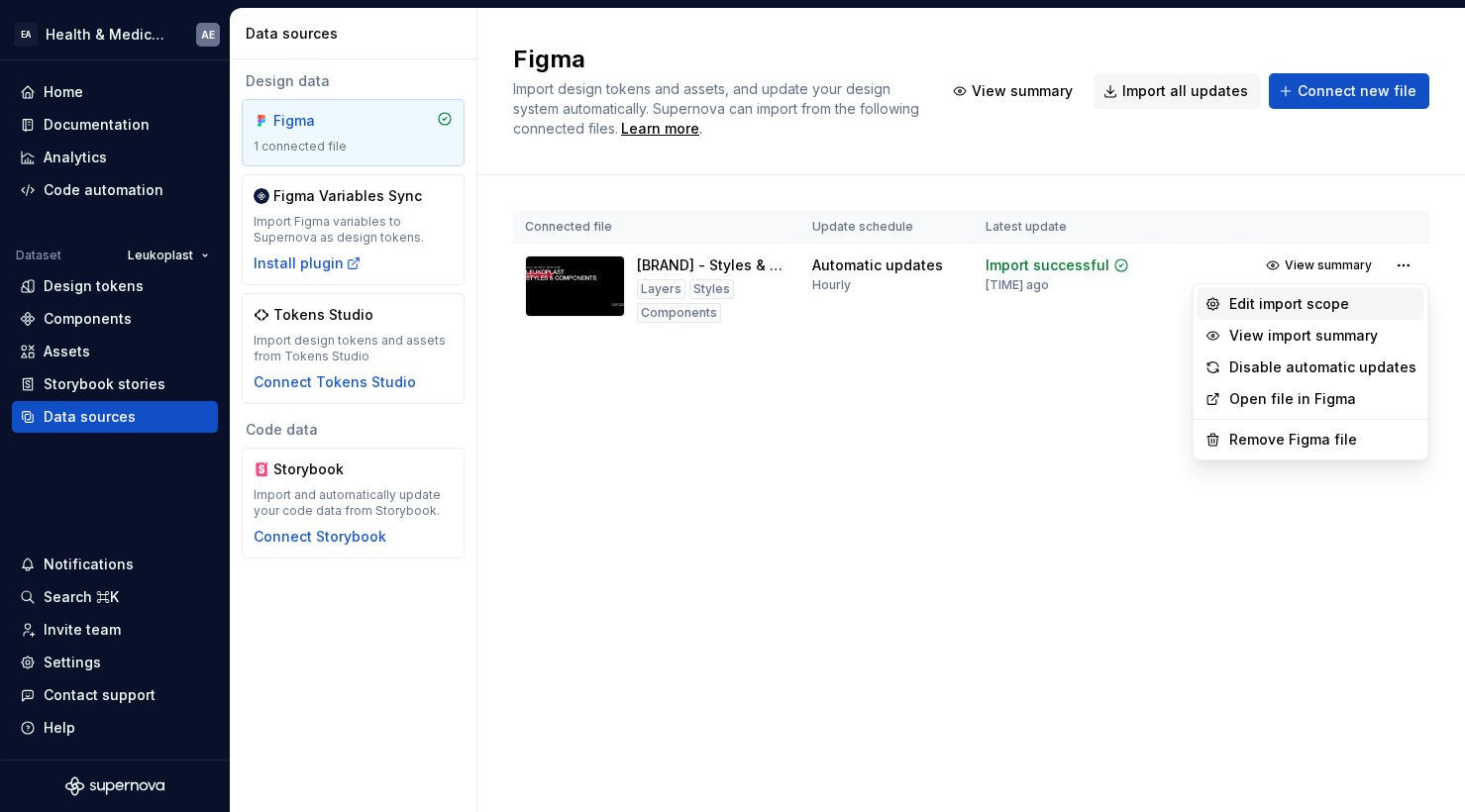 click on "Edit import scope" at bounding box center [1322, 304] 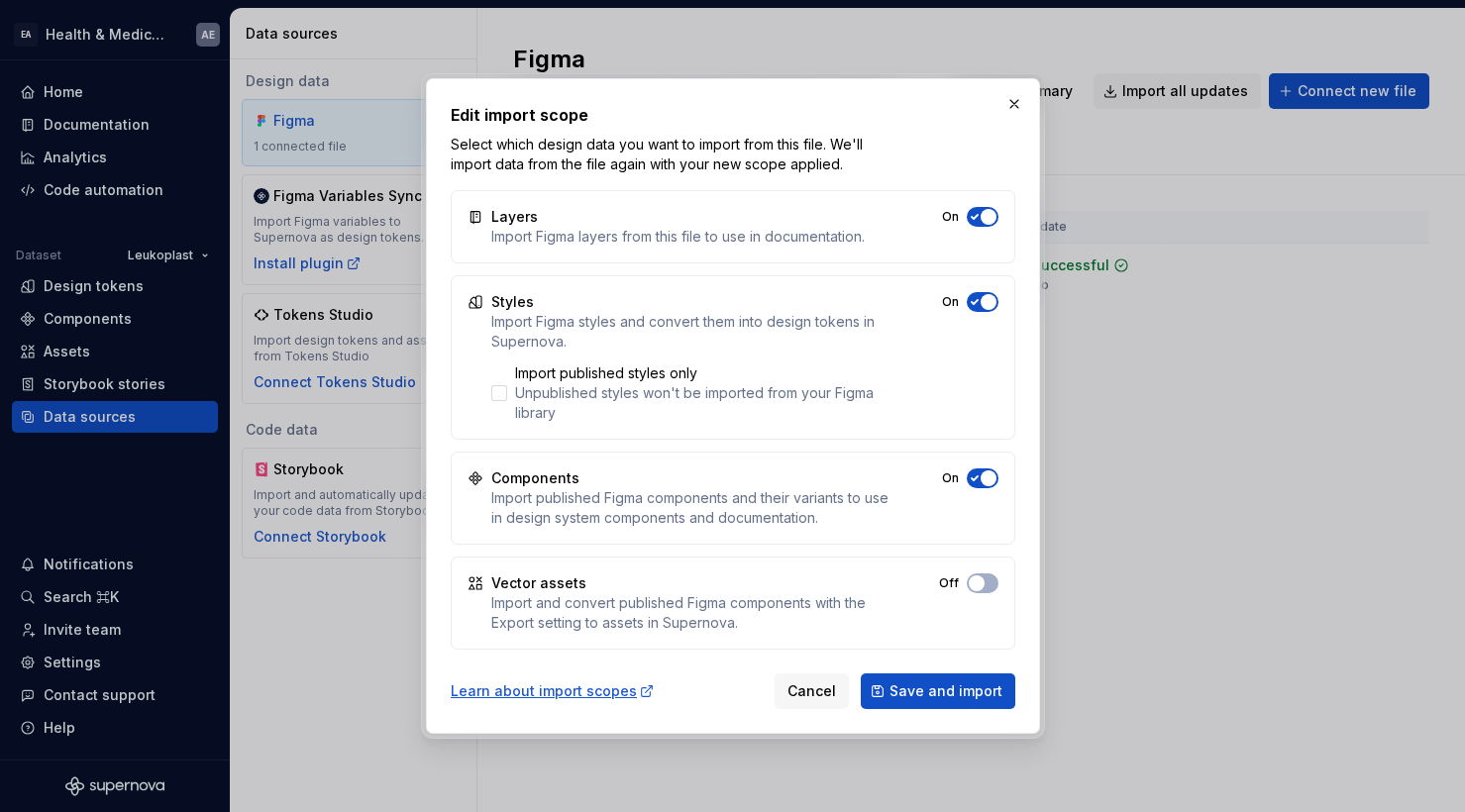 click at bounding box center [989, 302] 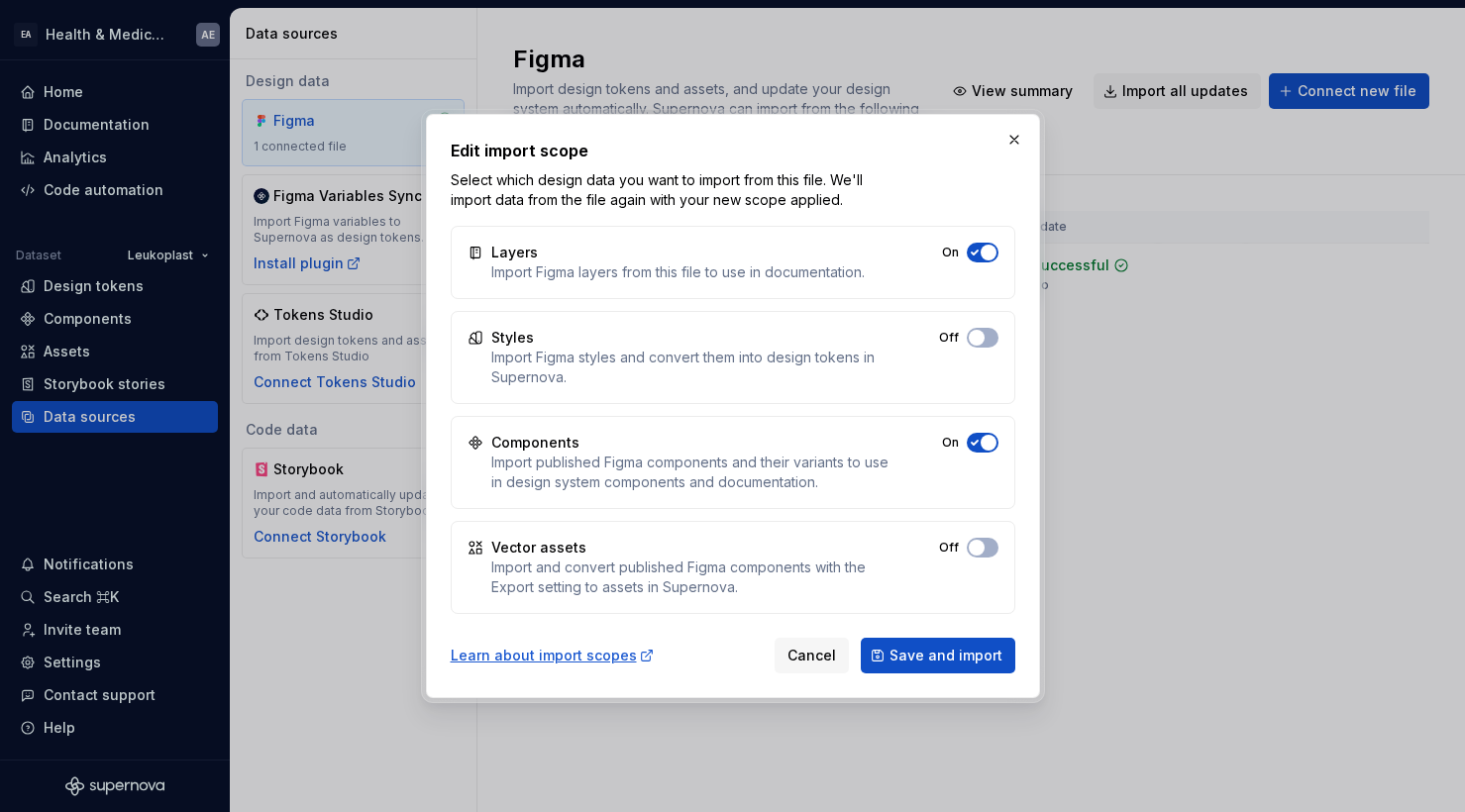 click at bounding box center (989, 253) 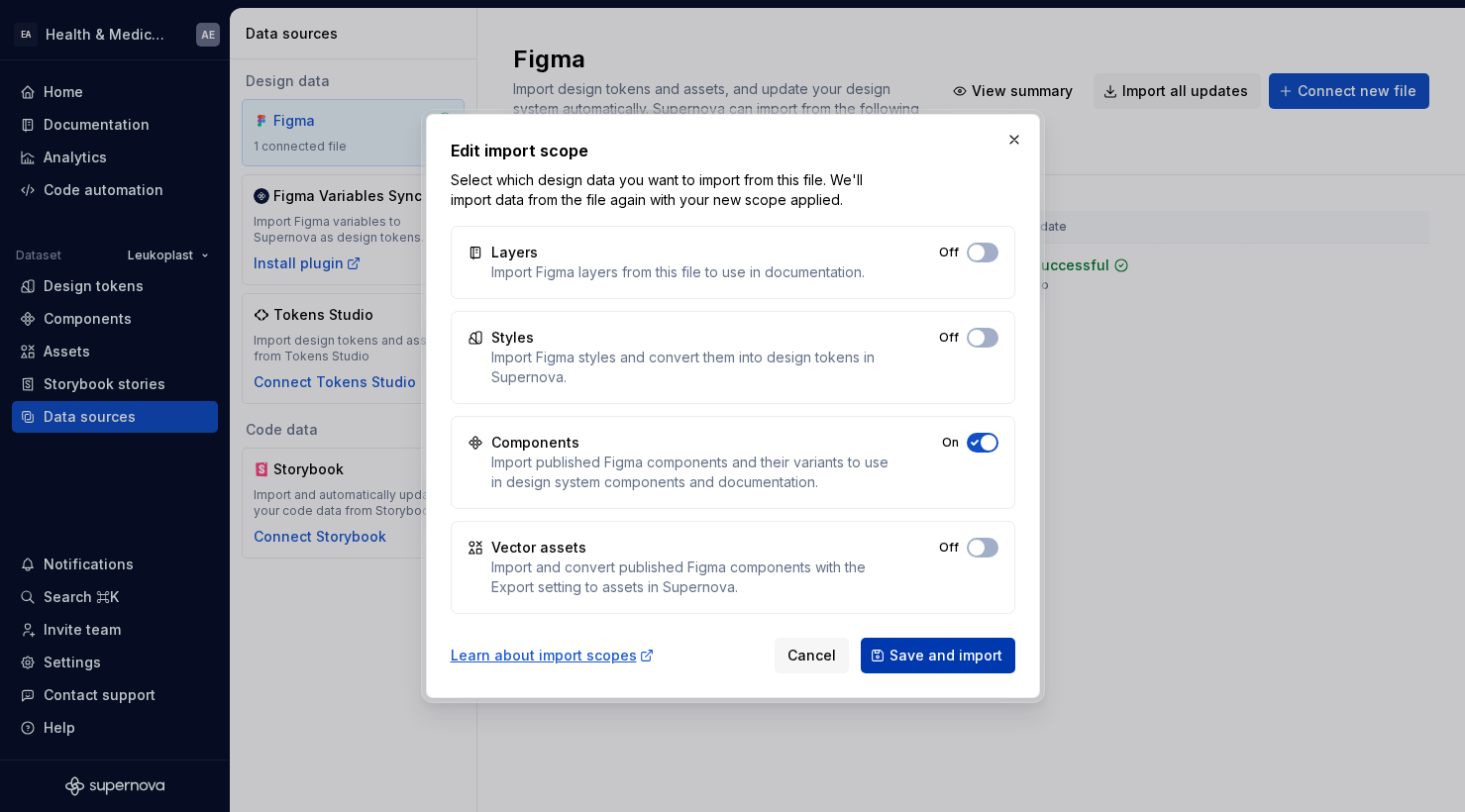 click on "Save and import" at bounding box center [946, 656] 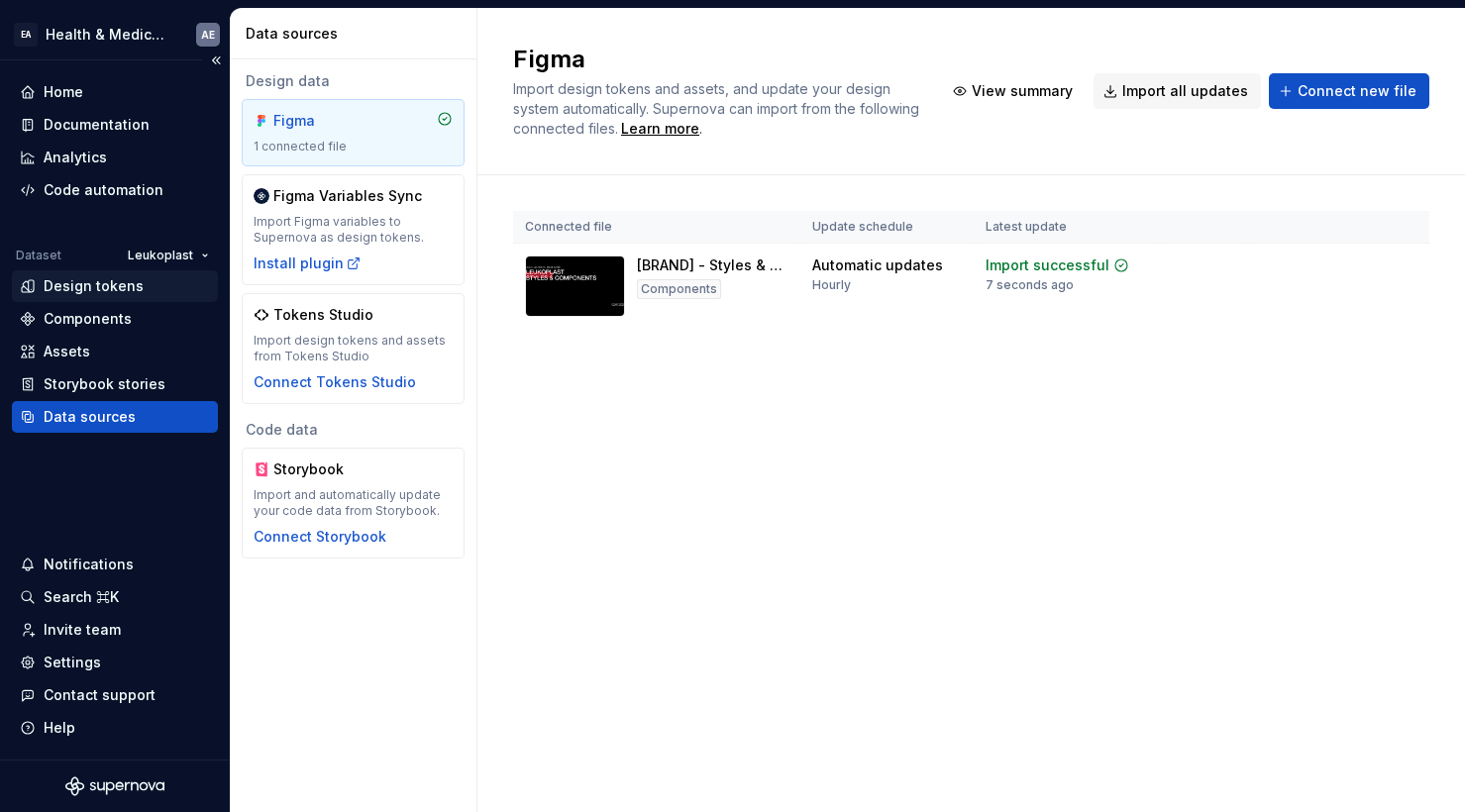 click on "Design tokens" at bounding box center [115, 286] 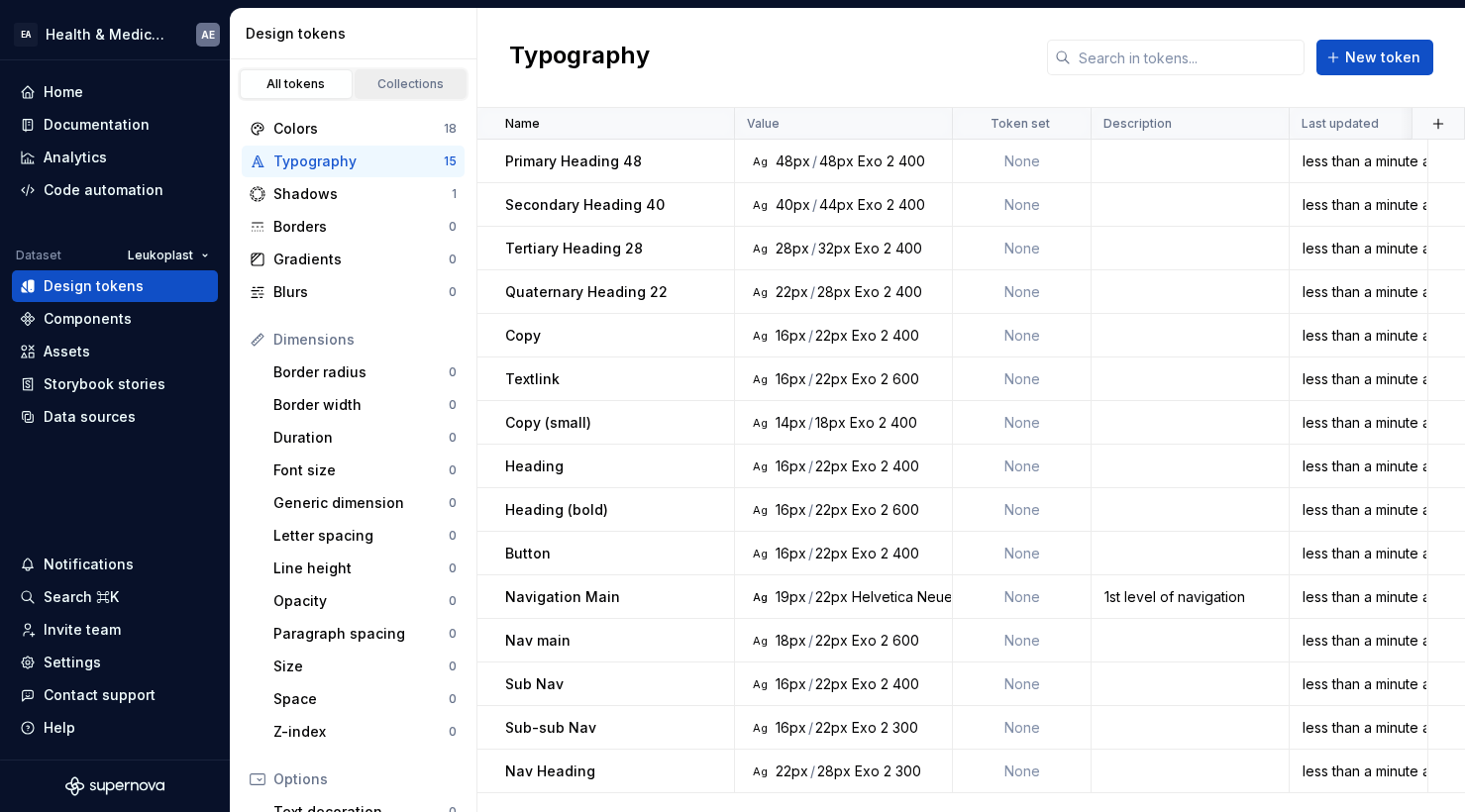 click on "Collections" at bounding box center (411, 84) 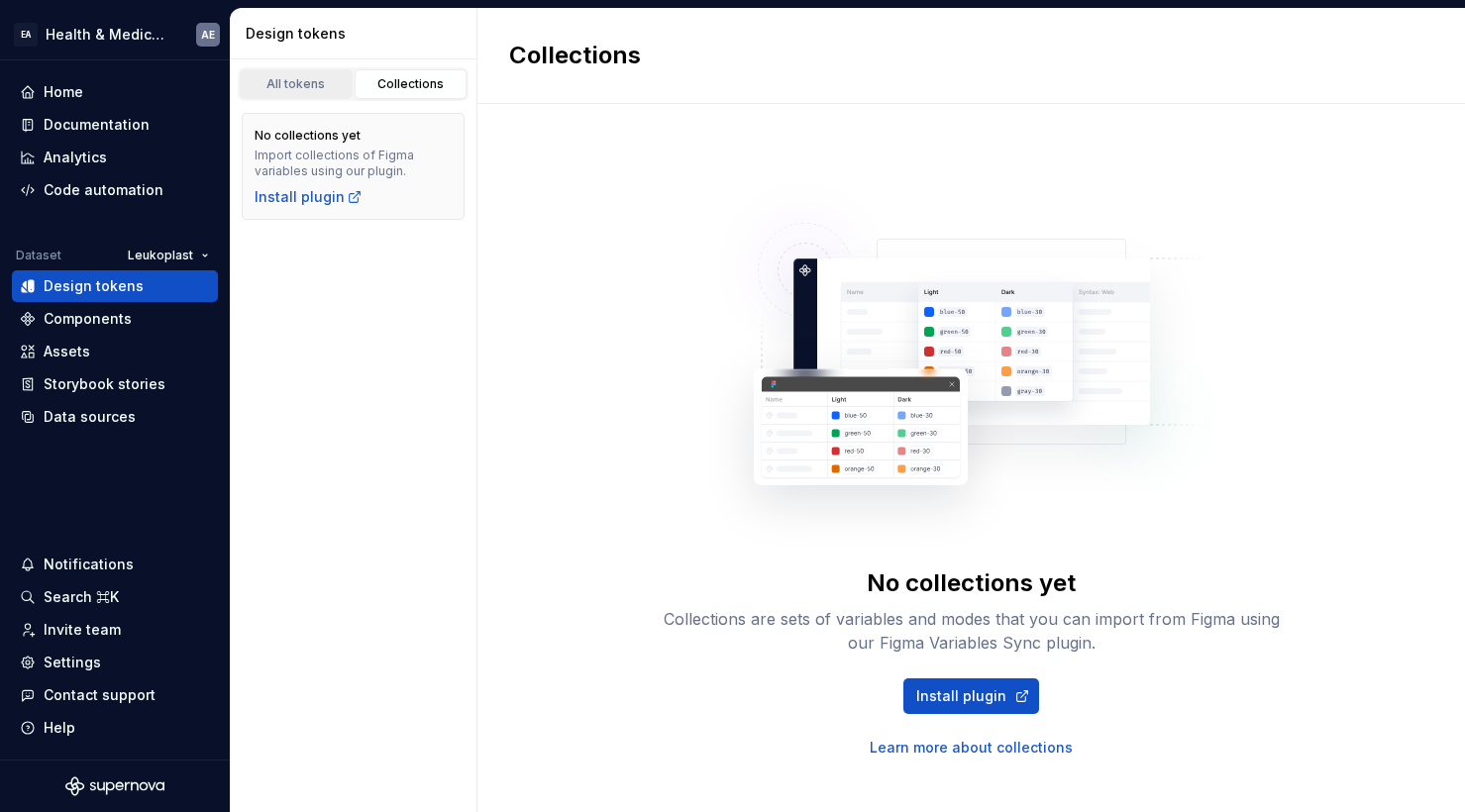 click on "All tokens" at bounding box center (296, 84) 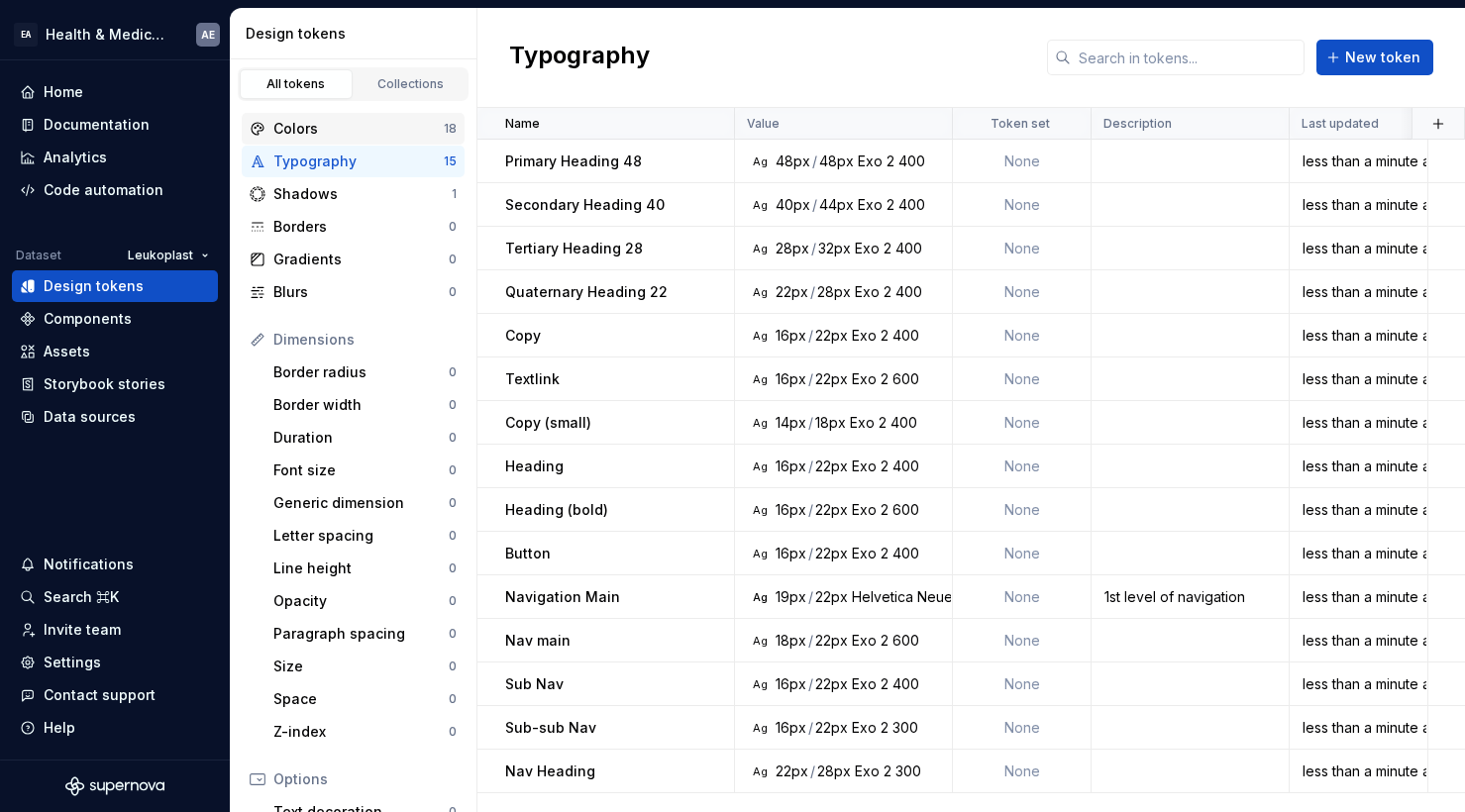 click on "Colors" at bounding box center [359, 129] 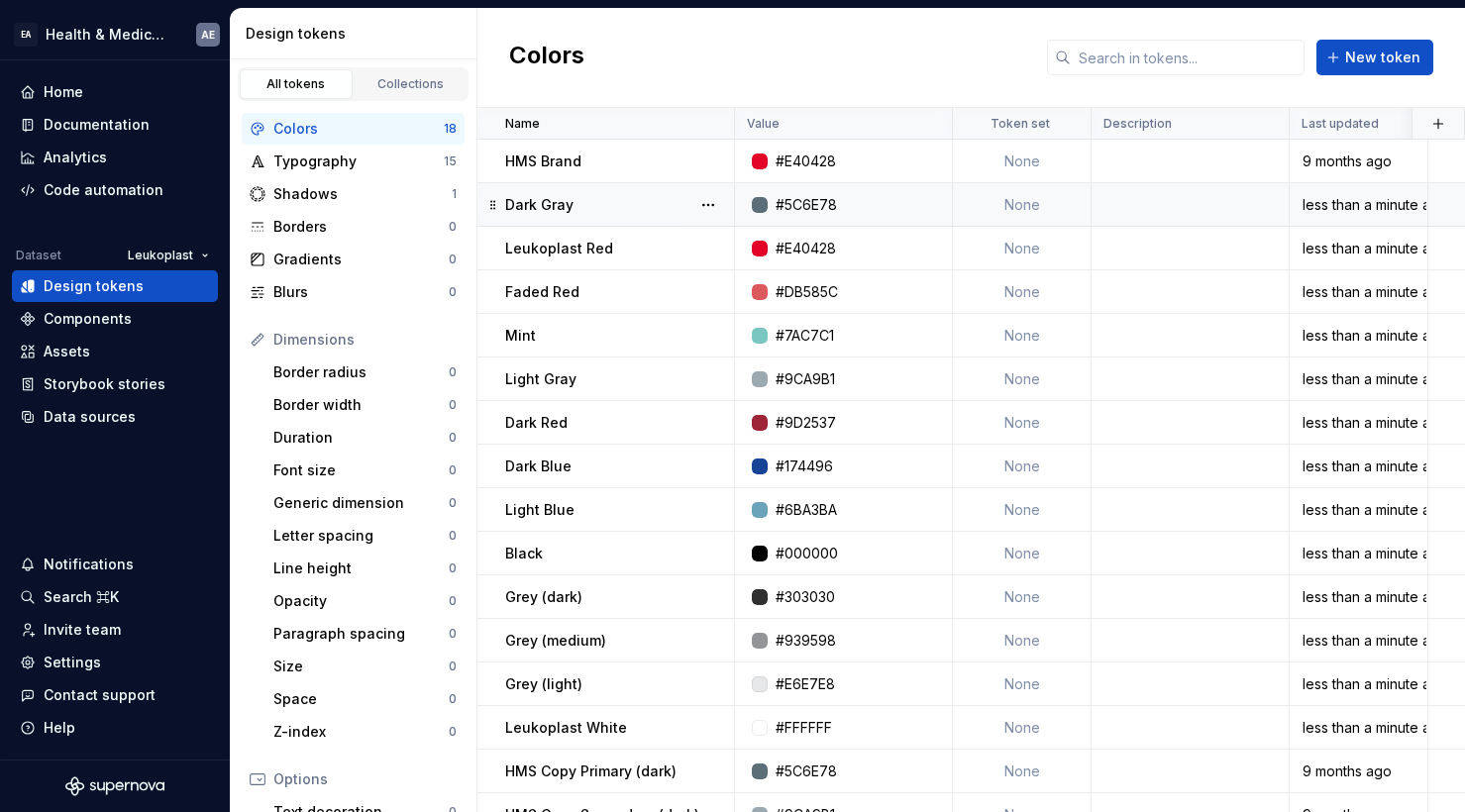 scroll, scrollTop: 0, scrollLeft: 0, axis: both 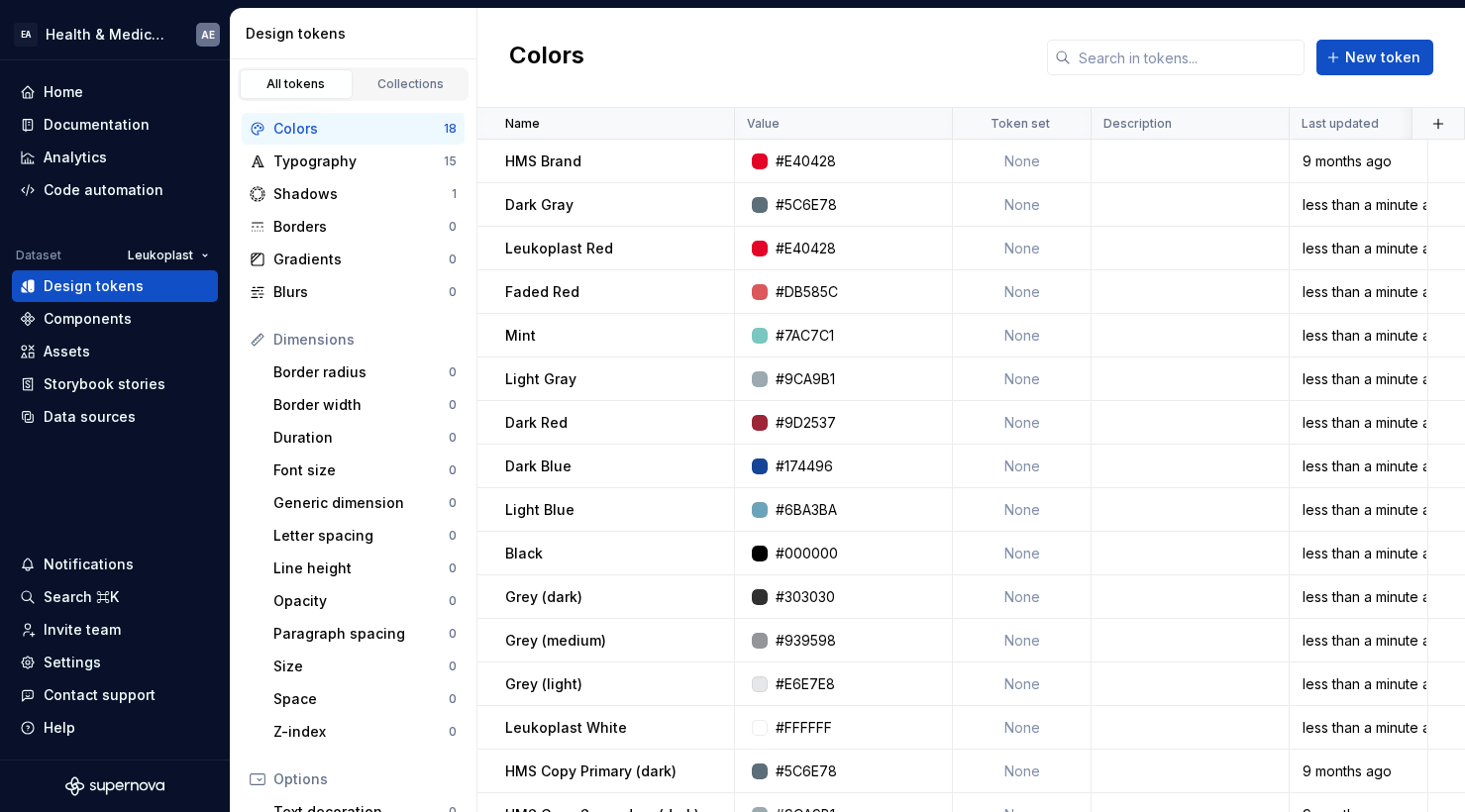 click on "Colors" at bounding box center [359, 129] 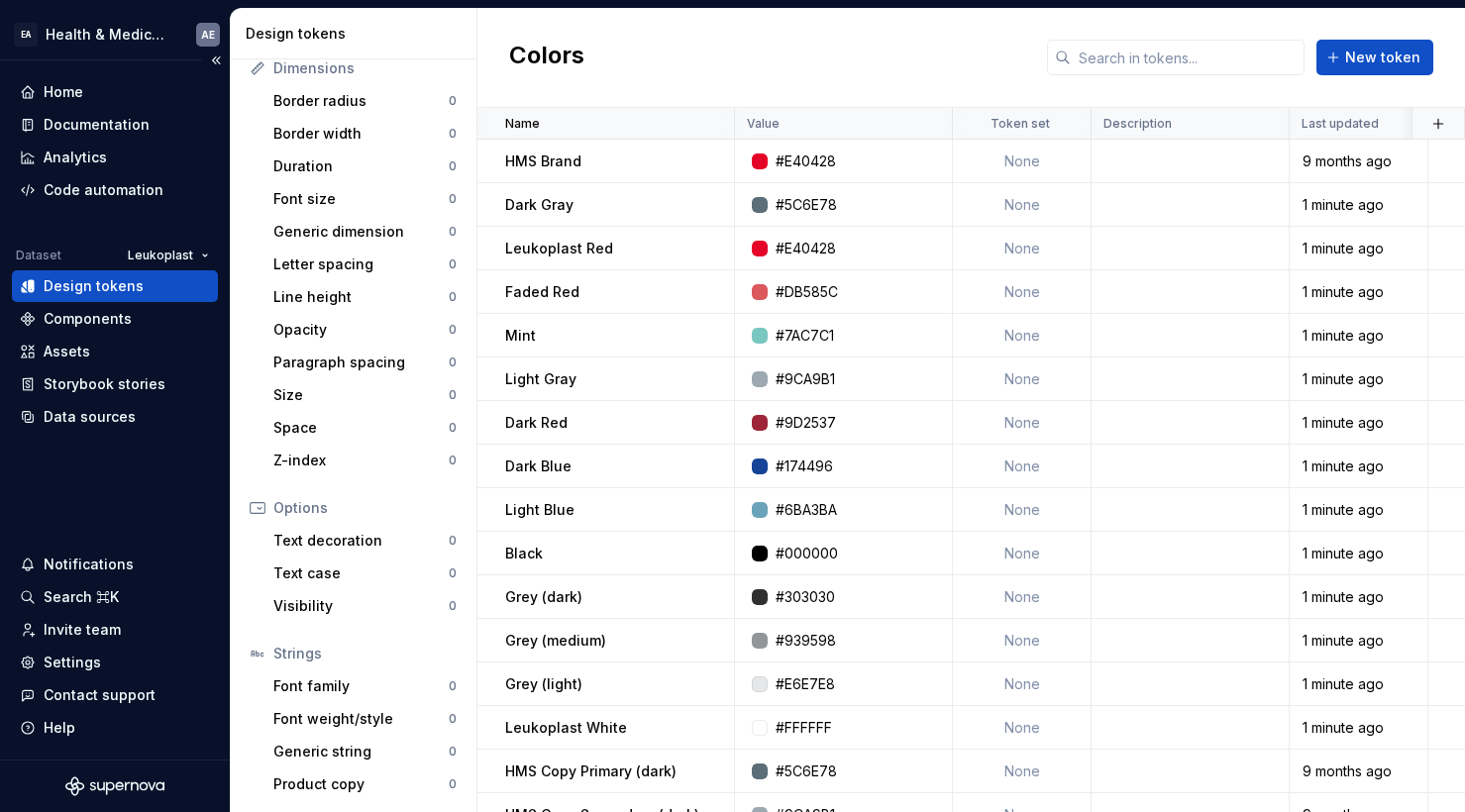 scroll, scrollTop: 271, scrollLeft: 0, axis: vertical 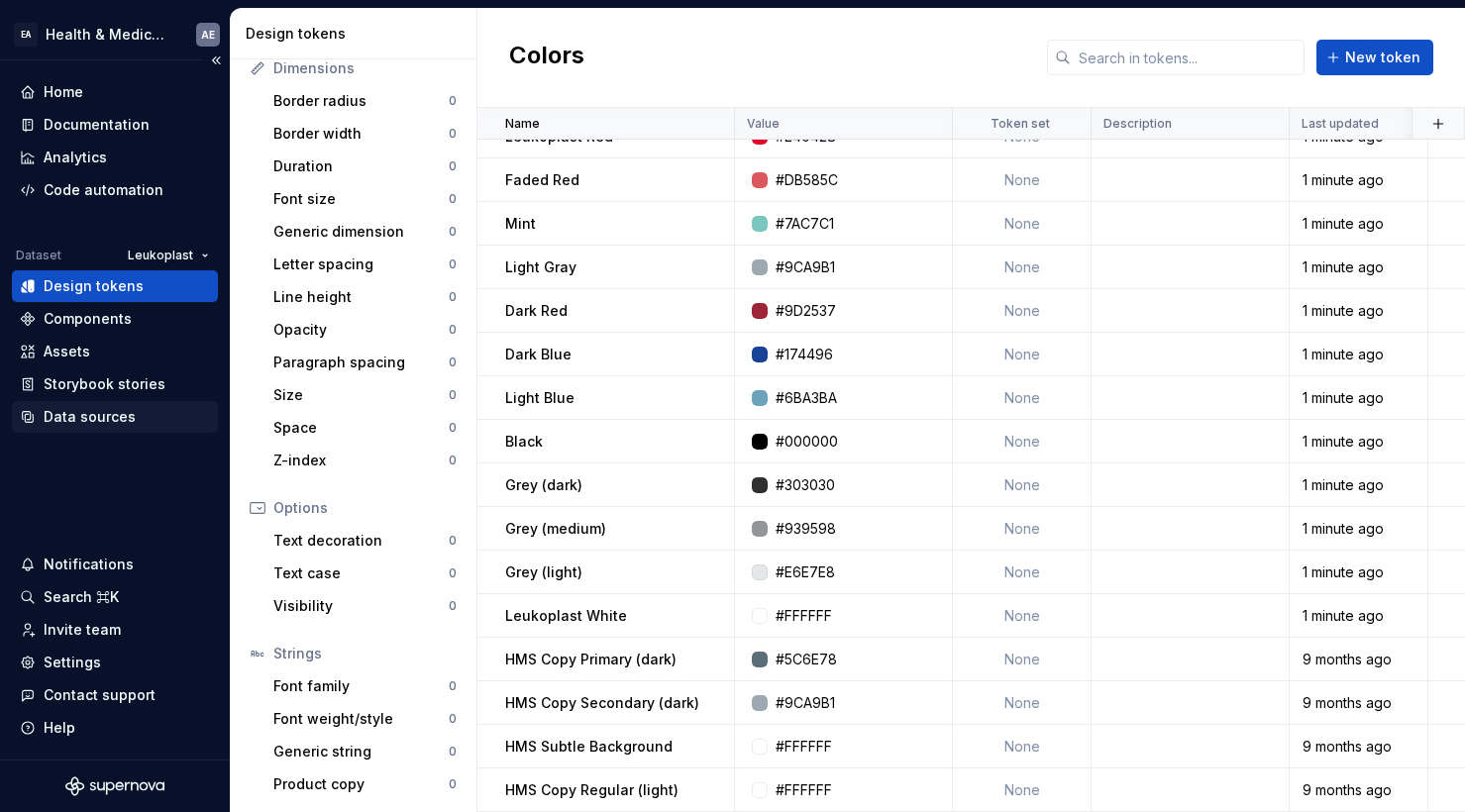 click on "Data sources" at bounding box center [89, 417] 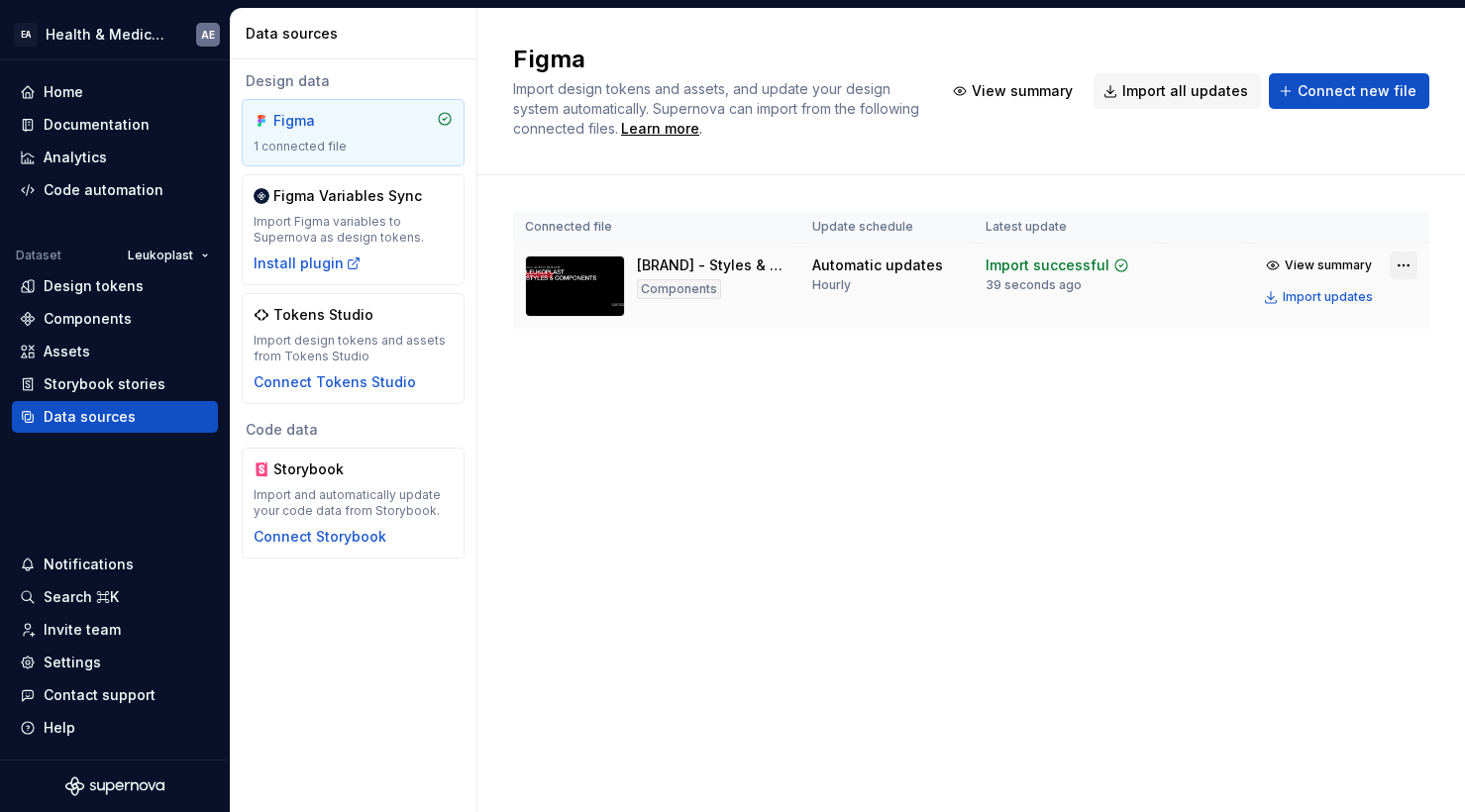 click on "EA Health & Medical Design Systems AE Home Documentation Analytics Code automation Dataset Leukoplast Design tokens Components Assets Storybook stories Data sources Notifications Search ⌘K Invite team Settings Contact support Help Data sources Design data Figma 1 connected file Figma Variables Sync Import Figma variables to Supernova as design tokens. Install plugin Tokens Studio Import design tokens and assets from Tokens Studio Connect Tokens Studio Code data Storybook Import and automatically update your code data from Storybook. Connect Storybook Figma Import design tokens and assets, and update your design system automatically. Supernova can import from the following connected files.   Learn more . View summary Import all updates Connect new file Connected file Update schedule Latest update Leukoplast - Styles & Components Components  Automatic updates Hourly Import successful 39 seconds ago View summary Import updates   *" at bounding box center [732, 406] 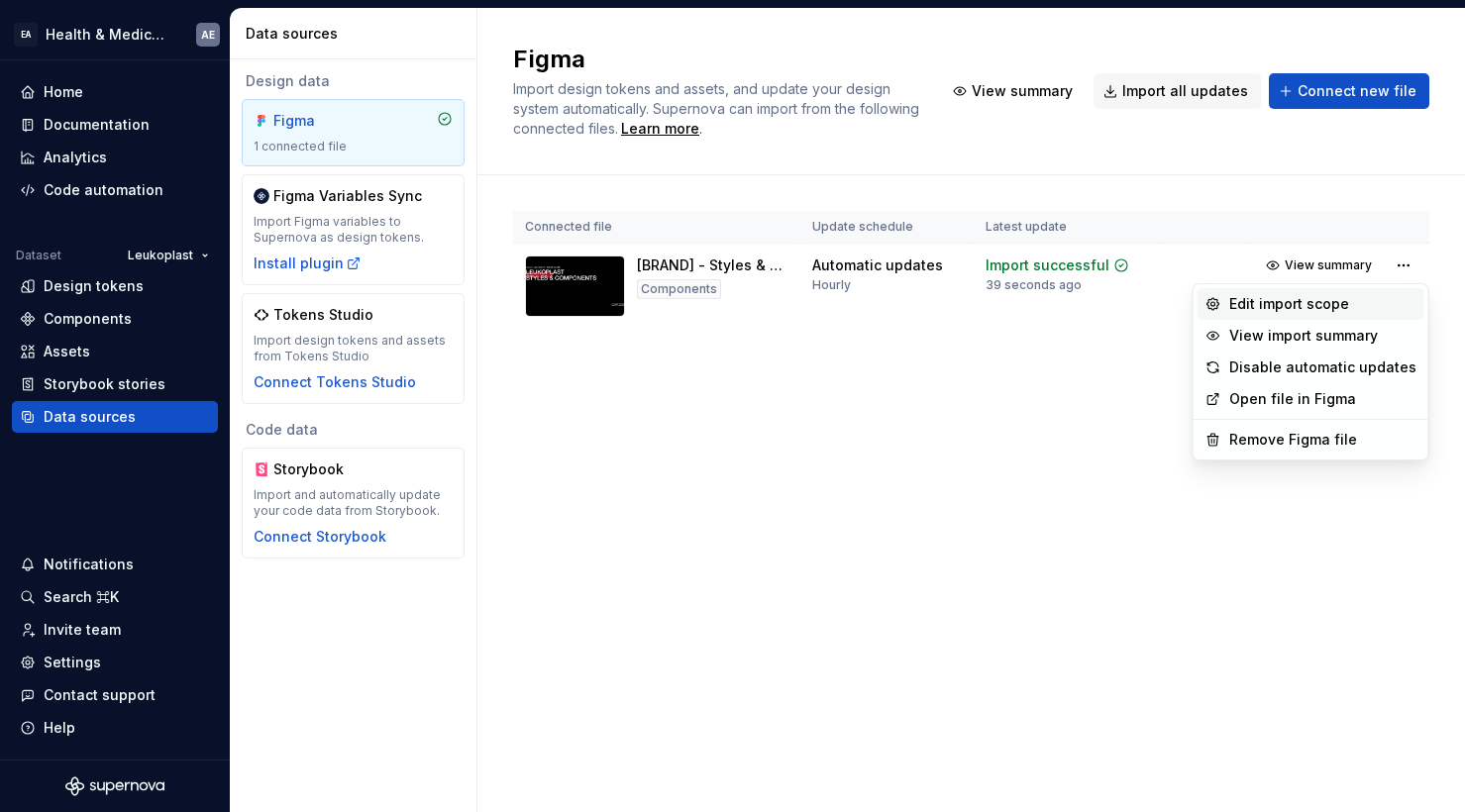click on "Edit import scope" at bounding box center [1322, 304] 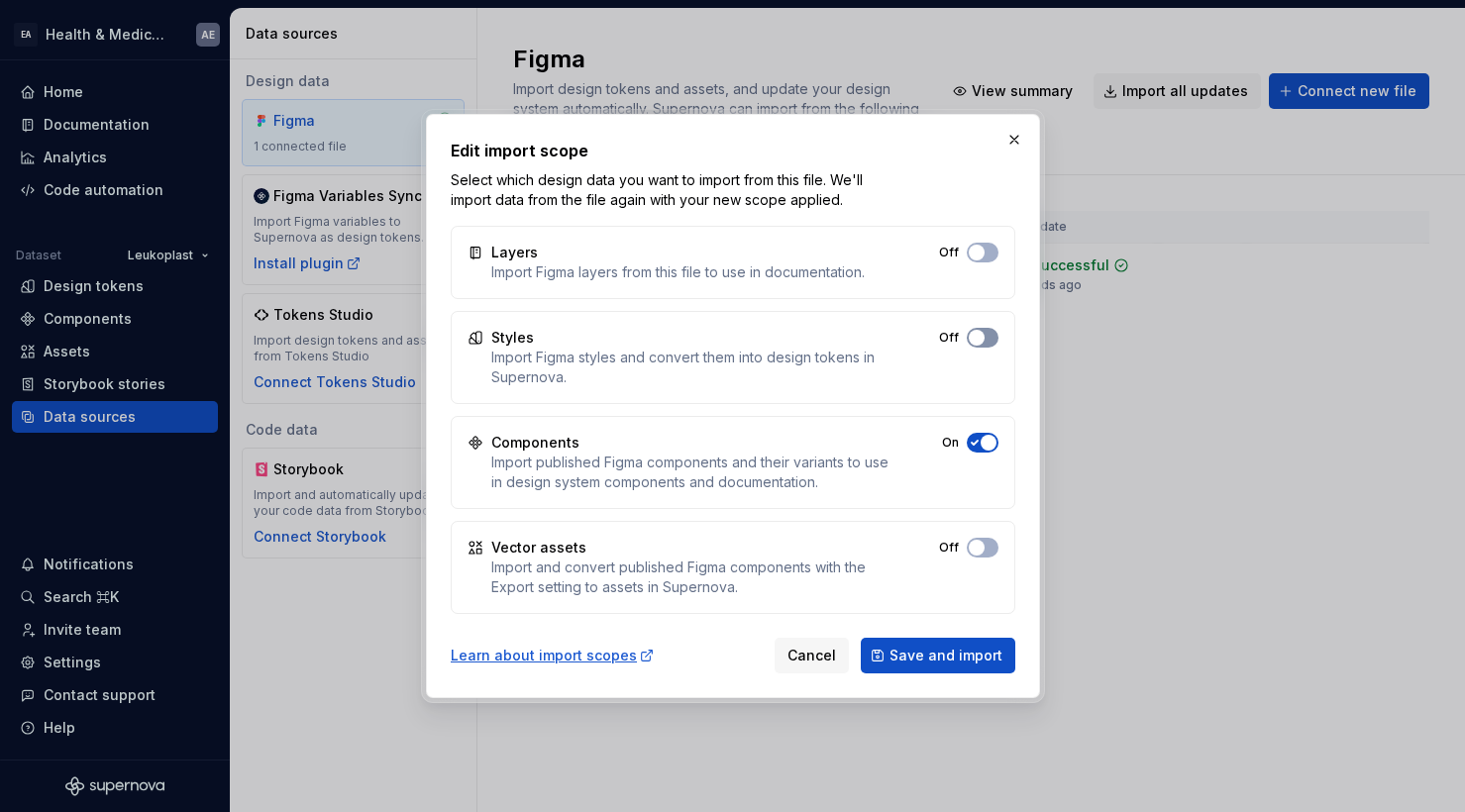 click on "Off" at bounding box center (983, 338) 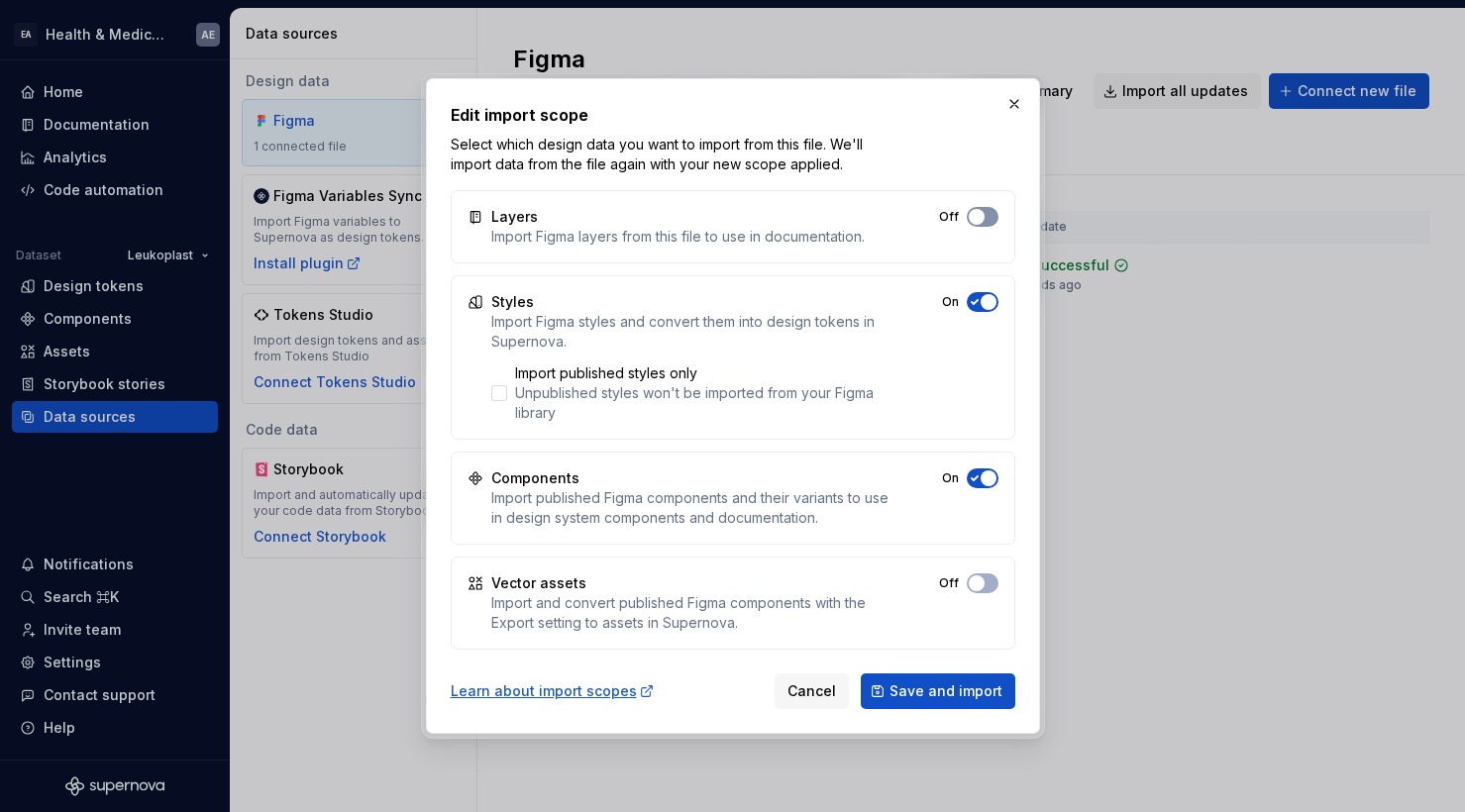click at bounding box center (977, 217) 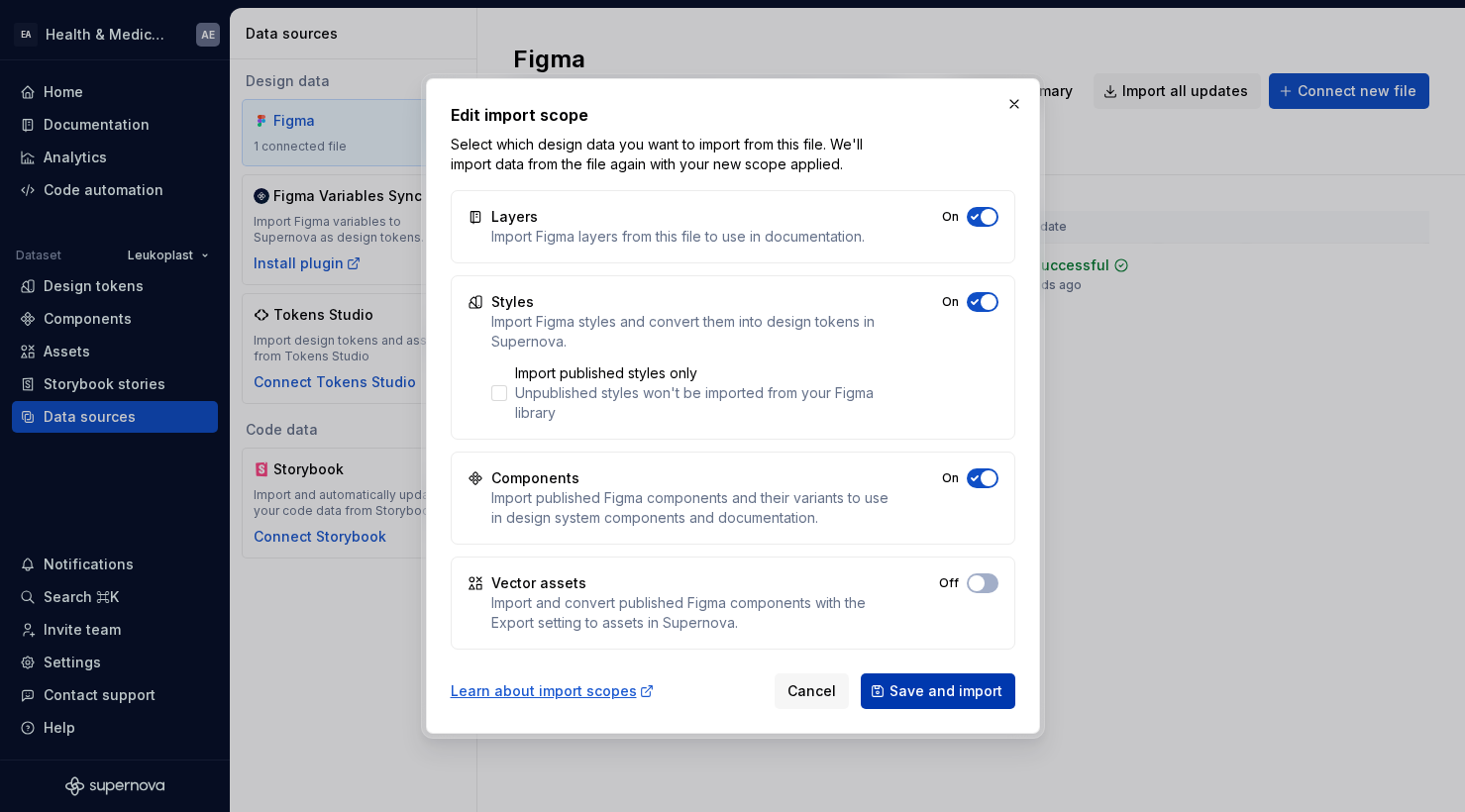 click on "Save and import" at bounding box center [946, 691] 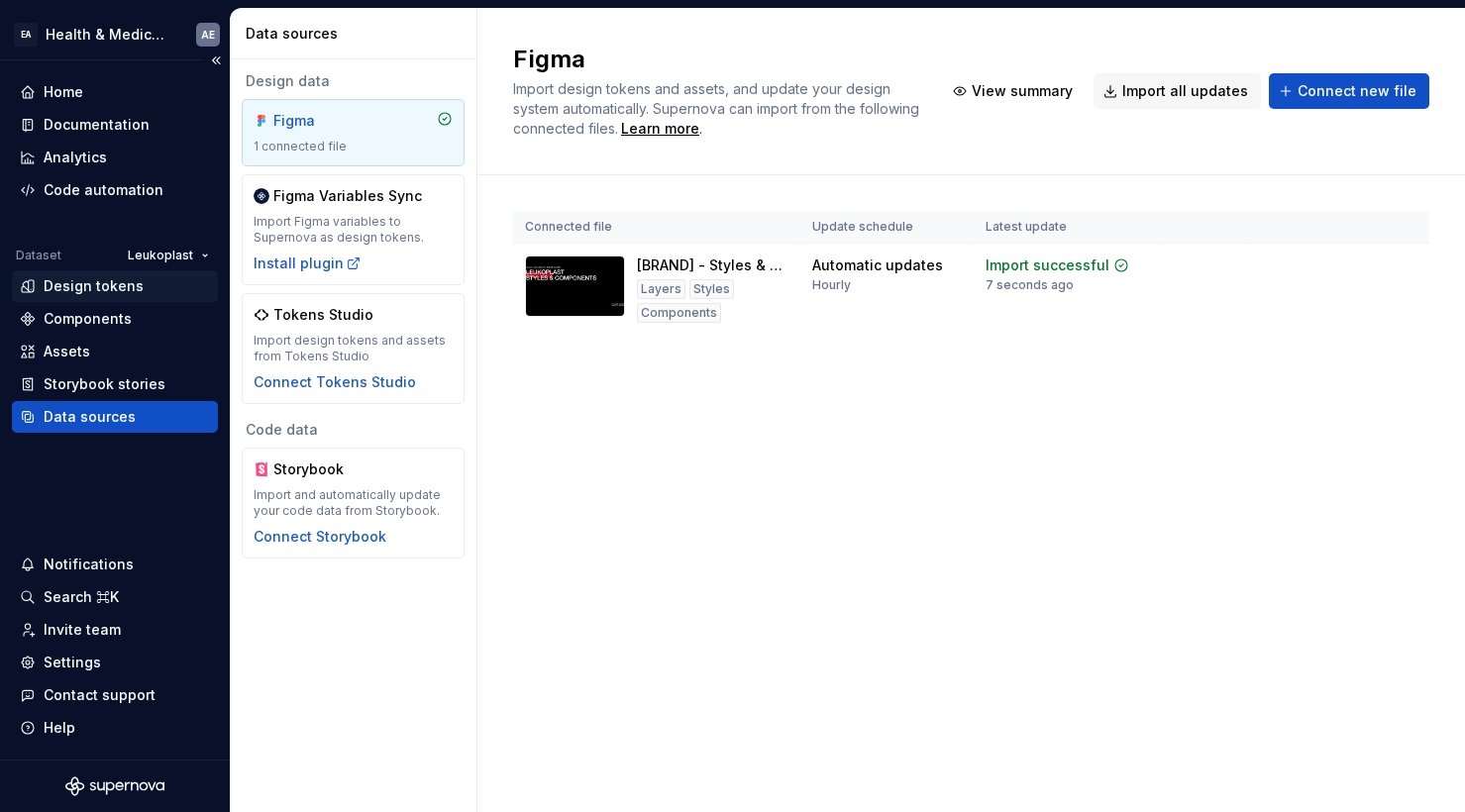 click on "Design tokens" at bounding box center (93, 286) 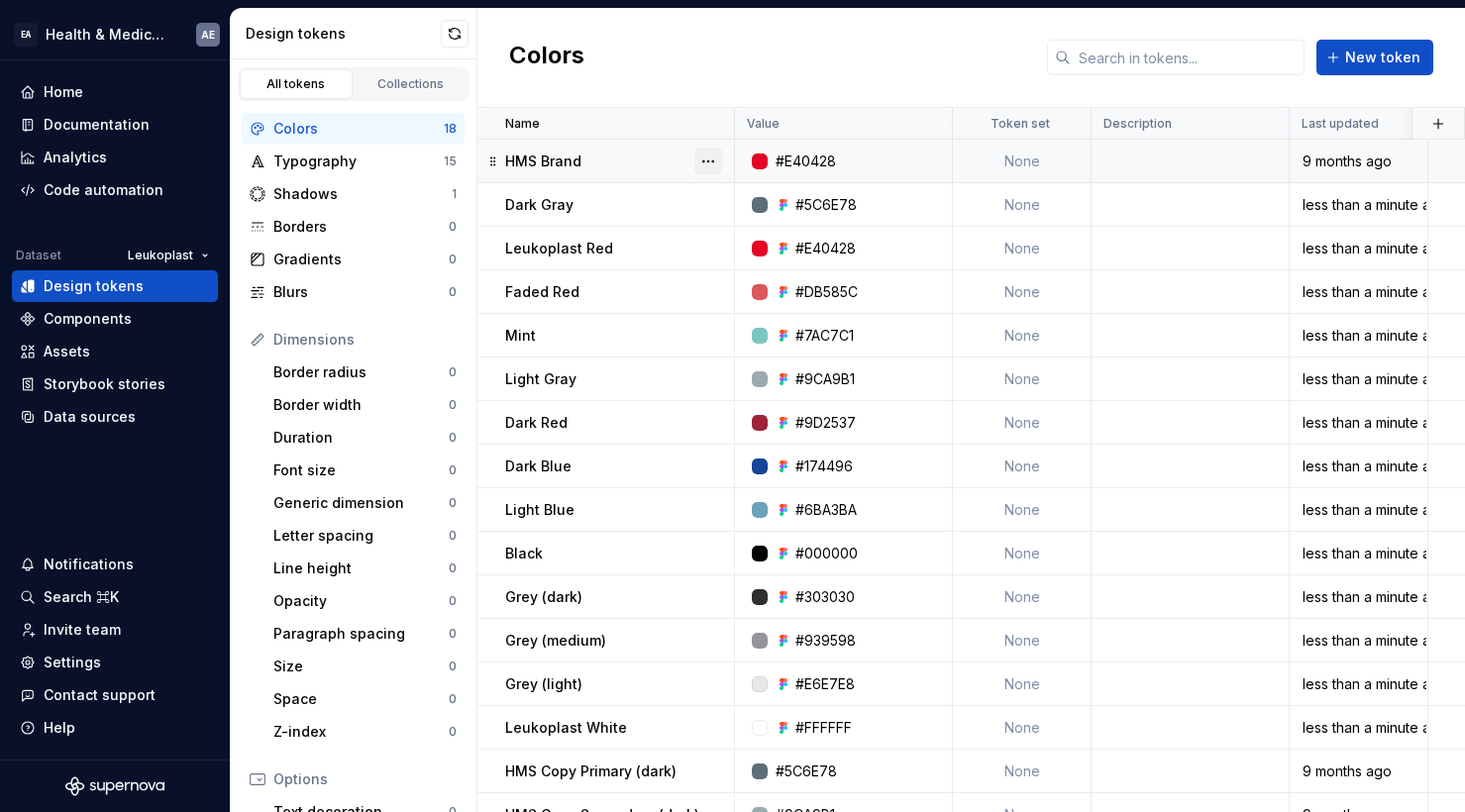 click at bounding box center (708, 161) 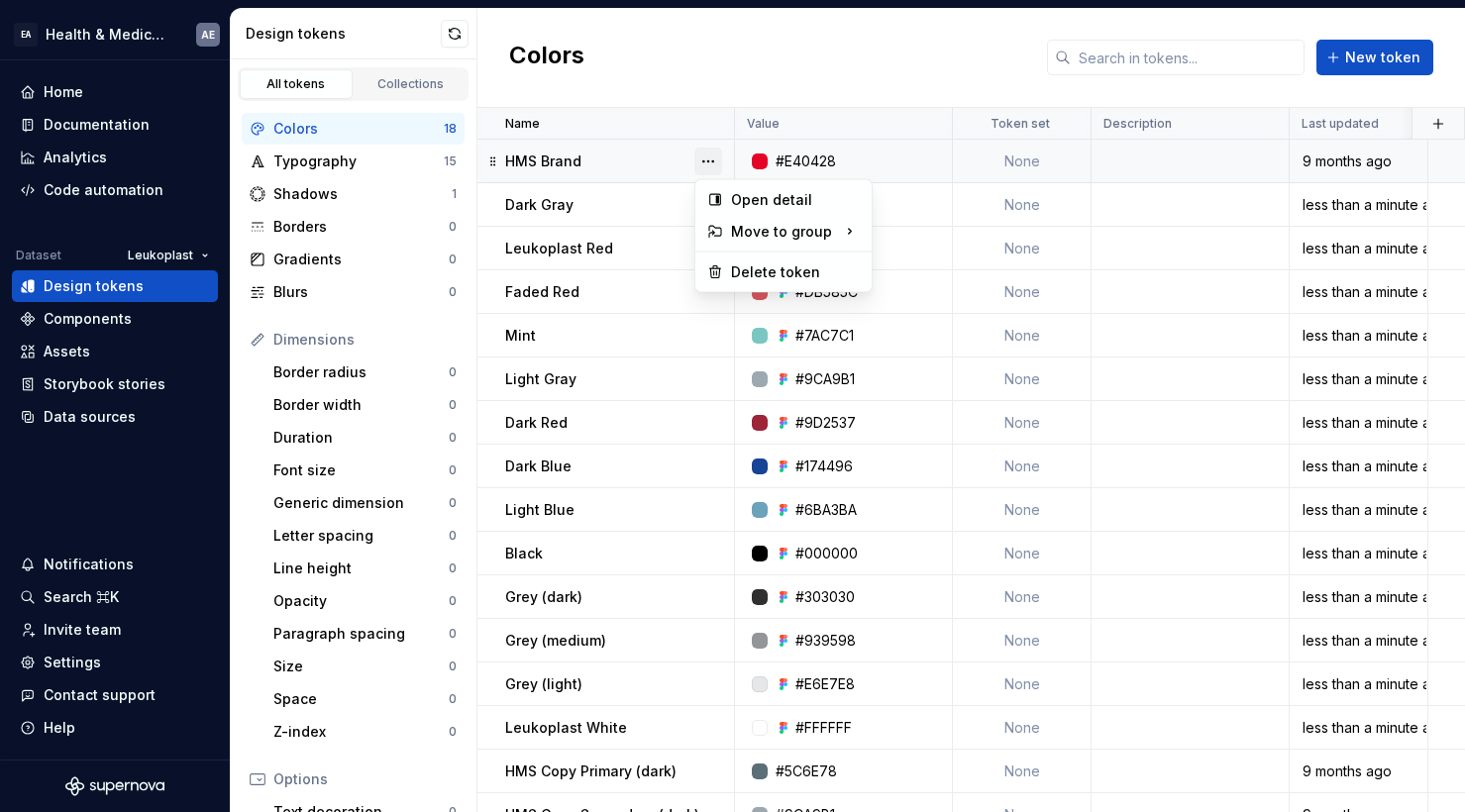 click at bounding box center [708, 161] 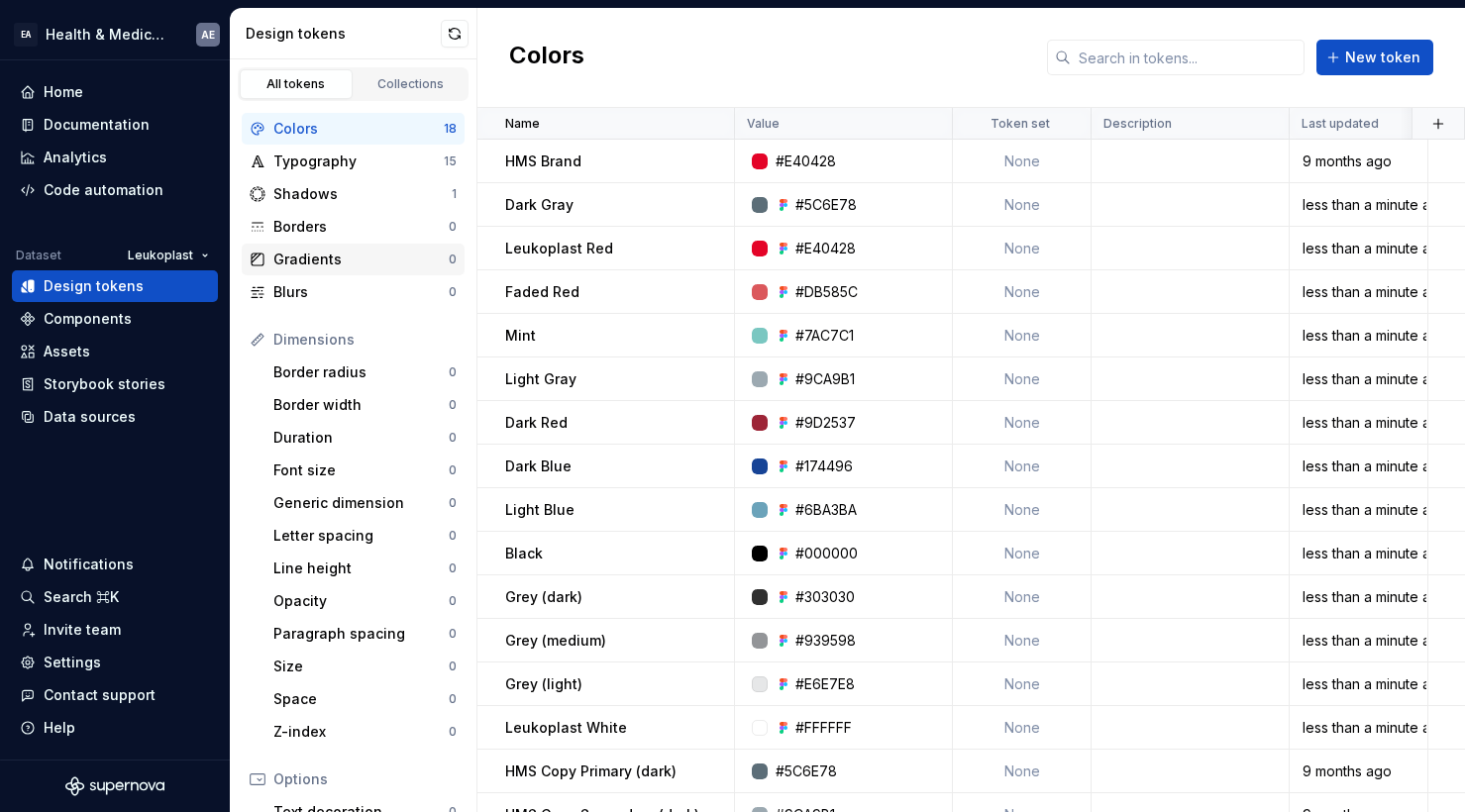 scroll, scrollTop: 0, scrollLeft: 0, axis: both 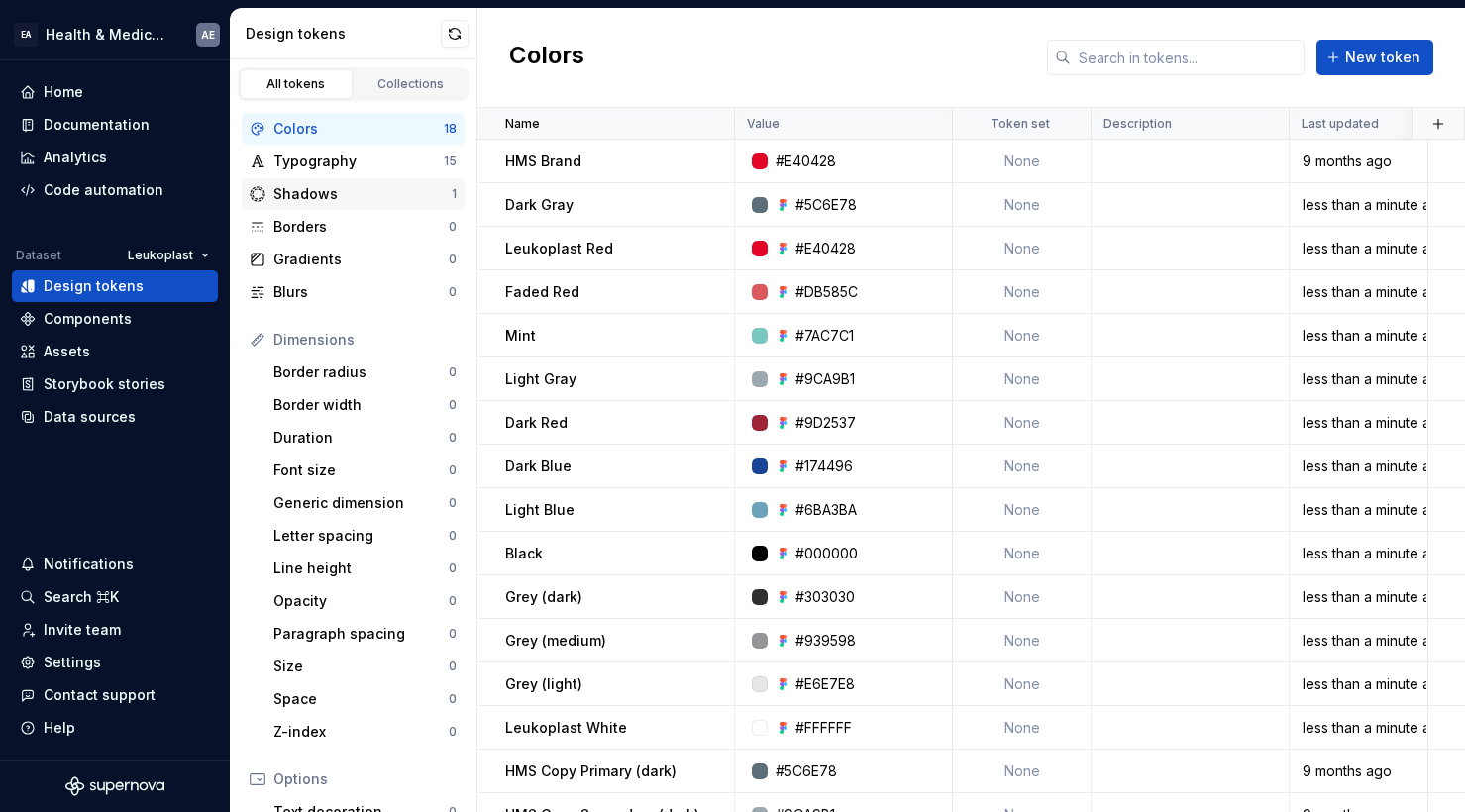 click on "Shadows" at bounding box center [363, 194] 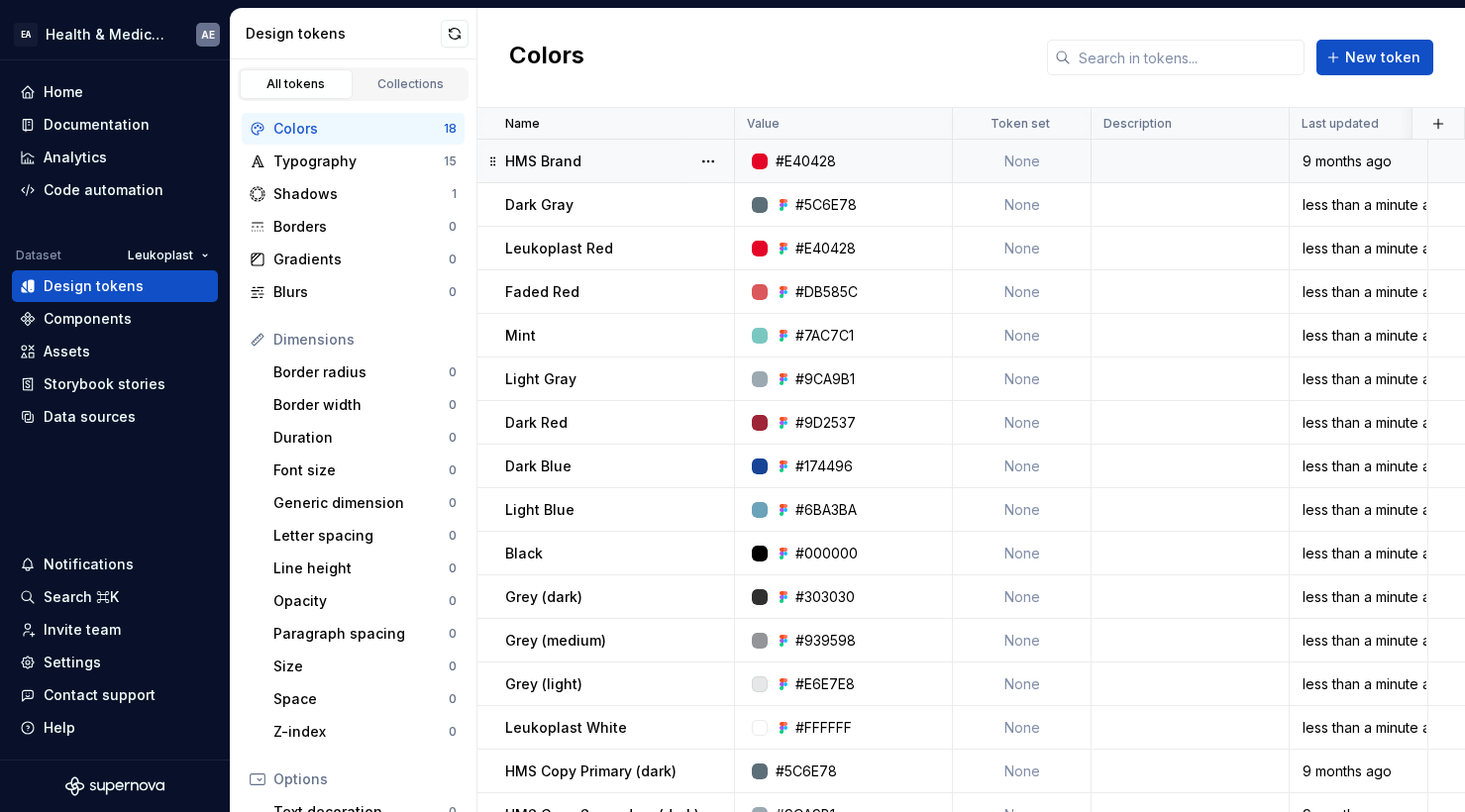 click on "HMS Brand" at bounding box center [619, 161] 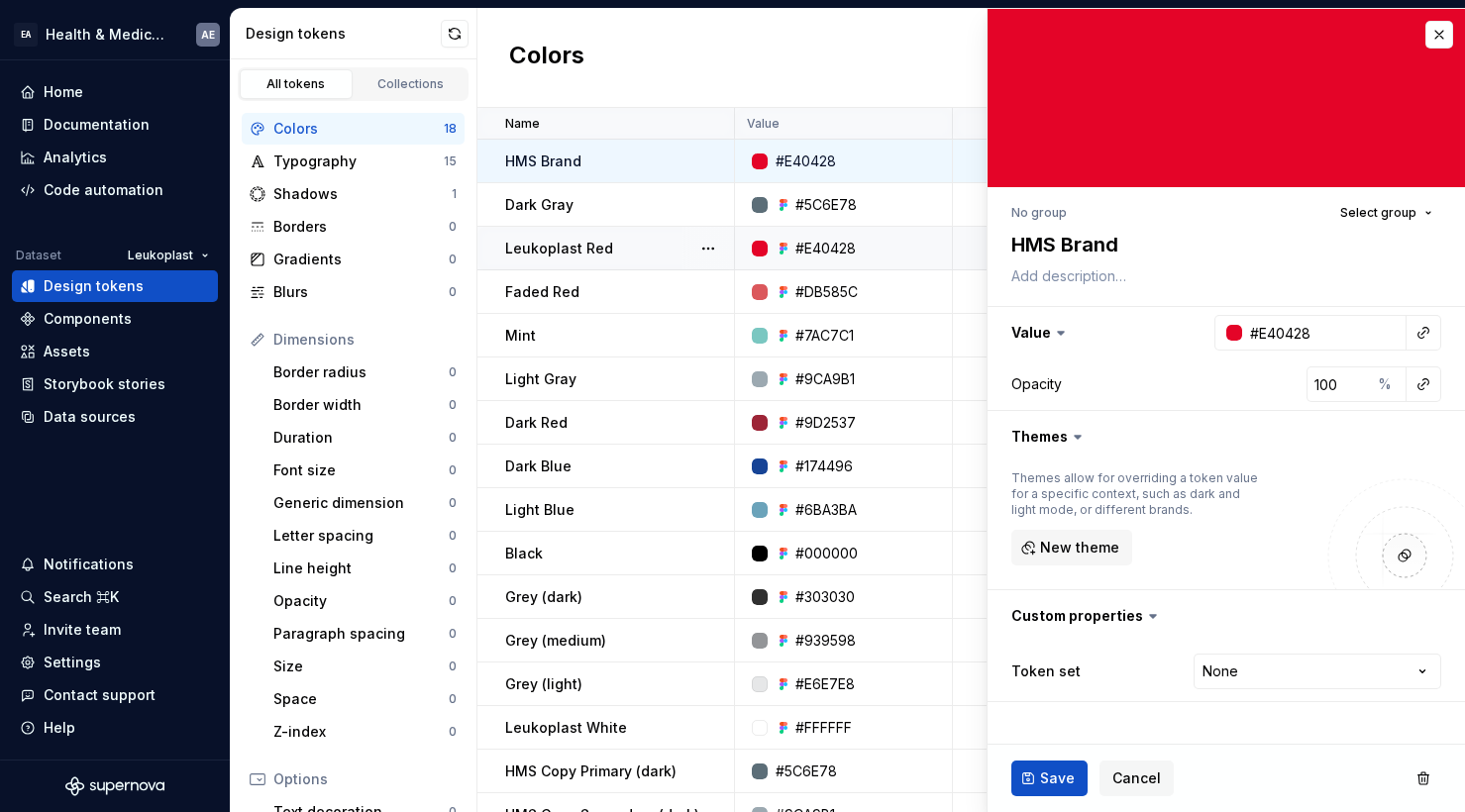 click on "Faded Red" at bounding box center [619, 292] 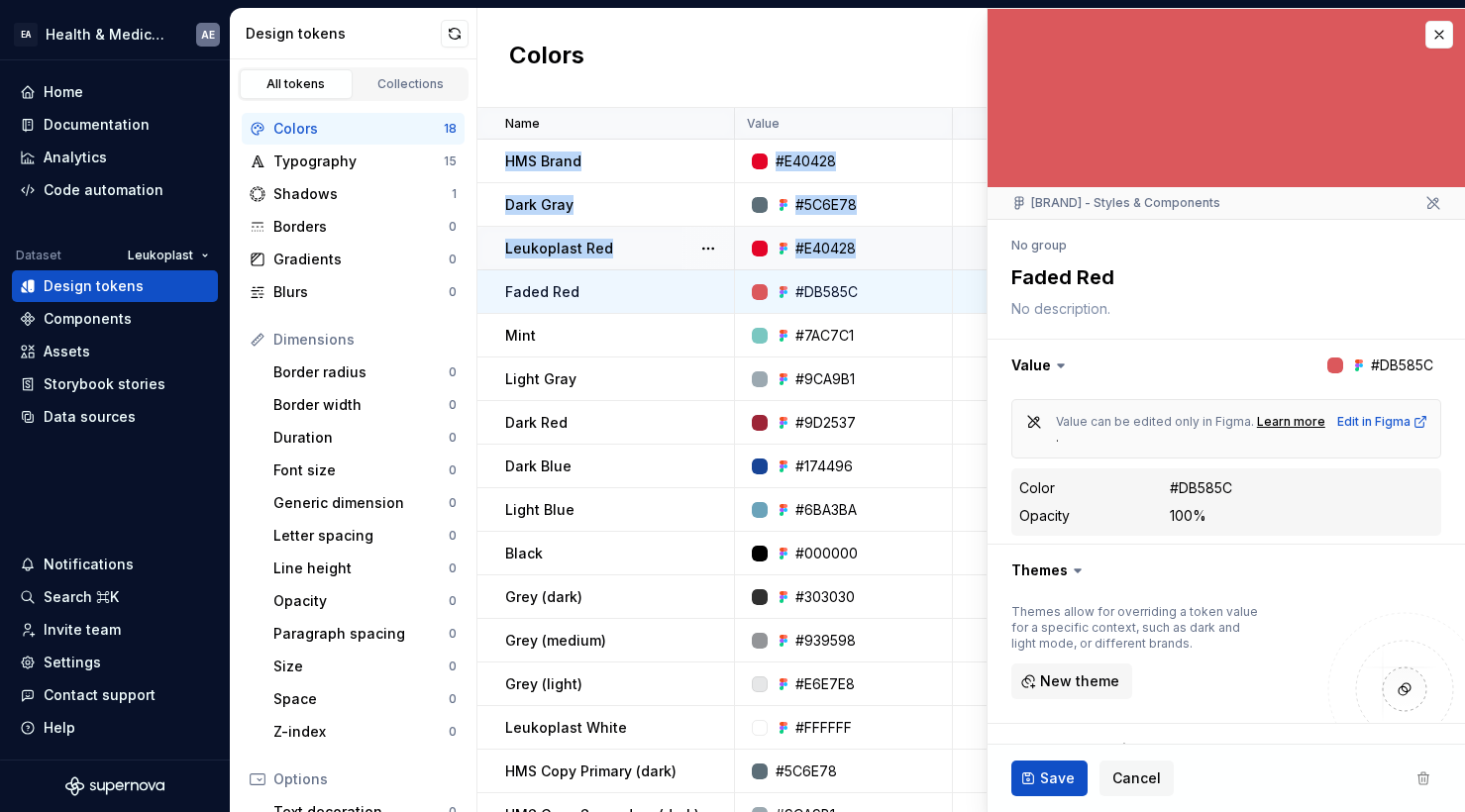click on "Colors New token" at bounding box center [971, 57] 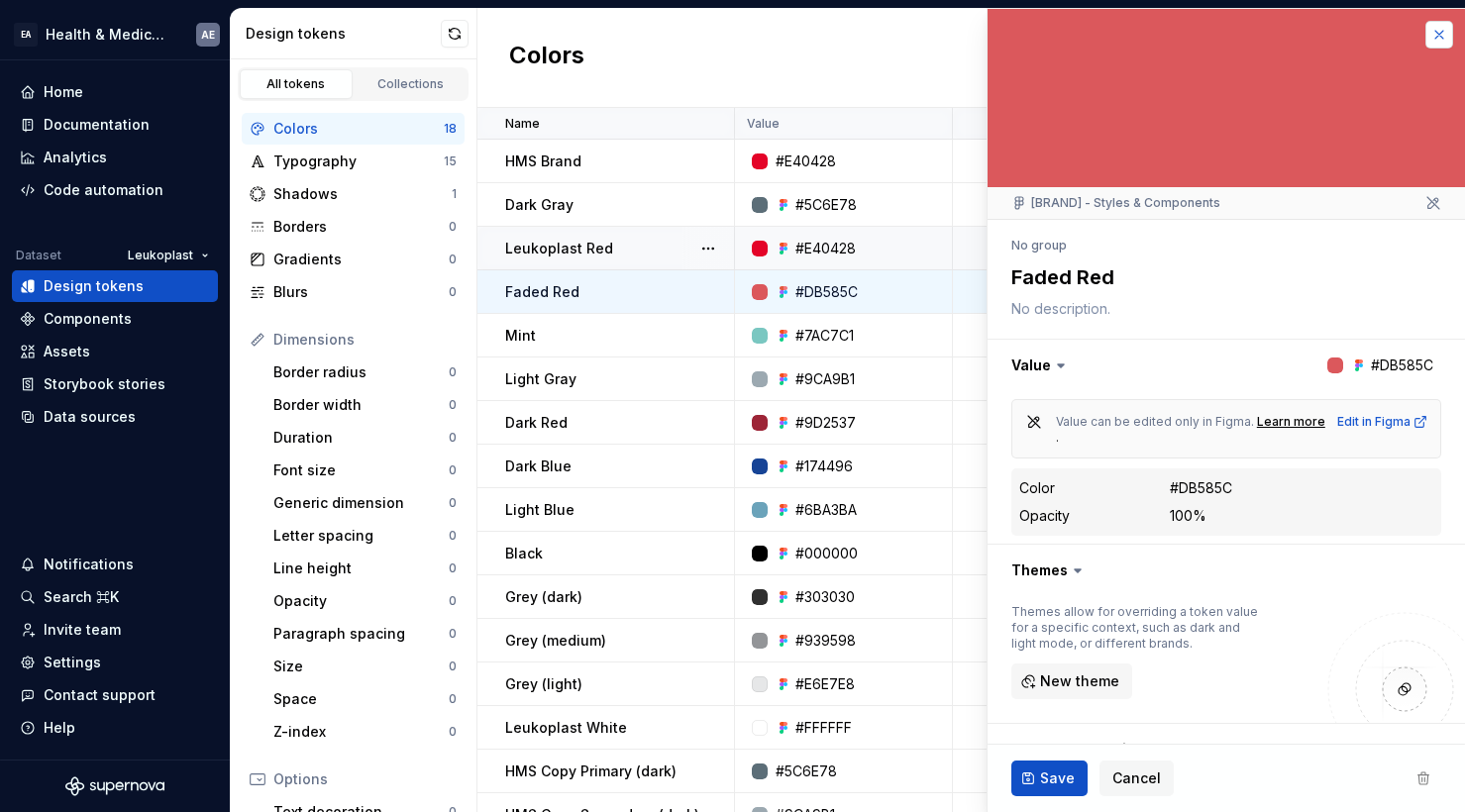 click at bounding box center (1439, 35) 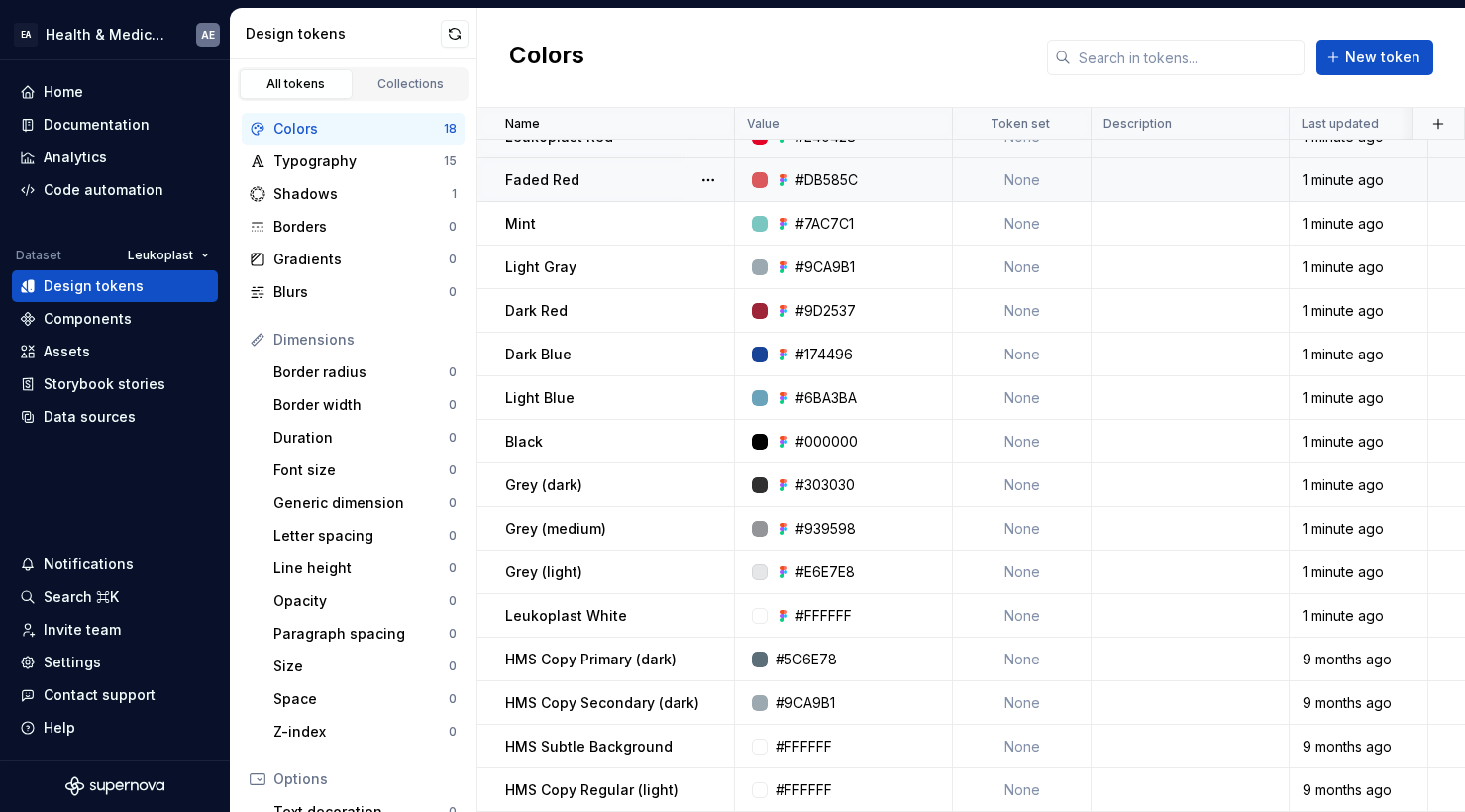scroll, scrollTop: 0, scrollLeft: 0, axis: both 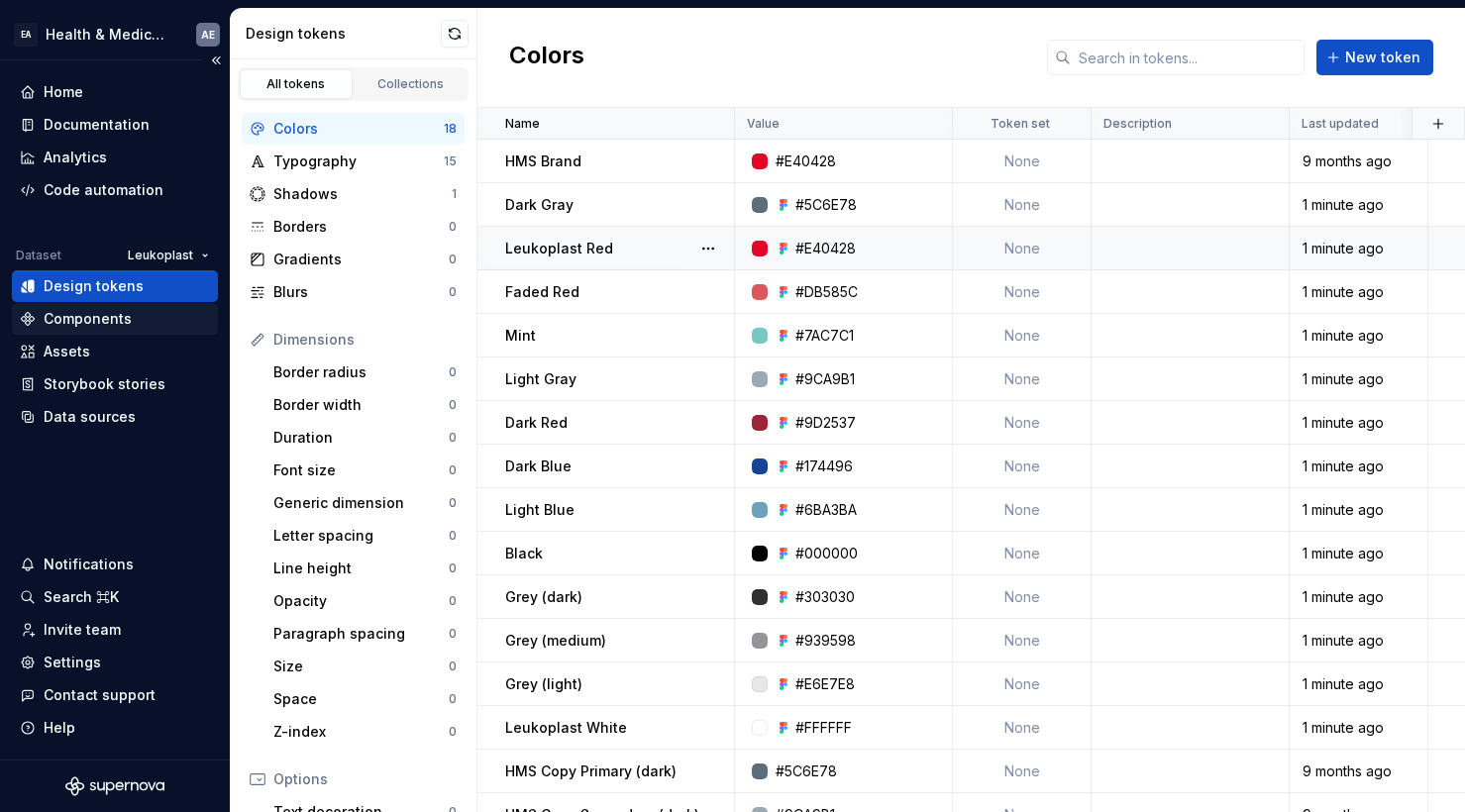 click on "Components" at bounding box center (87, 319) 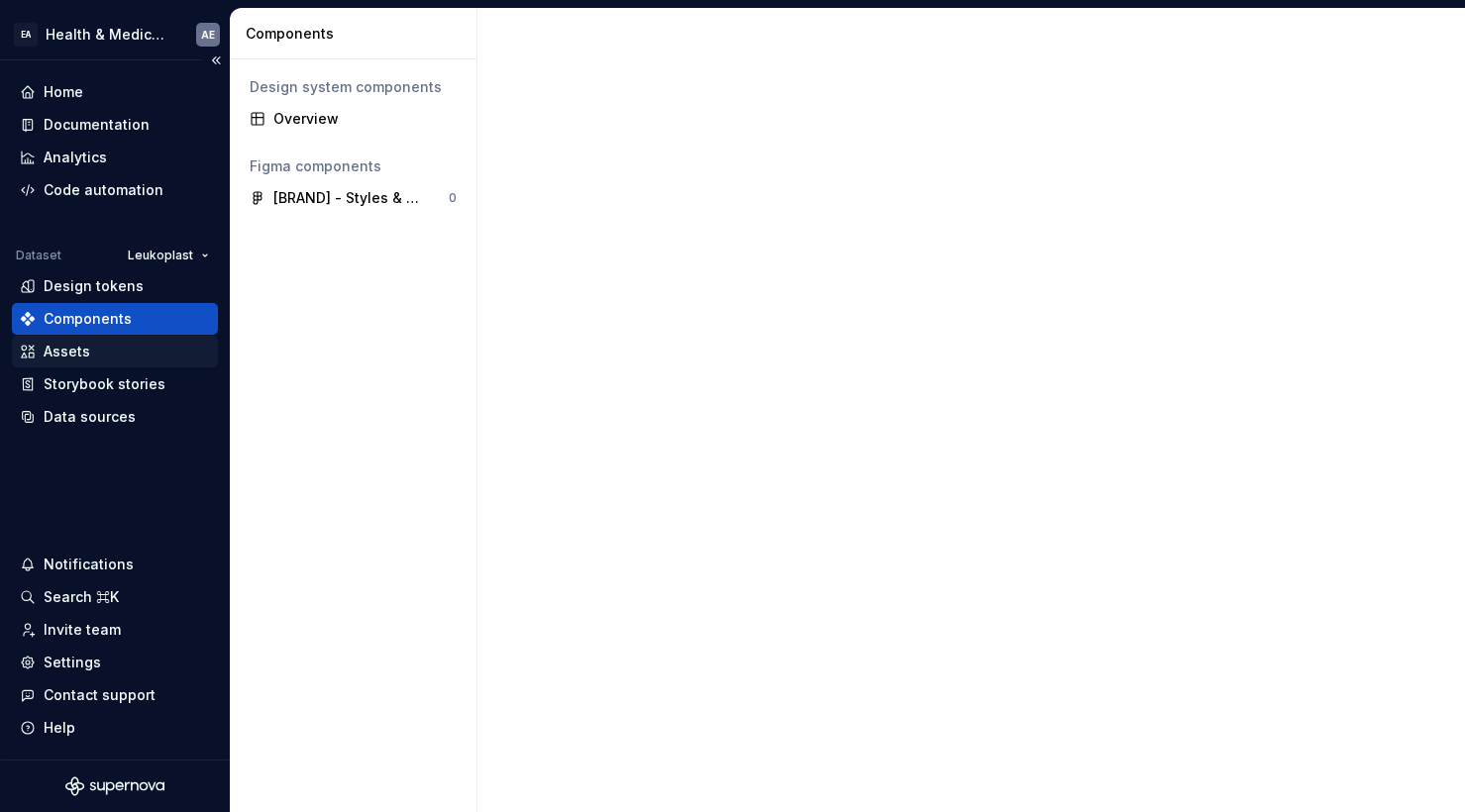 click on "Assets" at bounding box center (66, 352) 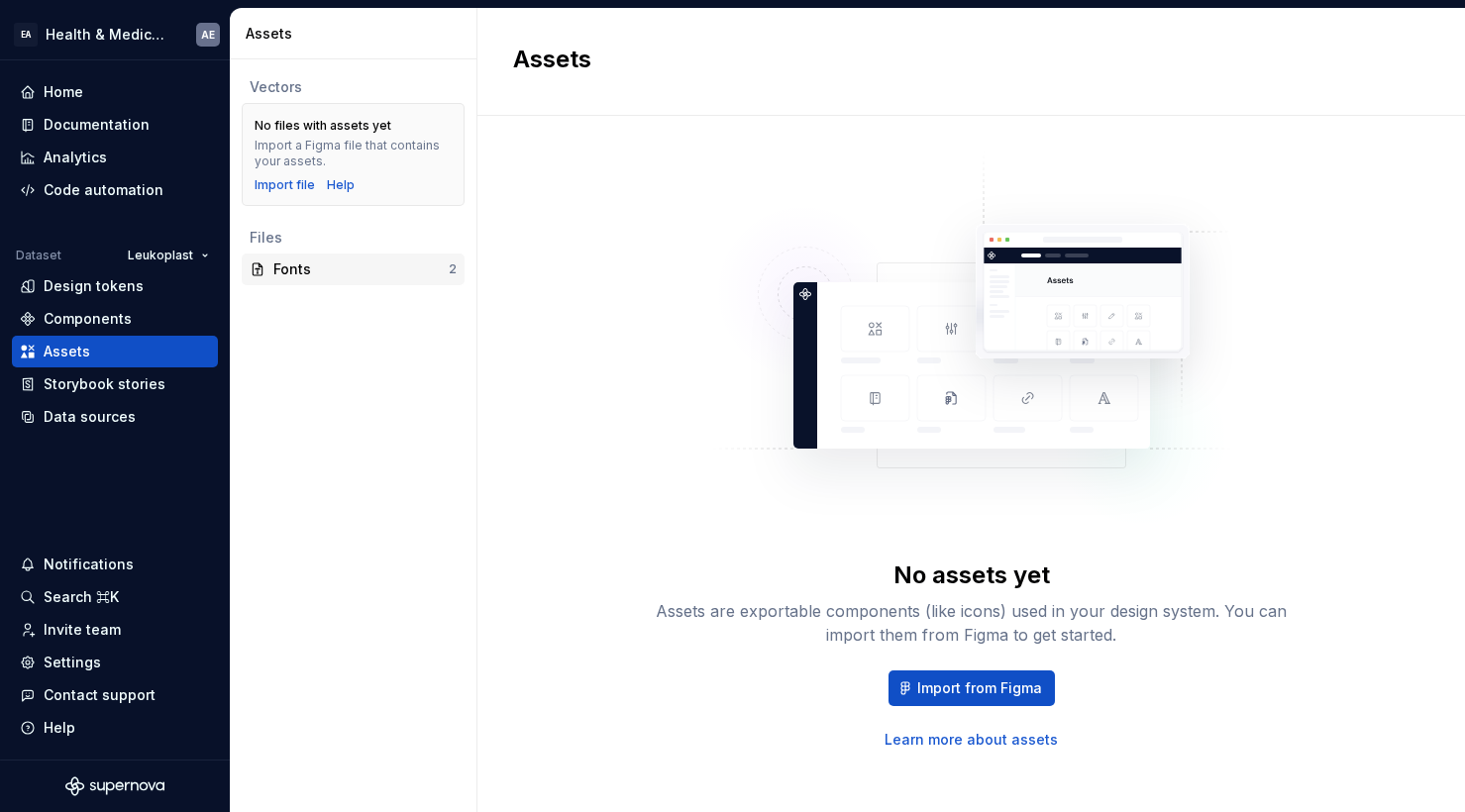 click on "Fonts" at bounding box center [361, 269] 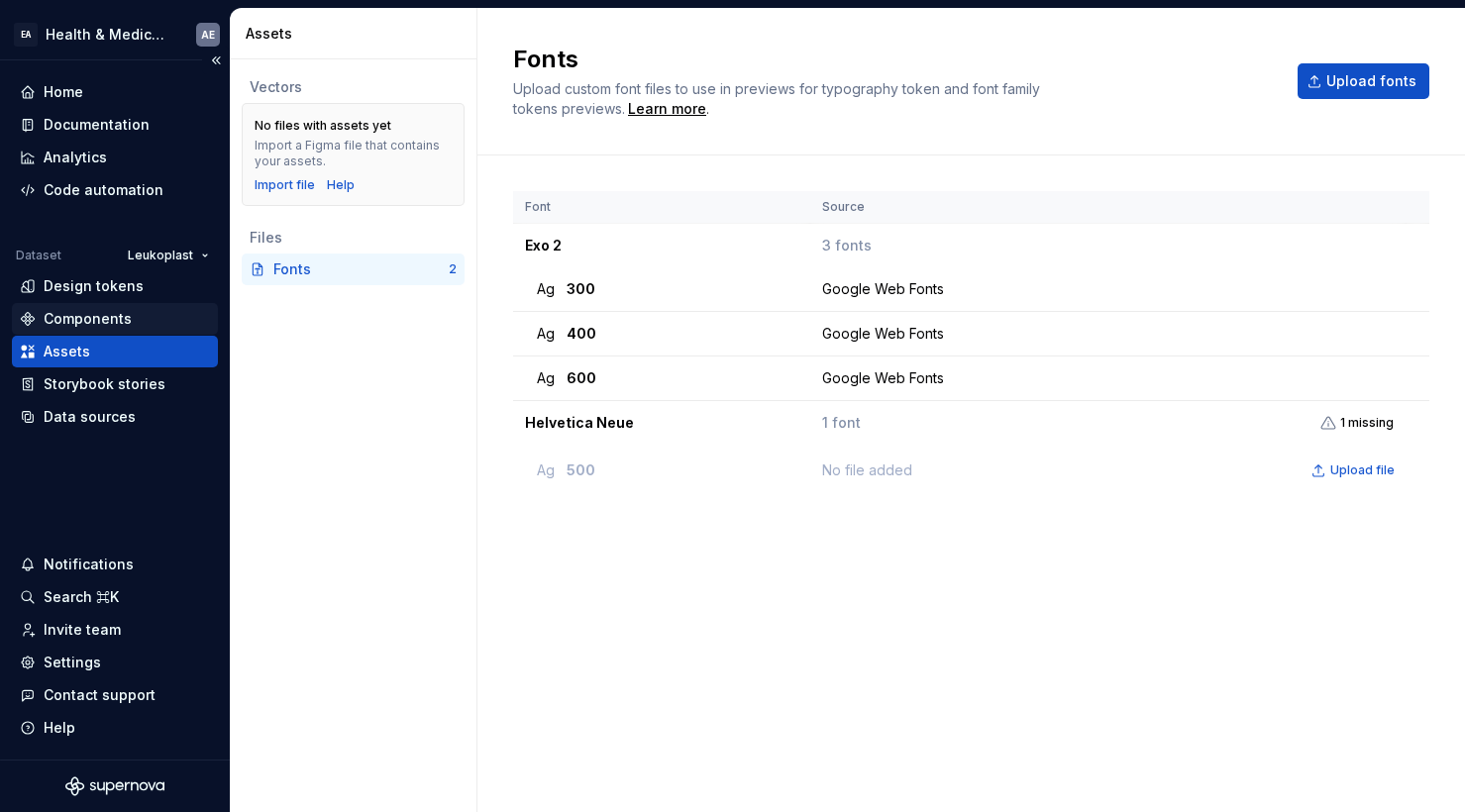 click on "Components" at bounding box center (115, 319) 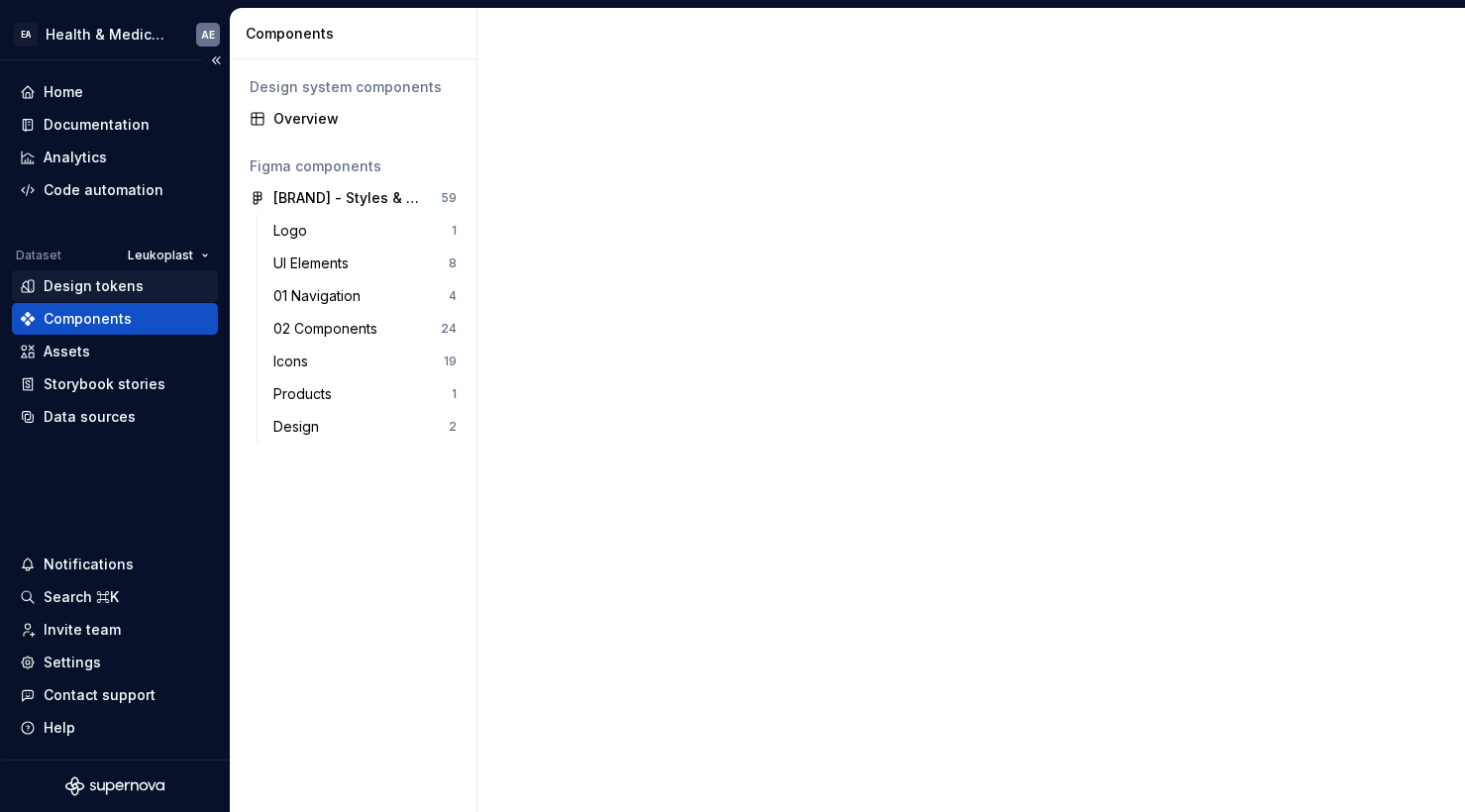 click on "Design tokens" at bounding box center (93, 286) 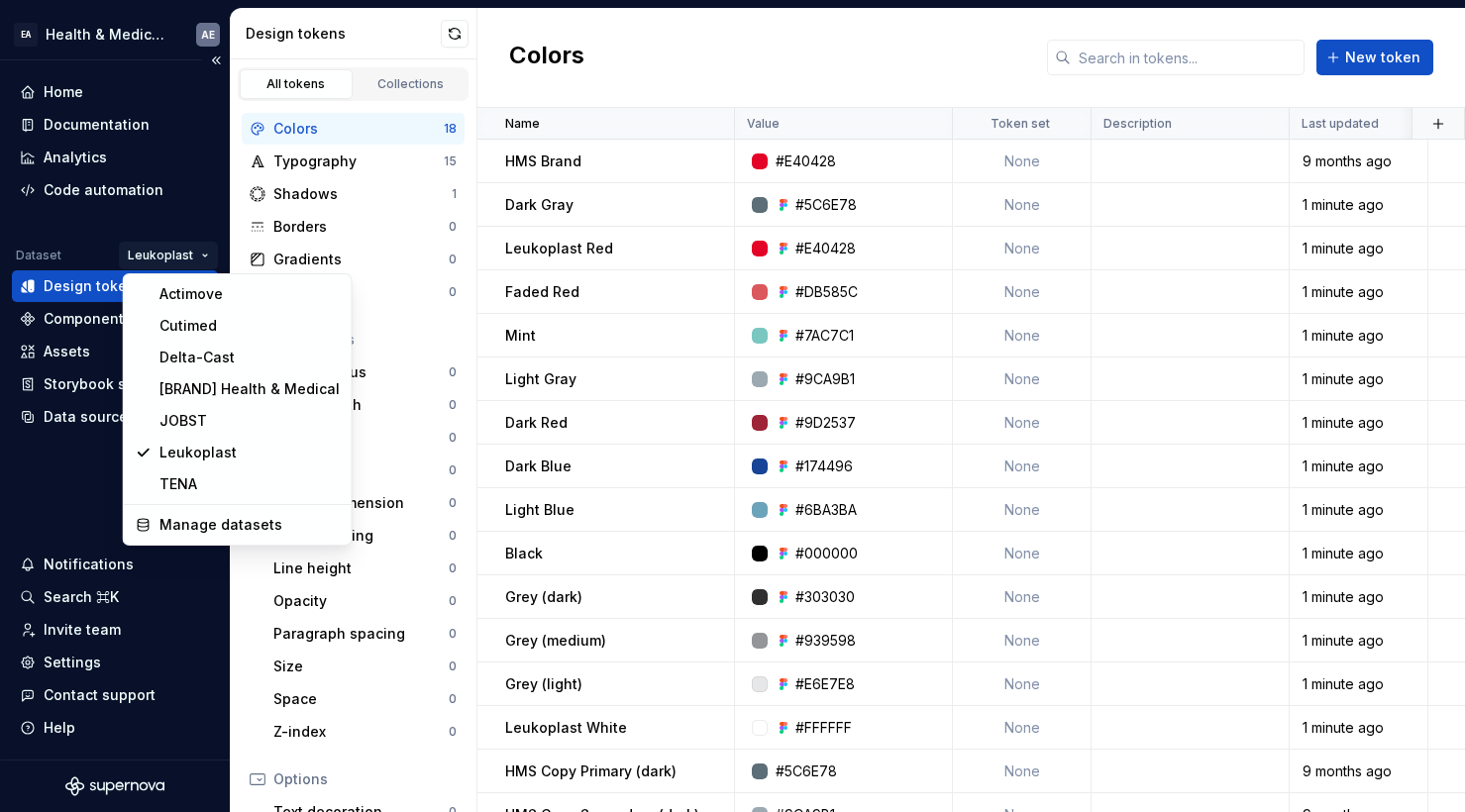 click on "EA Health & Medical Design Systems AE Home Documentation Analytics Code automation Dataset Leukoplast Design tokens Components Assets Storybook stories Data sources Notifications Search ⌘K Invite team Settings Contact support Help Design tokens All tokens Collections Colors 18 Typography 15 Shadows 1 Borders 0 Gradients 0 Blurs 0 Dimensions Border radius 0 Border width 0 Duration 0 Font size 0 Generic dimension 0 Letter spacing 0 Line height 0 Opacity 0 Paragraph spacing 0 Size 0 Space 0 Z-index 0 Options Text decoration 0 Text case 0 Visibility 0 Strings Font family 0 Font weight/style 0 Generic string 0 Product copy 0 Colors New token Name Value Token set Description Last updated HMS Brand #E40428 None 9 months ago Dark Gray #5C6E78 None 1 minute ago Leukoplast Red #E40428 None 1 minute ago Faded Red #DB585C None 1 minute ago Mint #7AC7C1 None 1 minute ago Light Gray #9CA9B1 None 1 minute ago Dark Red #9D2537 None 1 minute ago Dark Blue #174496 None 1 minute ago Light Blue #6BA3BA None 1 minute ago Black" at bounding box center (732, 406) 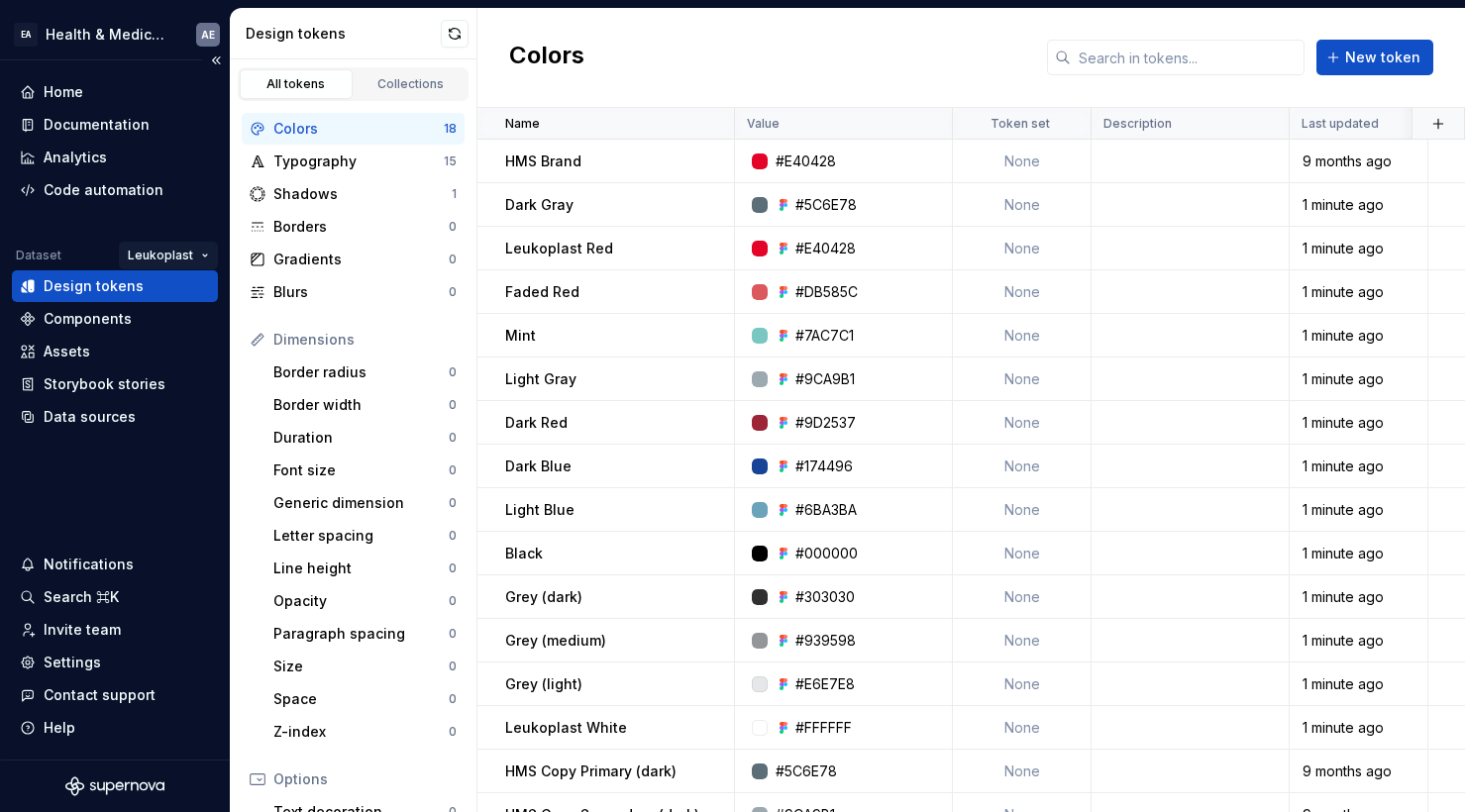 click on "EA Health & Medical Design Systems AE Home Documentation Analytics Code automation Dataset Leukoplast Design tokens Components Assets Storybook stories Data sources Notifications Search ⌘K Invite team Settings Contact support Help Design tokens All tokens Collections Colors 18 Typography 15 Shadows 1 Borders 0 Gradients 0 Blurs 0 Dimensions Border radius 0 Border width 0 Duration 0 Font size 0 Generic dimension 0 Letter spacing 0 Line height 0 Opacity 0 Paragraph spacing 0 Size 0 Space 0 Z-index 0 Options Text decoration 0 Text case 0 Visibility 0 Strings Font family 0 Font weight/style 0 Generic string 0 Product copy 0 Colors New token Name Value Token set Description Last updated HMS Brand #E40428 None 9 months ago Dark Gray #5C6E78 None 1 minute ago Leukoplast Red #E40428 None 1 minute ago Faded Red #DB585C None 1 minute ago Mint #7AC7C1 None 1 minute ago Light Gray #9CA9B1 None 1 minute ago Dark Red #9D2537 None 1 minute ago Dark Blue #174496 None 1 minute ago Light Blue #6BA3BA None 1 minute ago Black" at bounding box center (732, 406) 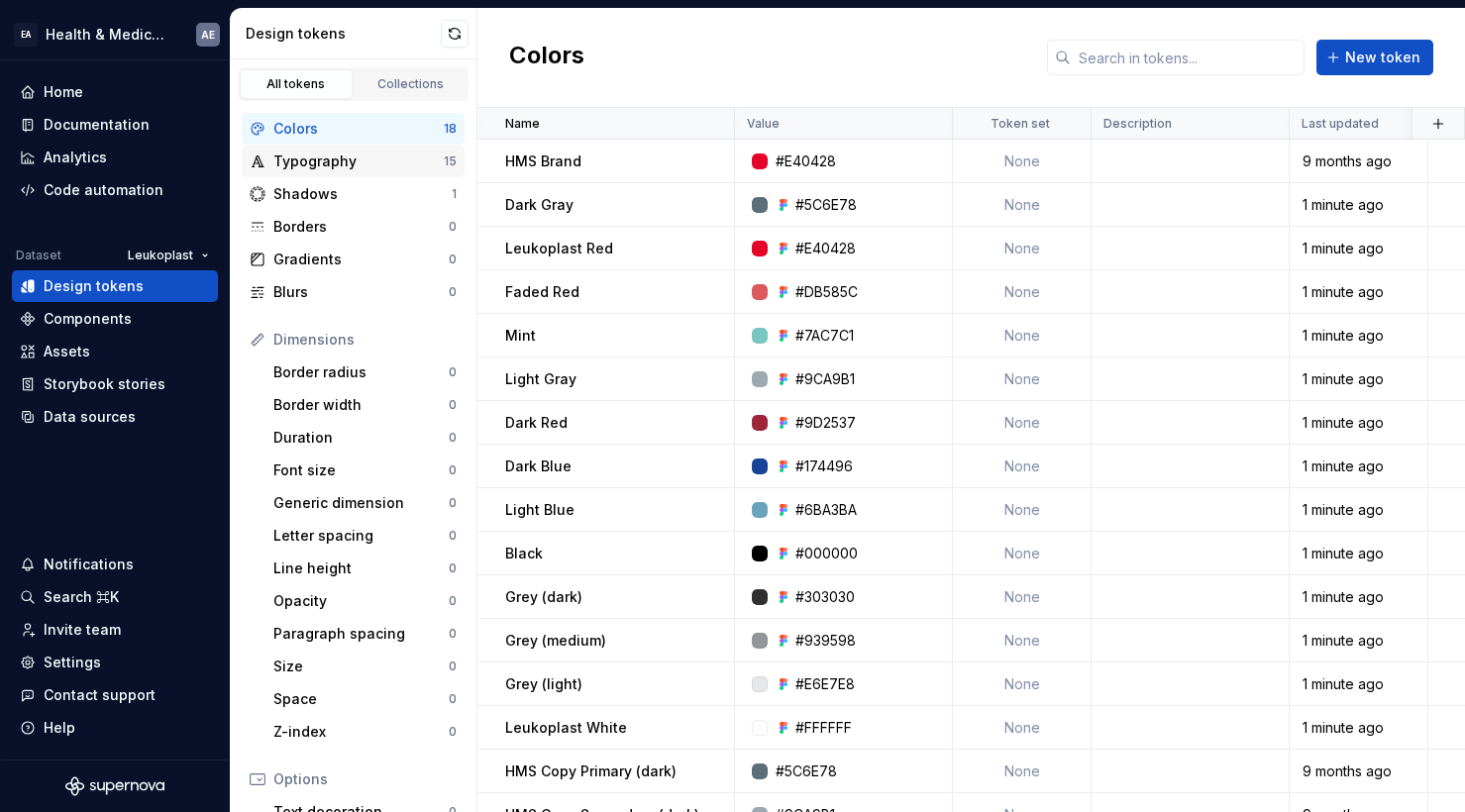 click on "Typography" at bounding box center [359, 161] 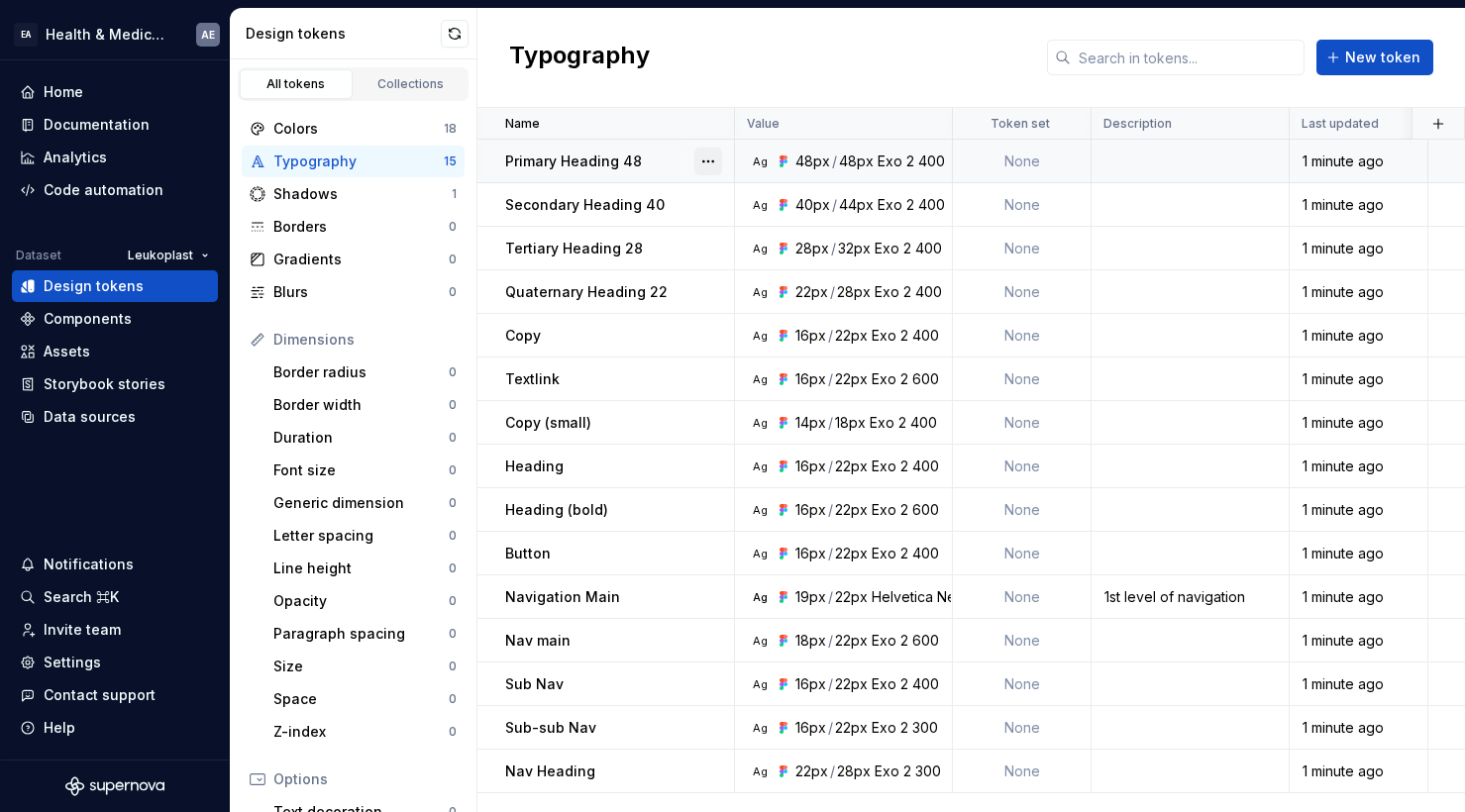 click at bounding box center [708, 161] 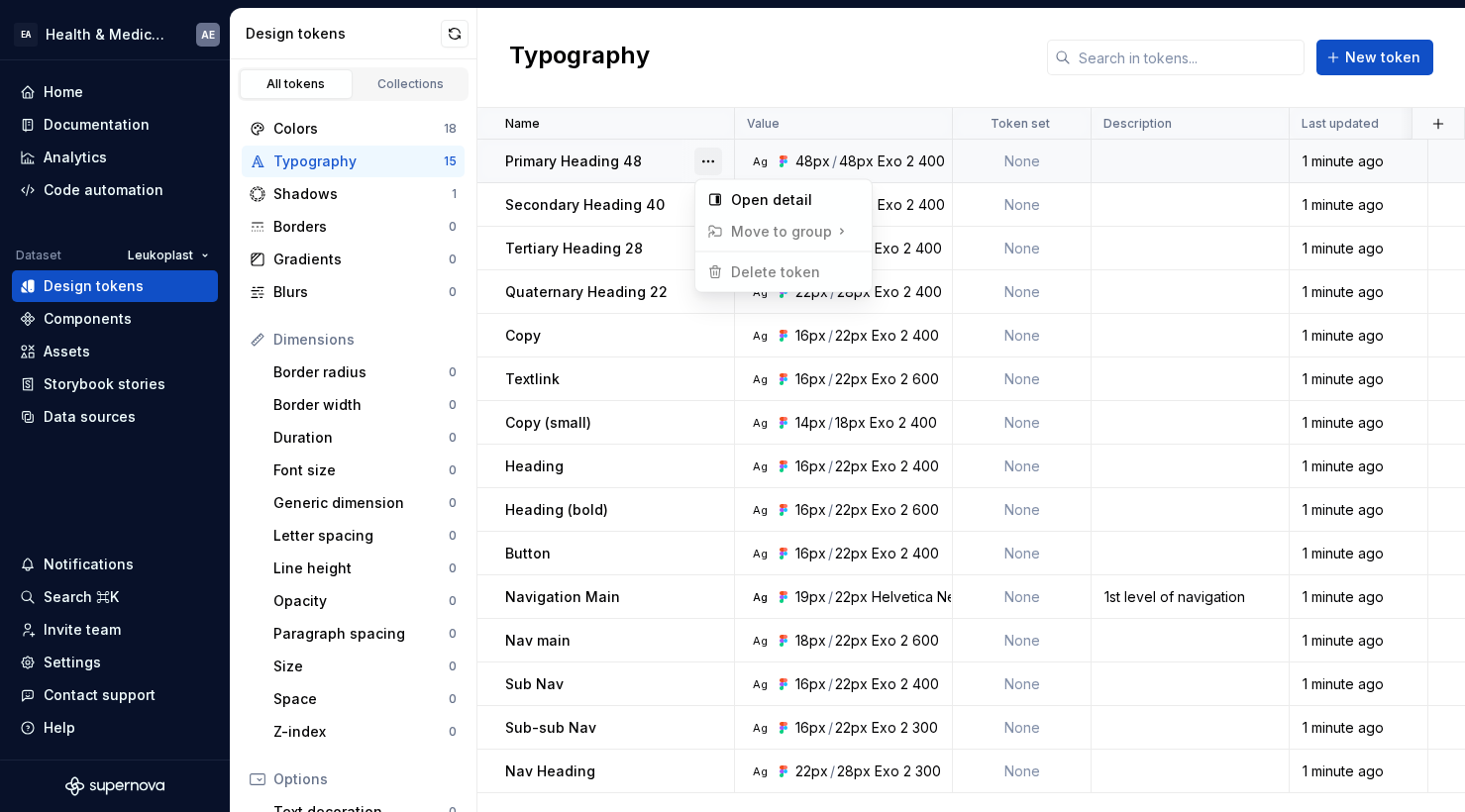 click at bounding box center (708, 161) 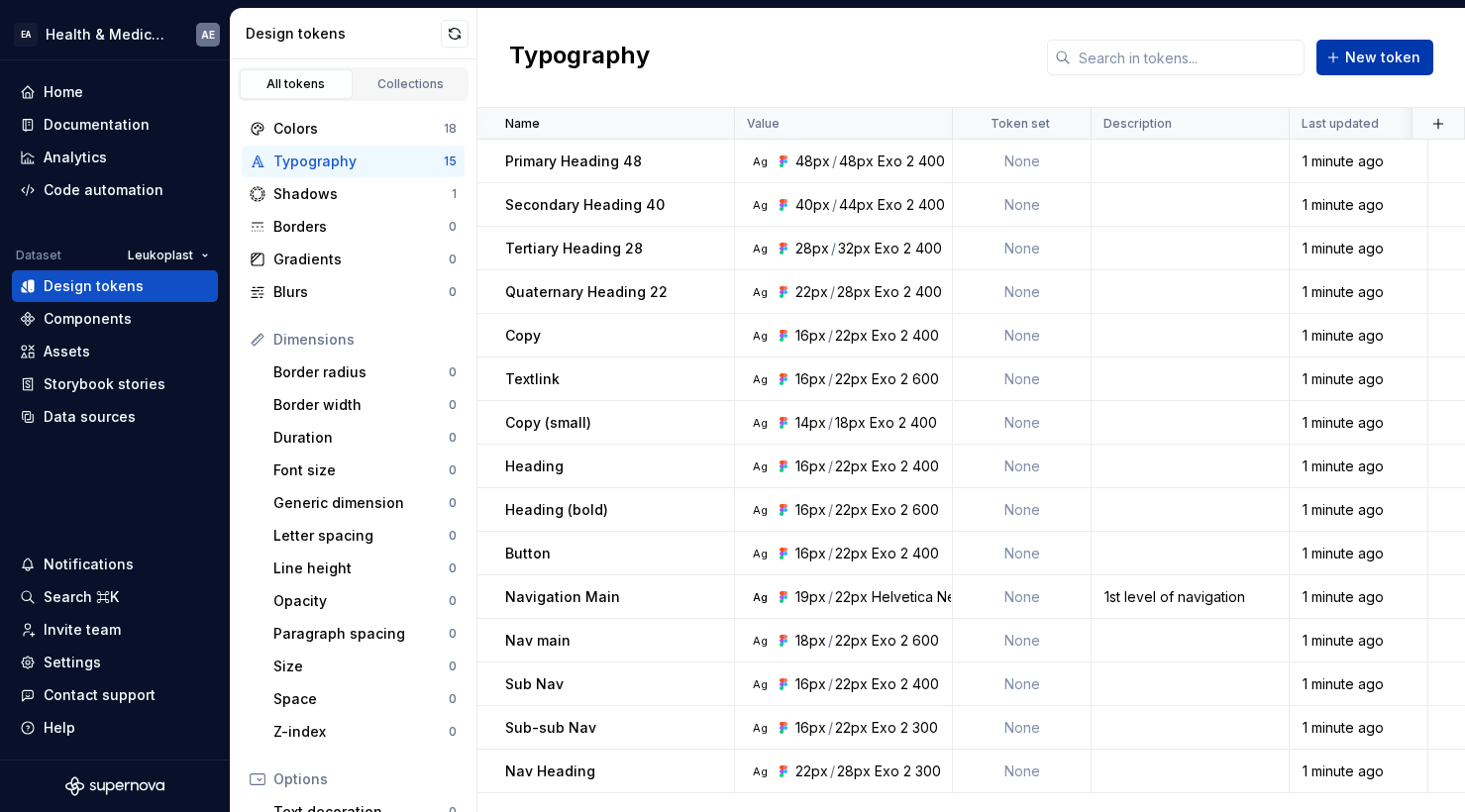 click on "New token" at bounding box center (1383, 57) 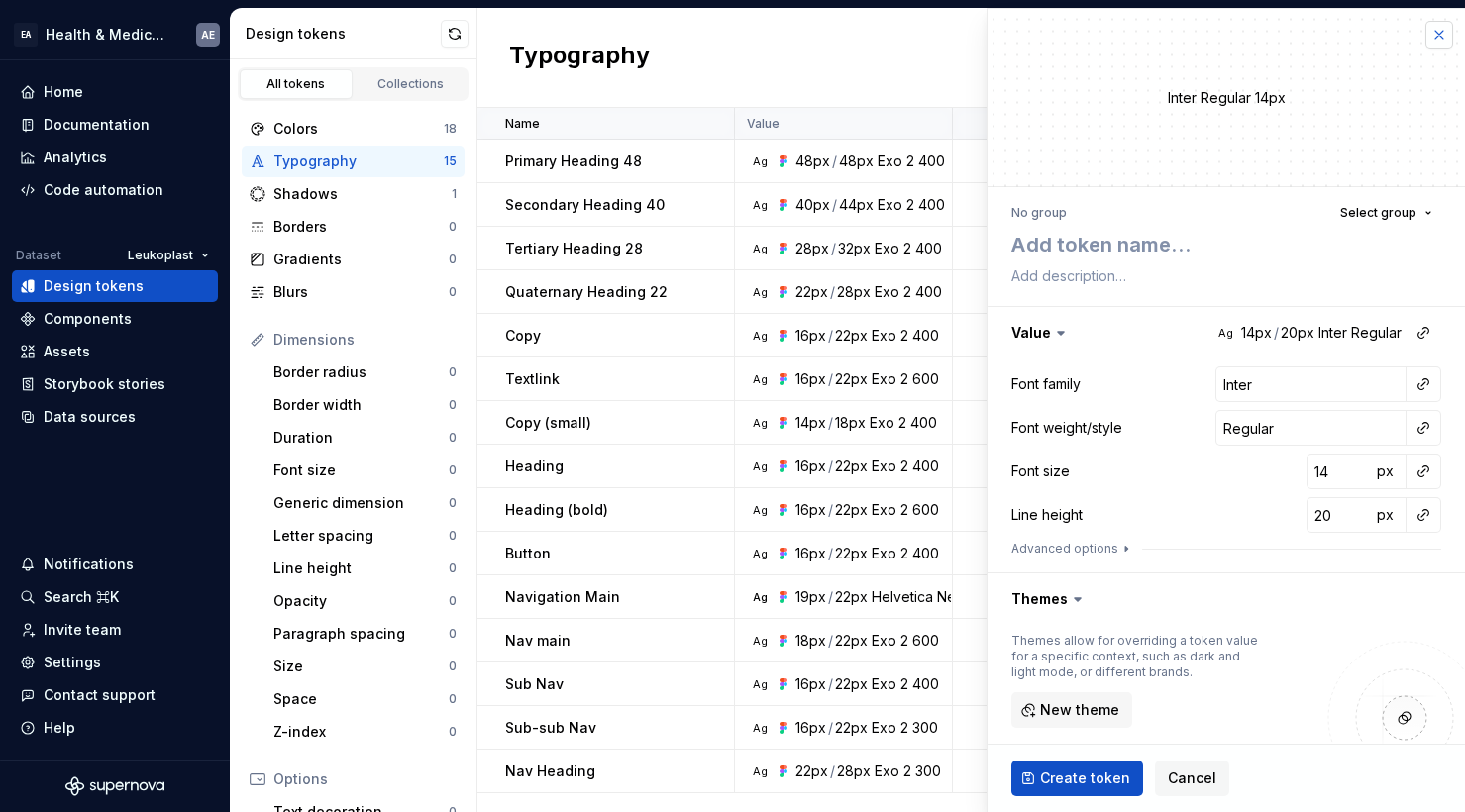 click at bounding box center [1439, 35] 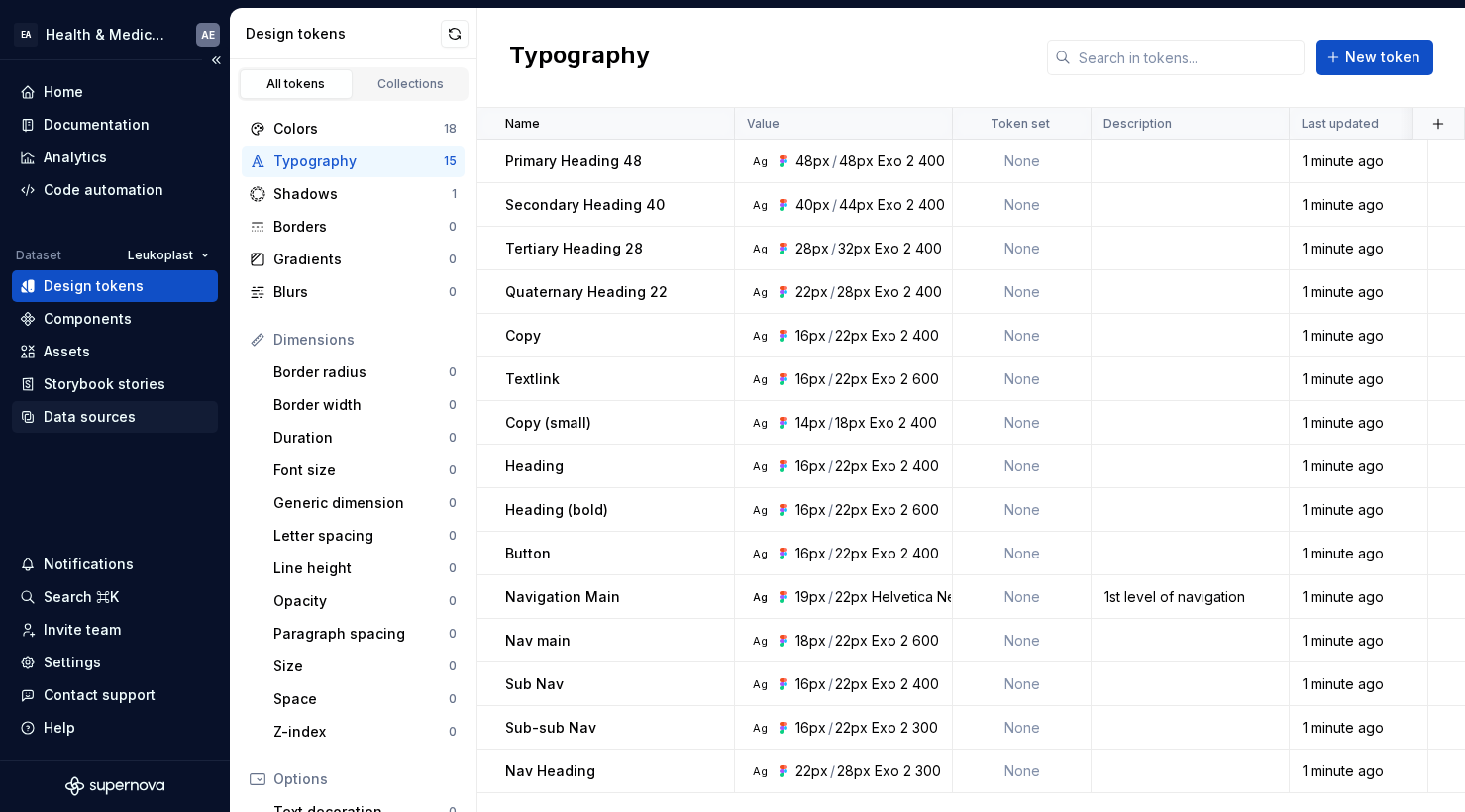 click on "Data sources" at bounding box center (89, 417) 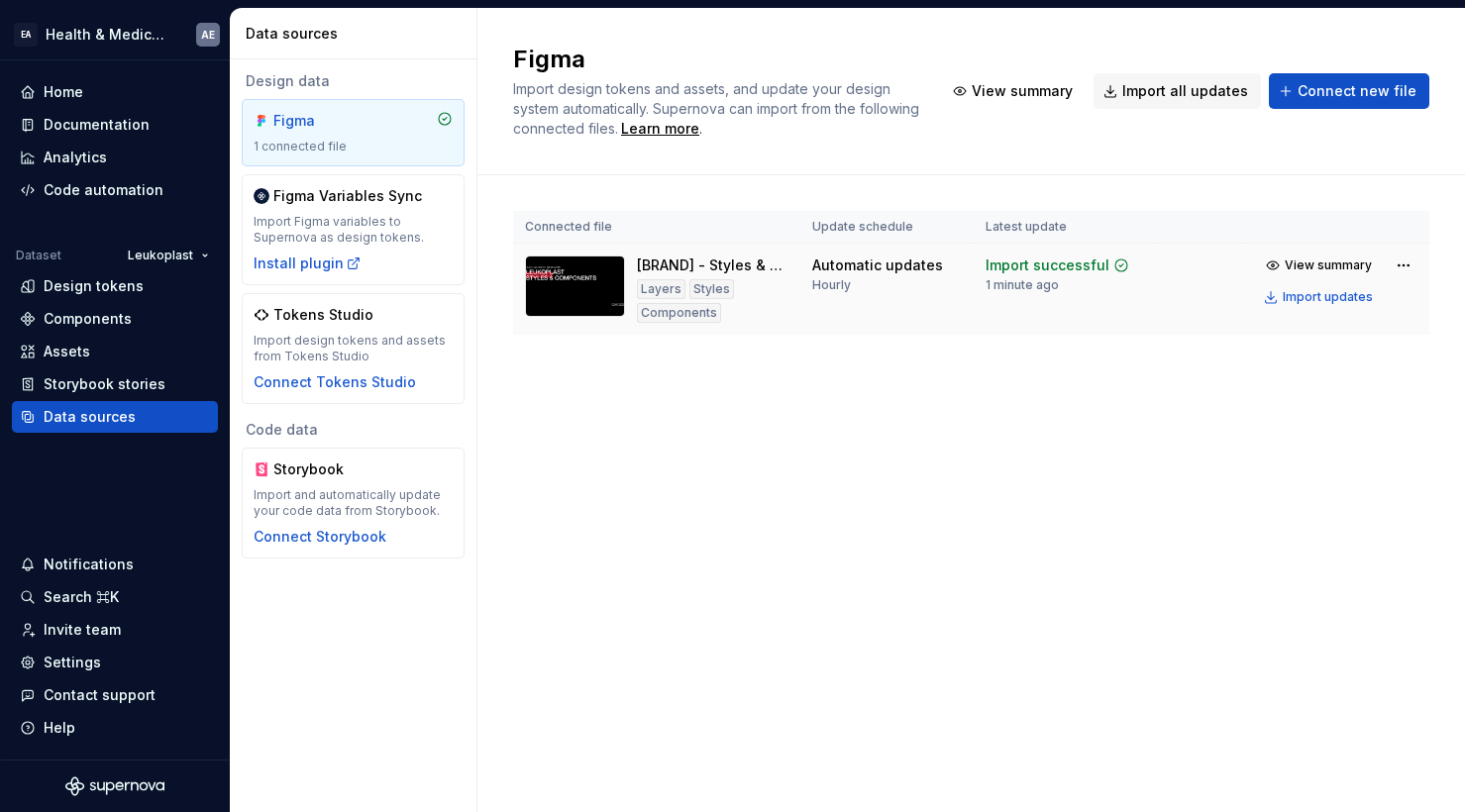 click on "Components" at bounding box center (679, 313) 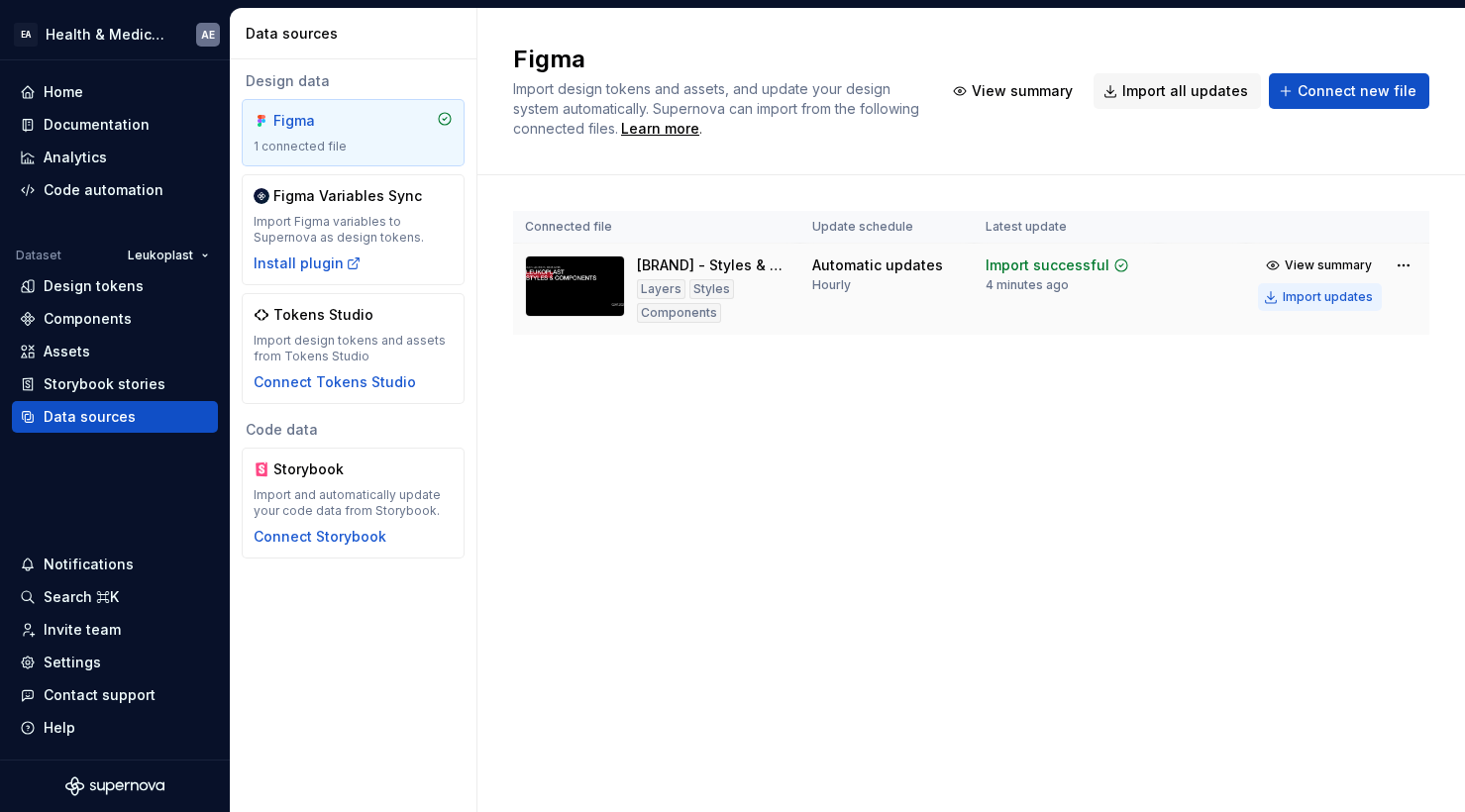 click on "Import updates" at bounding box center (1327, 297) 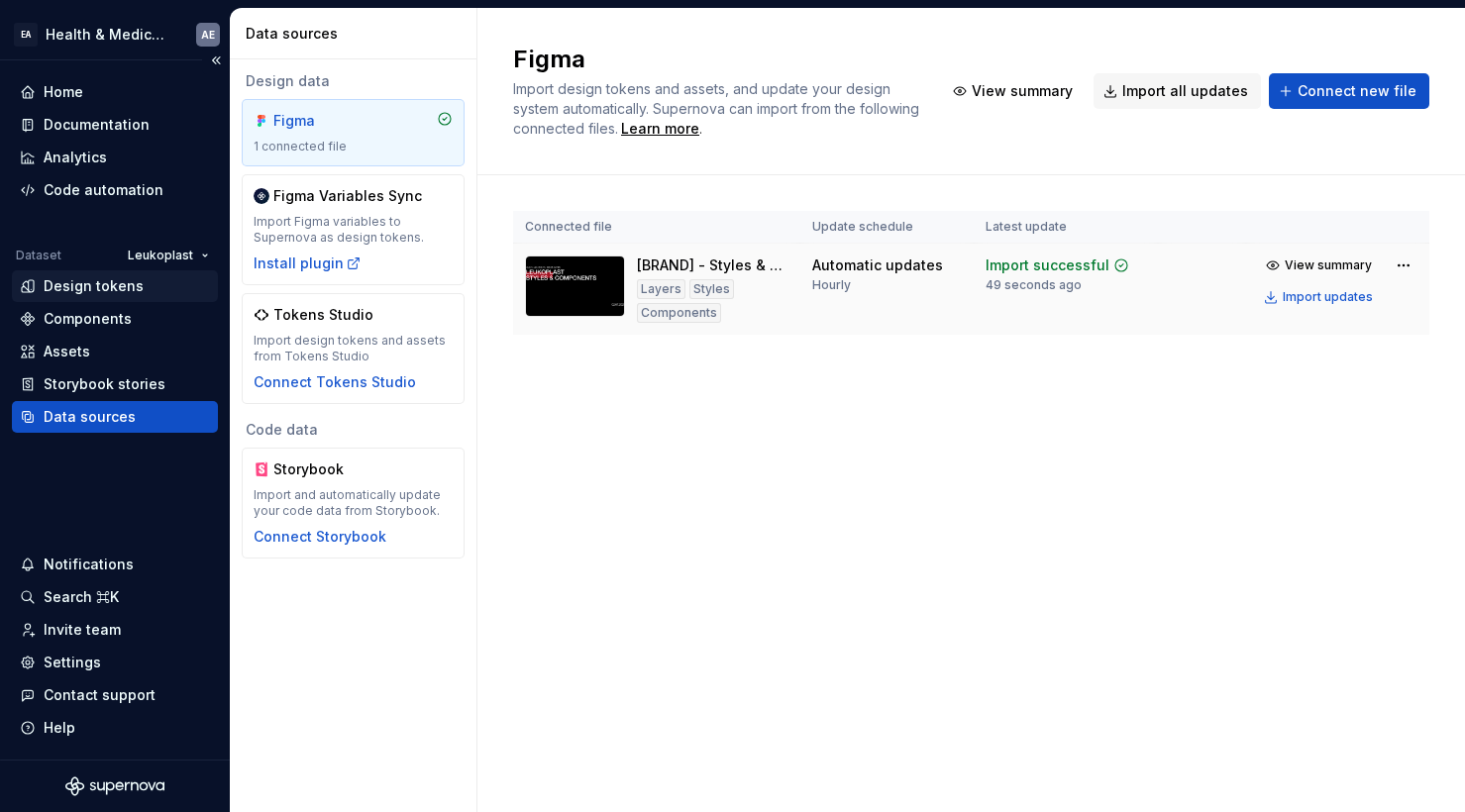click on "Design tokens" at bounding box center (93, 286) 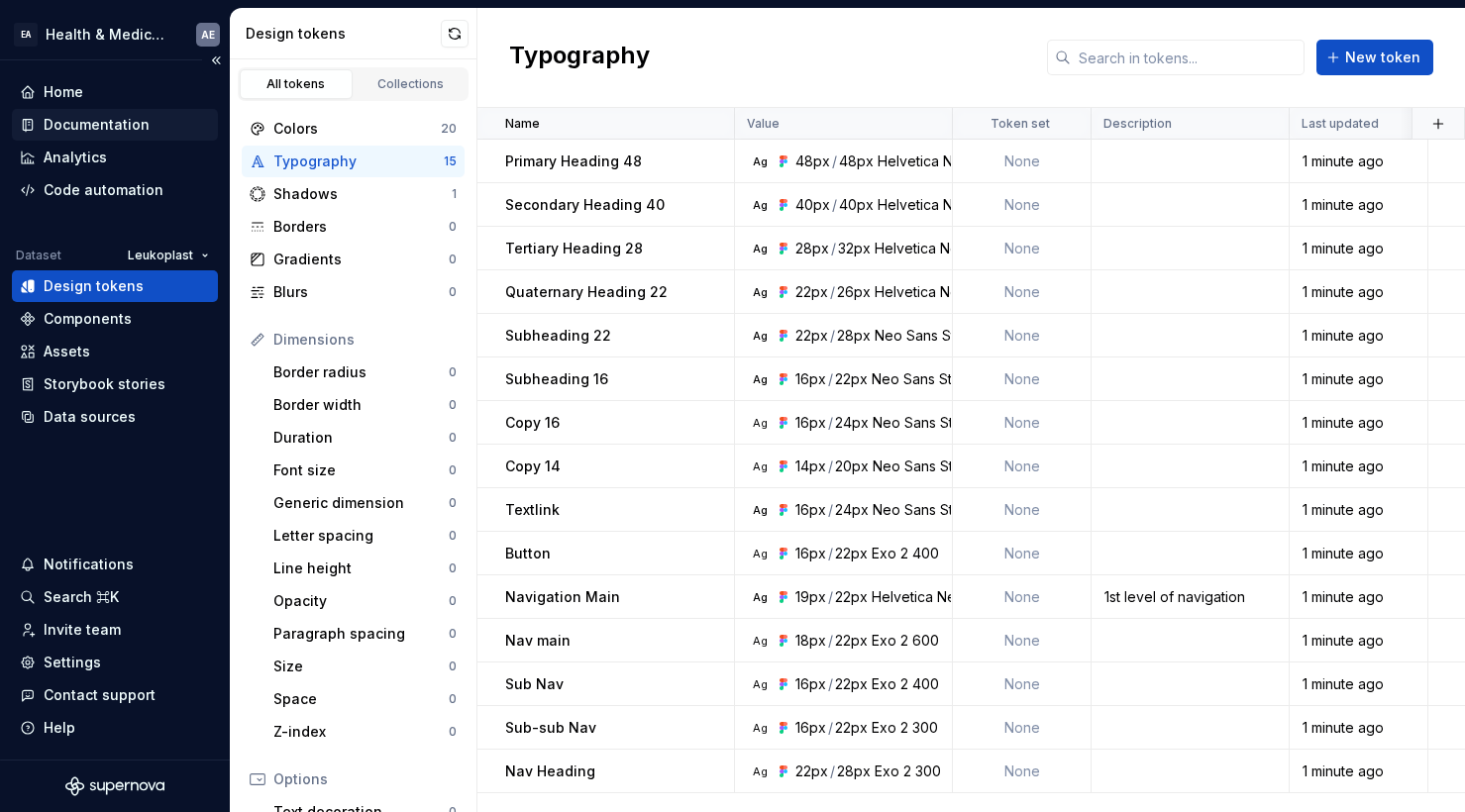 click on "Documentation" at bounding box center (96, 125) 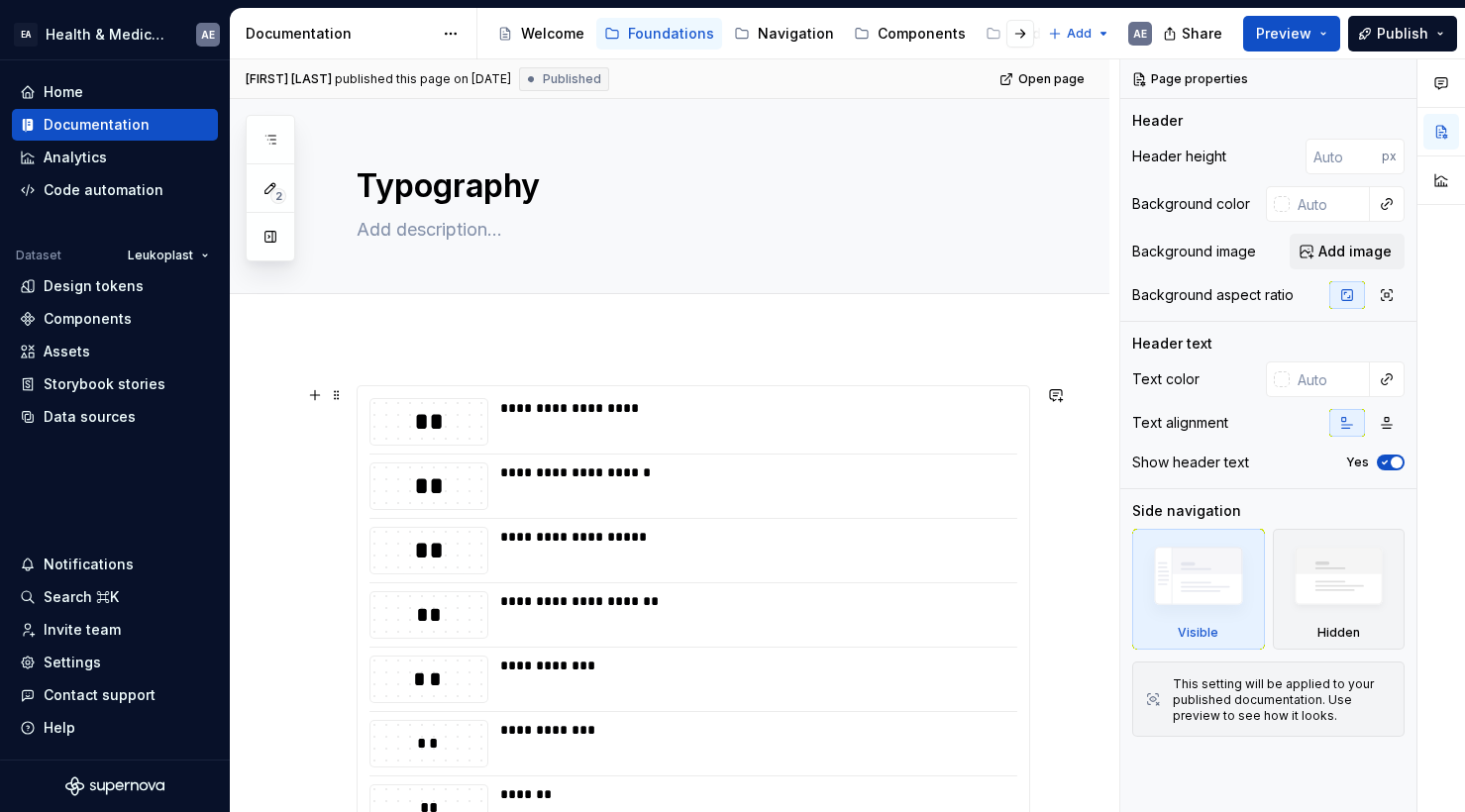 scroll, scrollTop: 0, scrollLeft: 0, axis: both 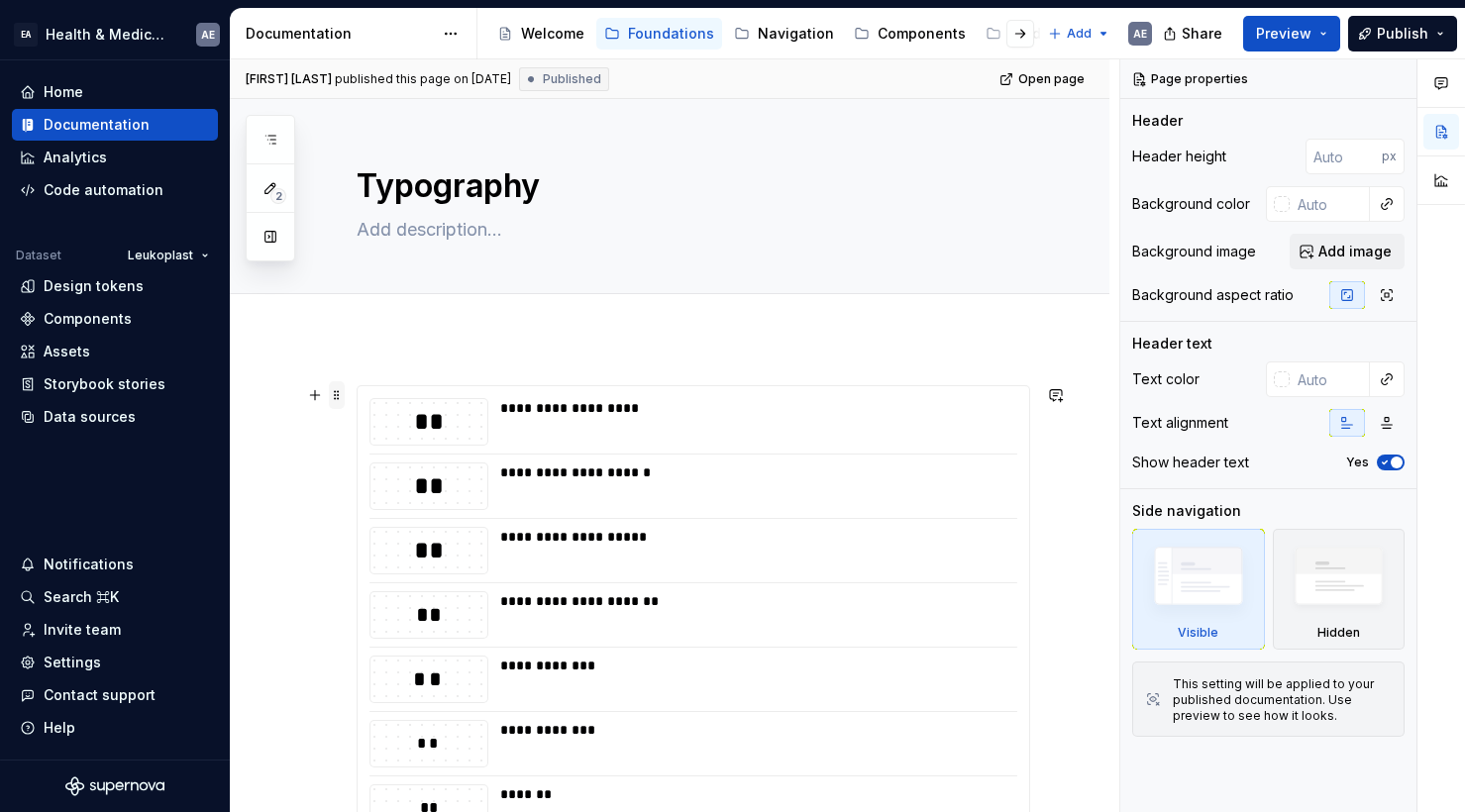 click at bounding box center (337, 395) 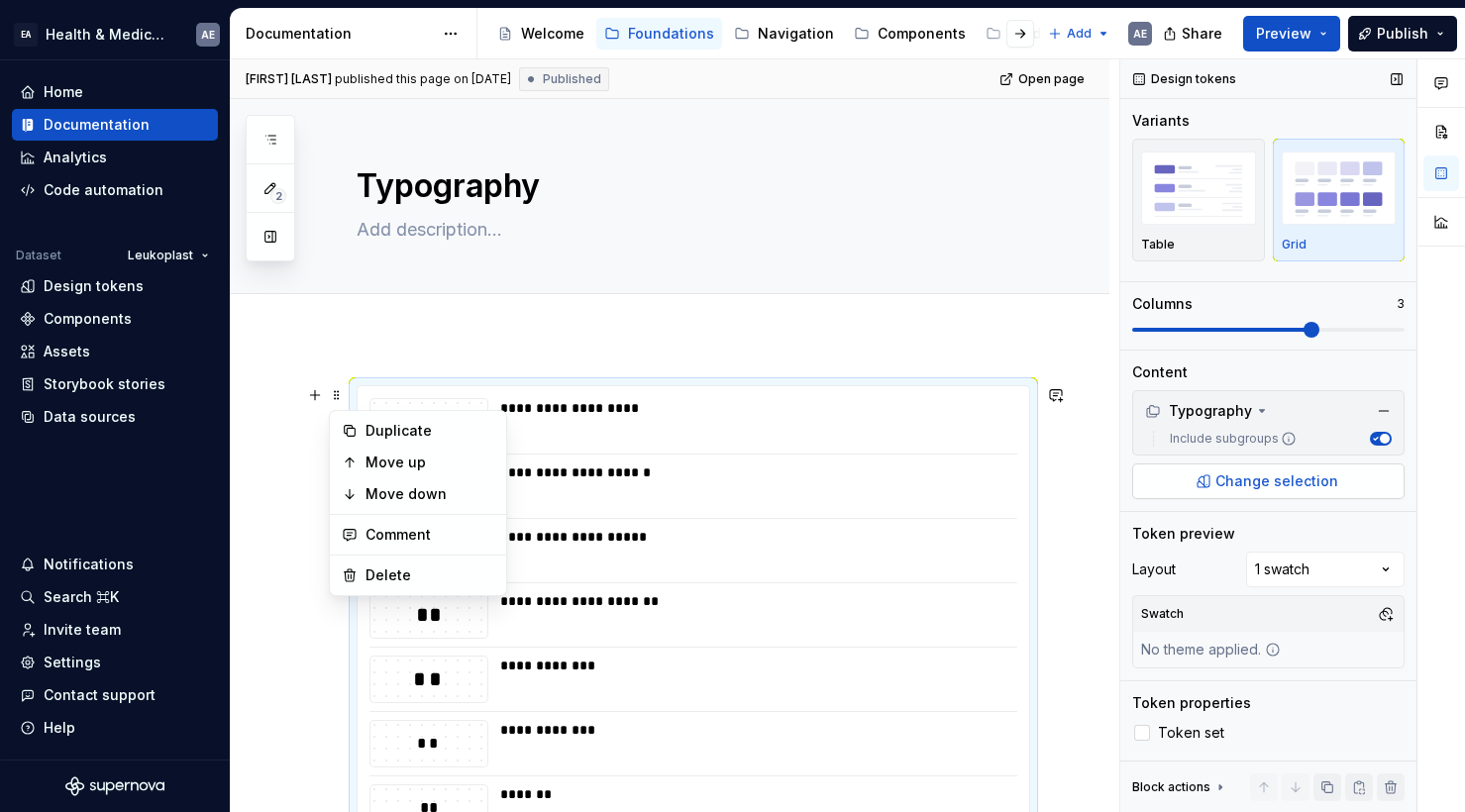 click on "Change selection" at bounding box center (1277, 481) 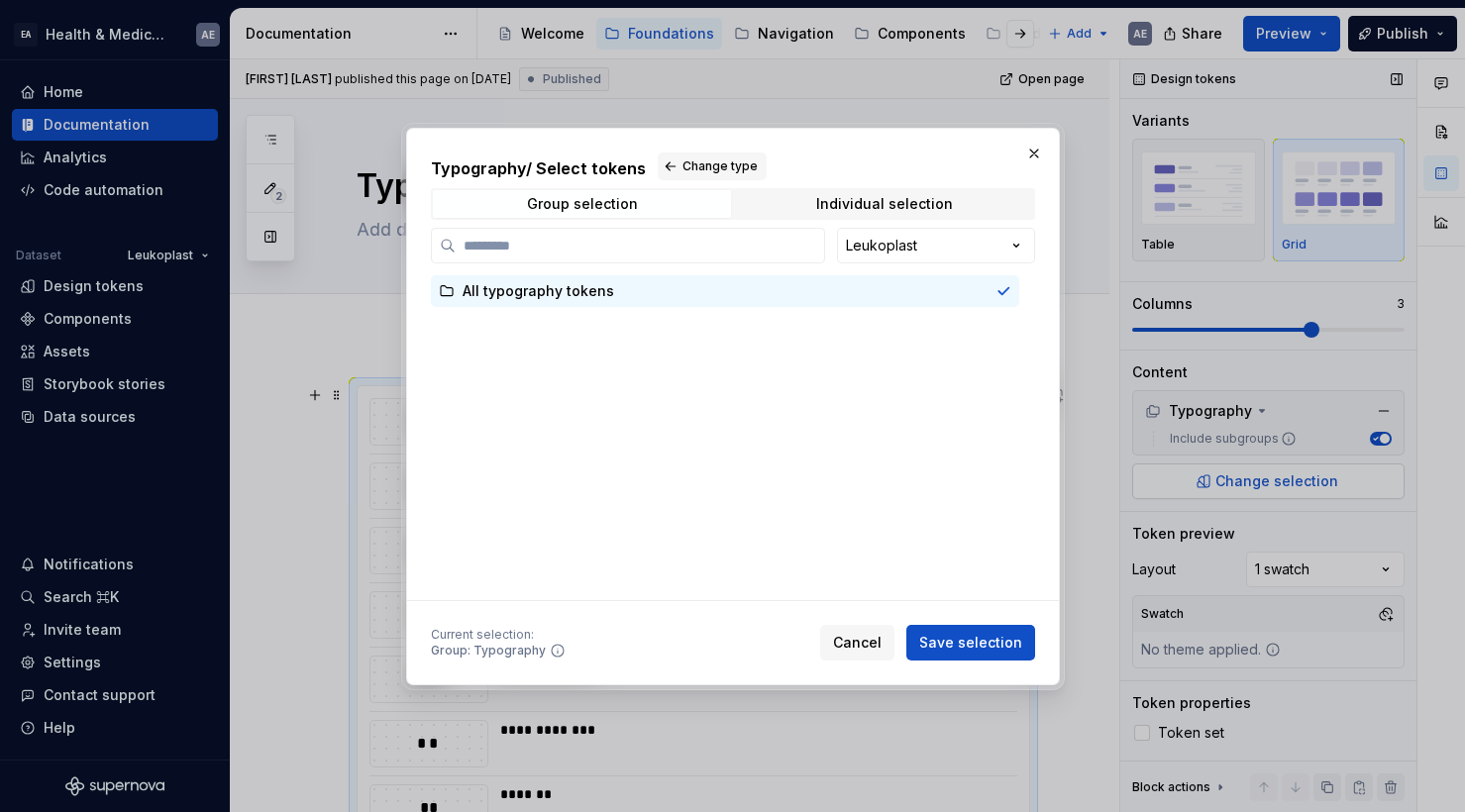 scroll, scrollTop: 326, scrollLeft: 0, axis: vertical 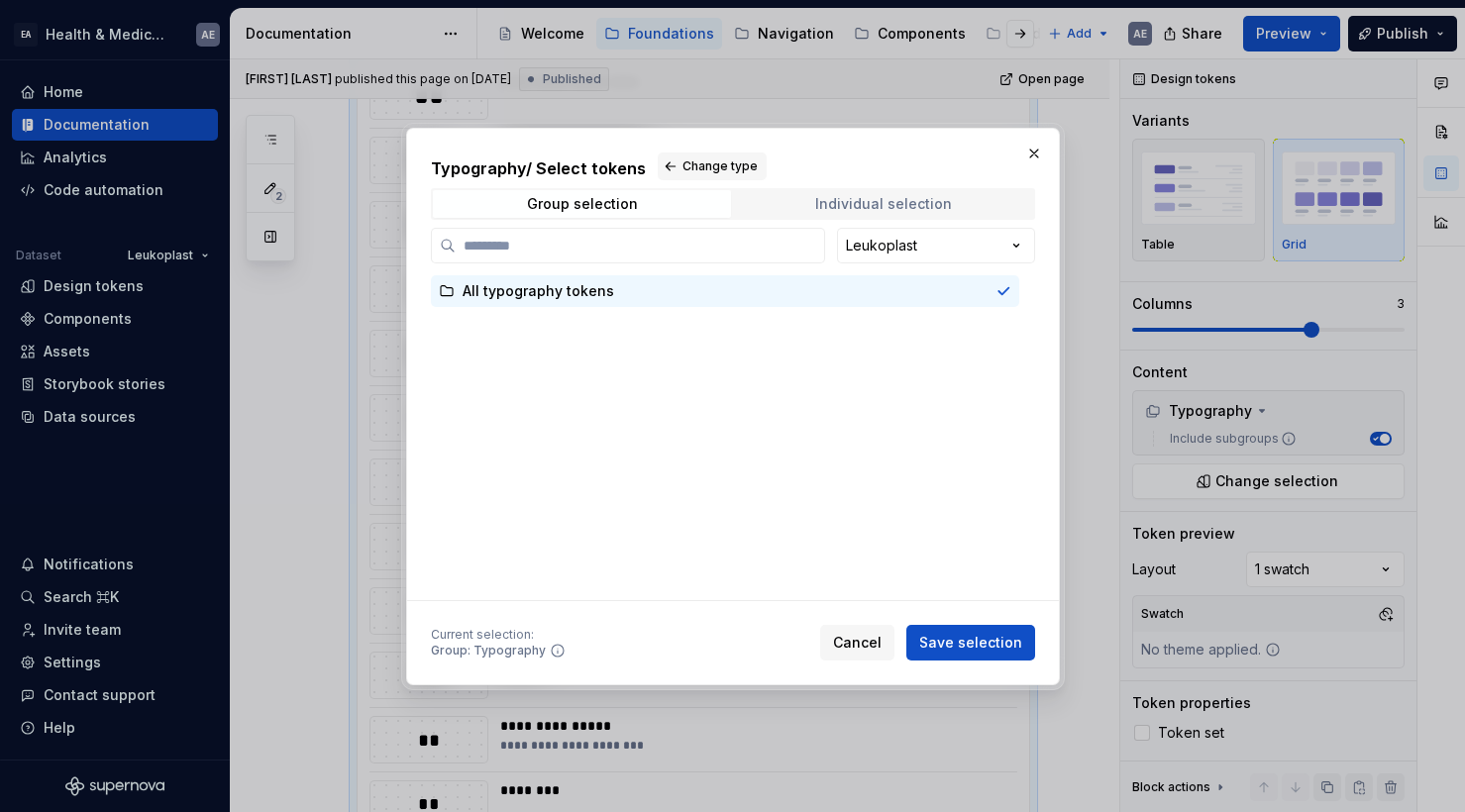 click on "Individual selection" at bounding box center (884, 204) 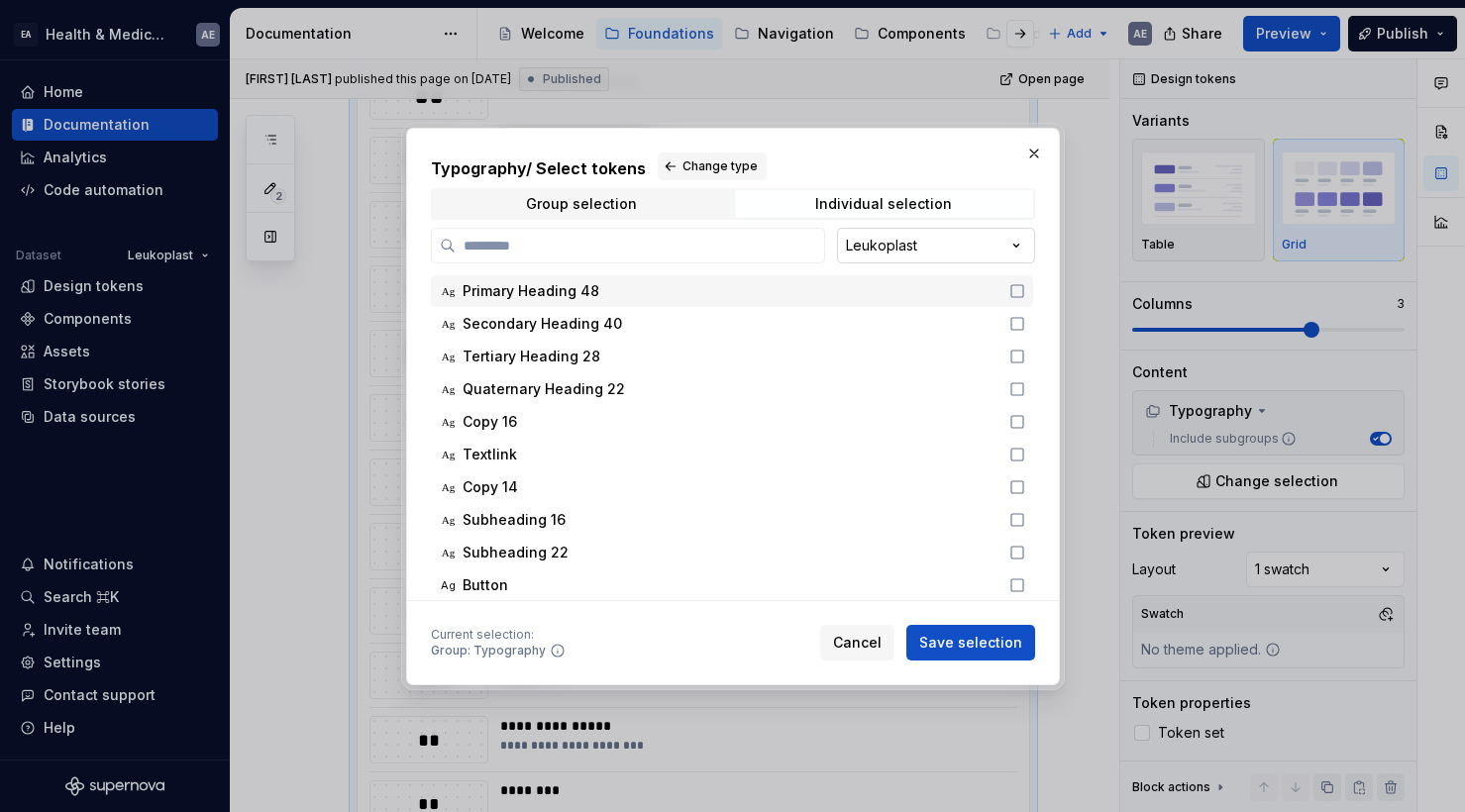 scroll, scrollTop: 0, scrollLeft: 0, axis: both 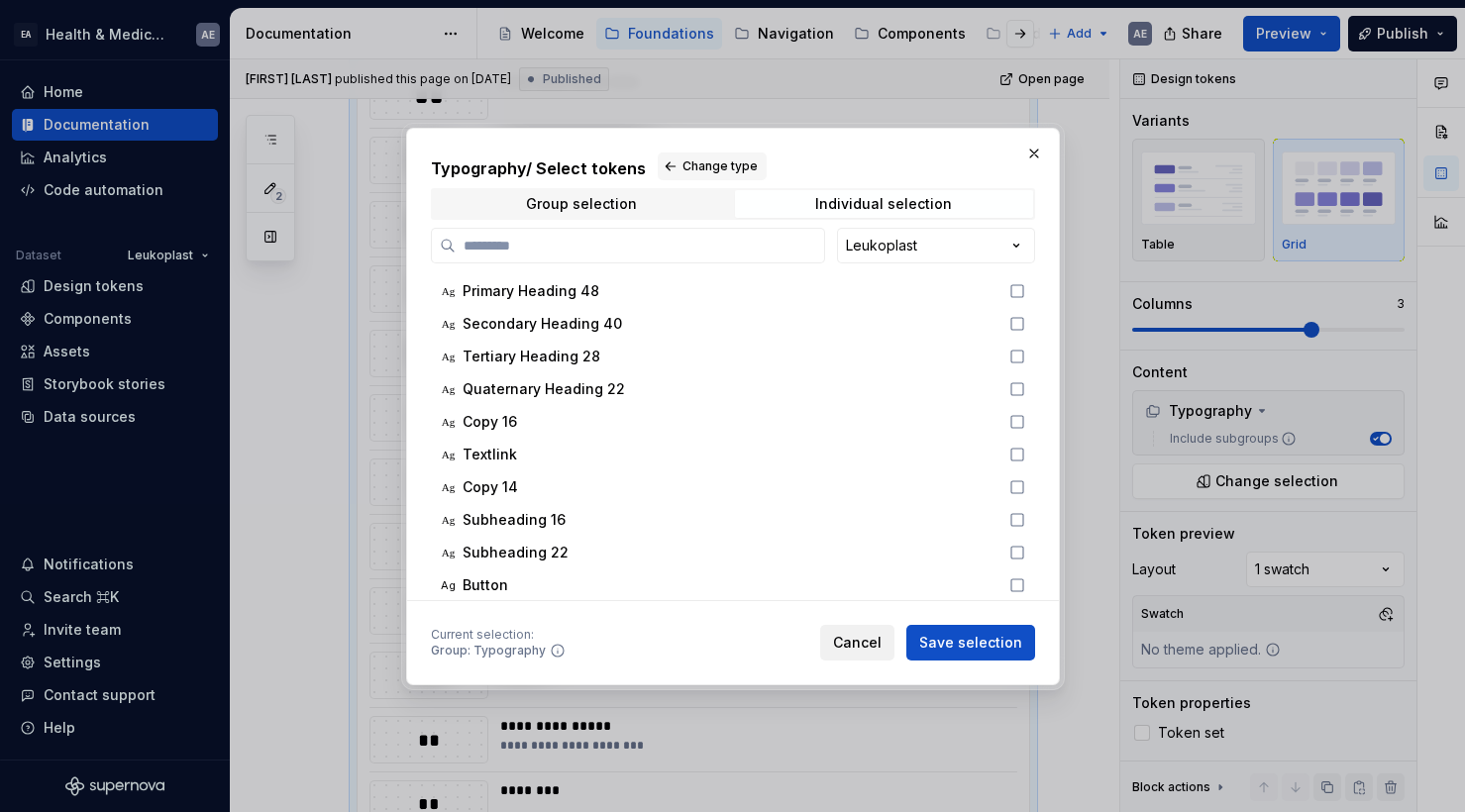 click on "Cancel" at bounding box center [857, 643] 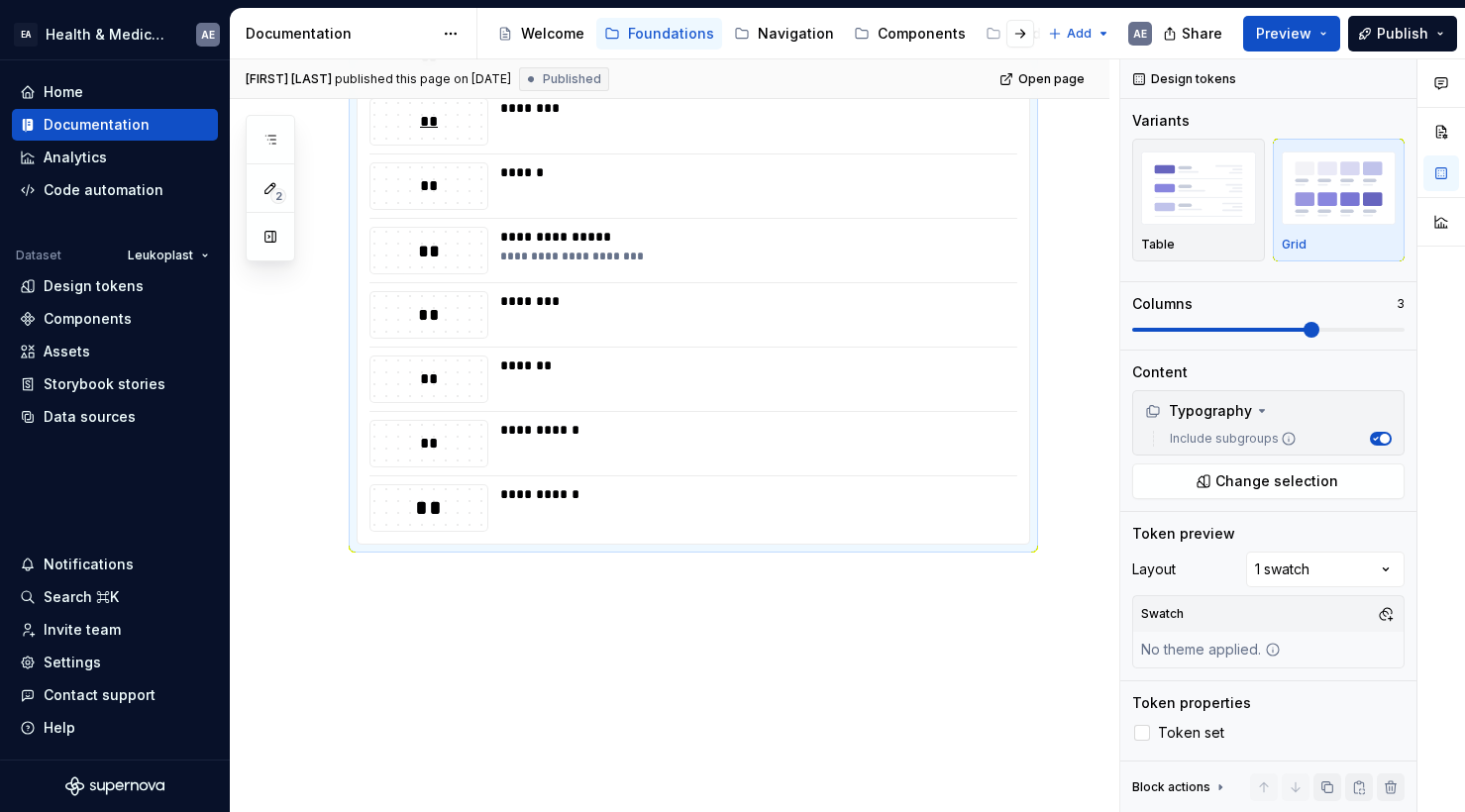scroll, scrollTop: 815, scrollLeft: 0, axis: vertical 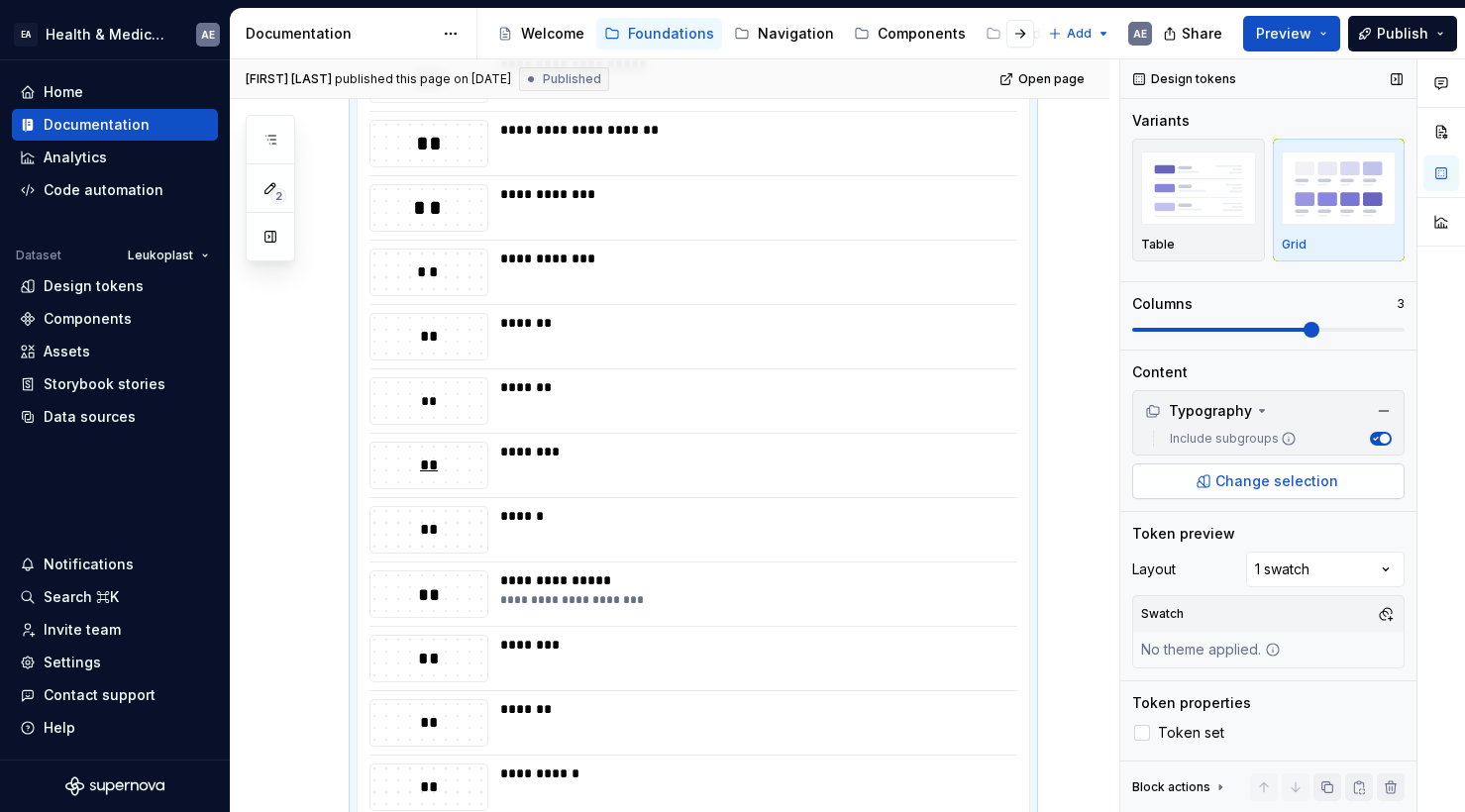 click on "Change selection" at bounding box center [1277, 481] 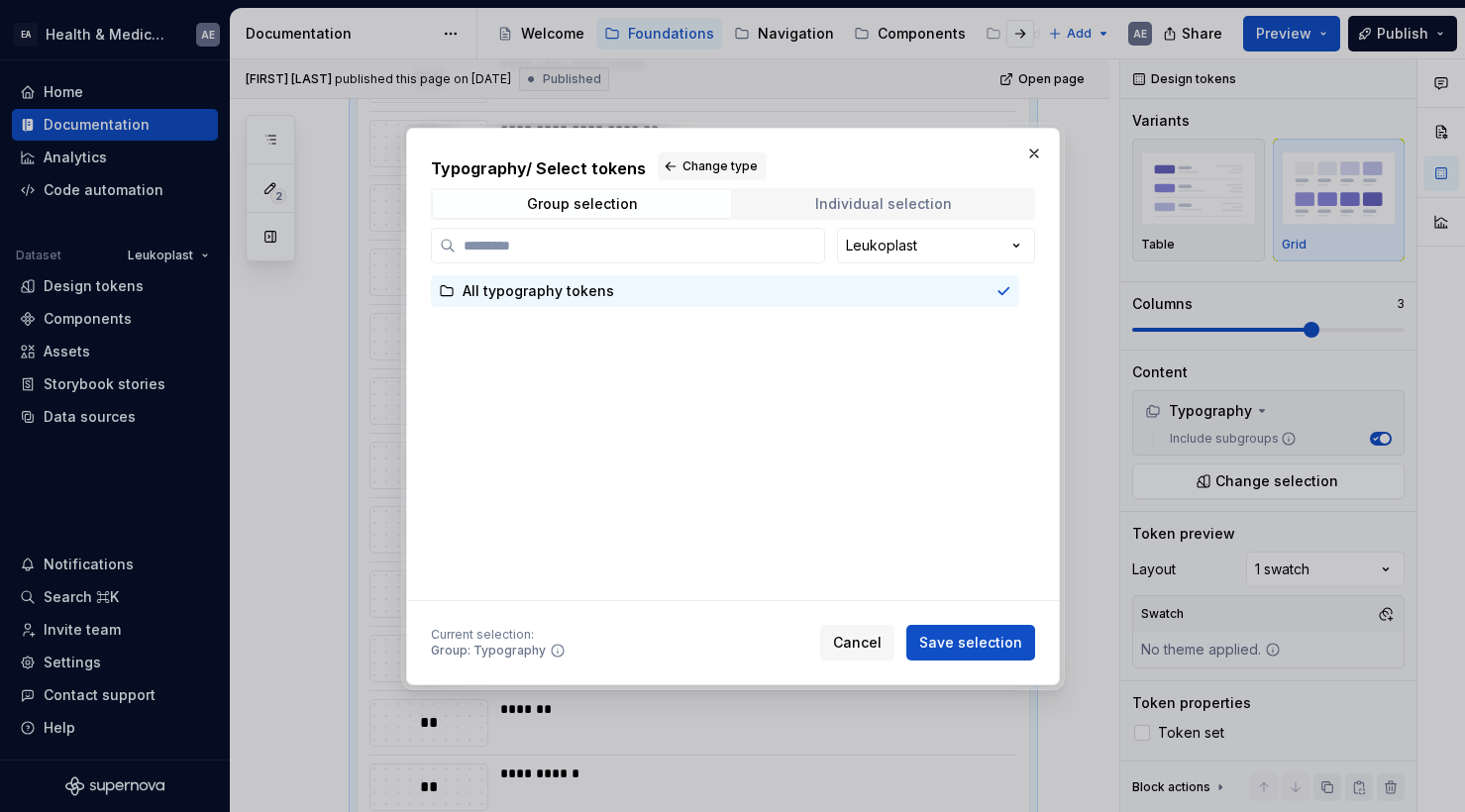 click on "Individual selection" at bounding box center (884, 204) 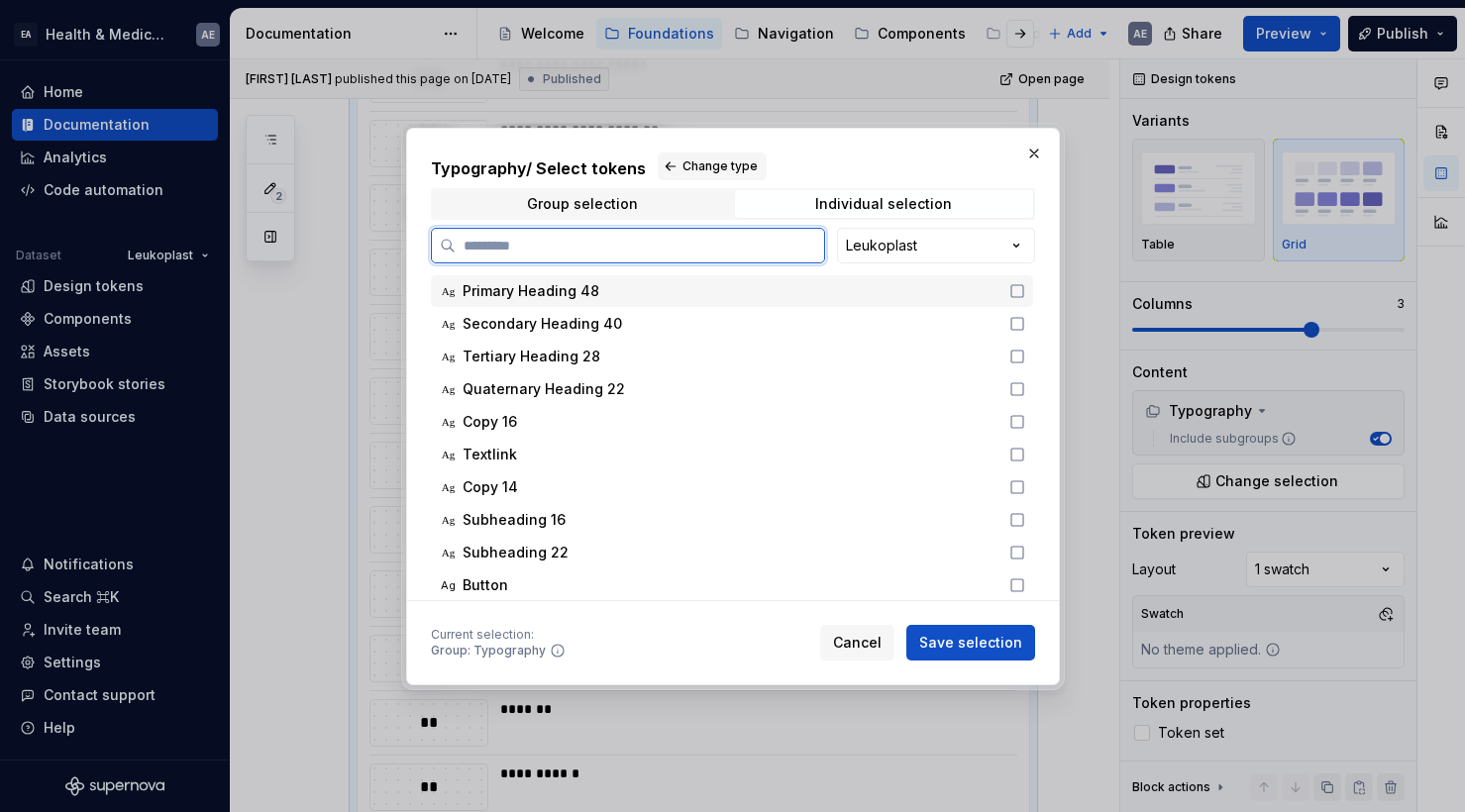 click 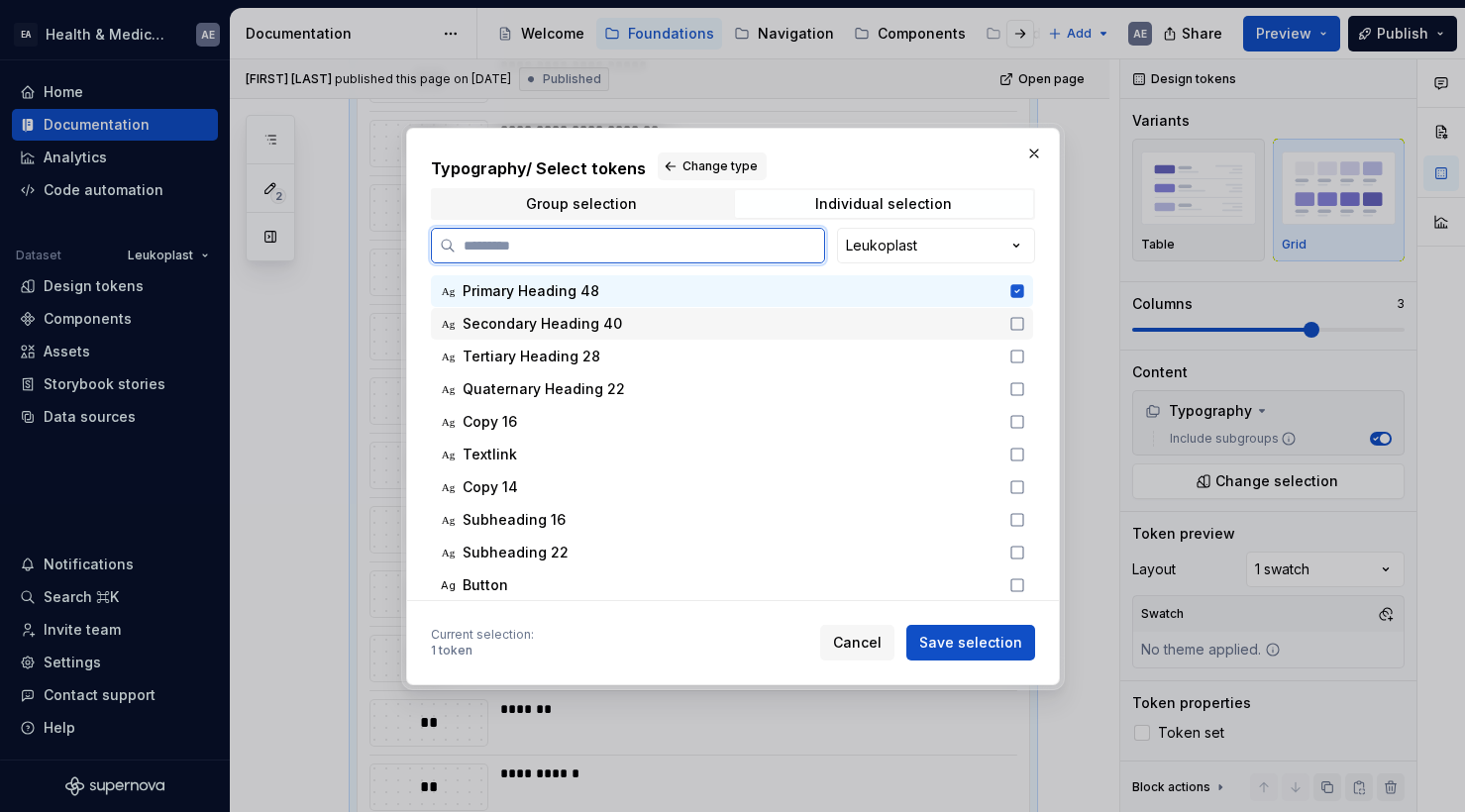 click 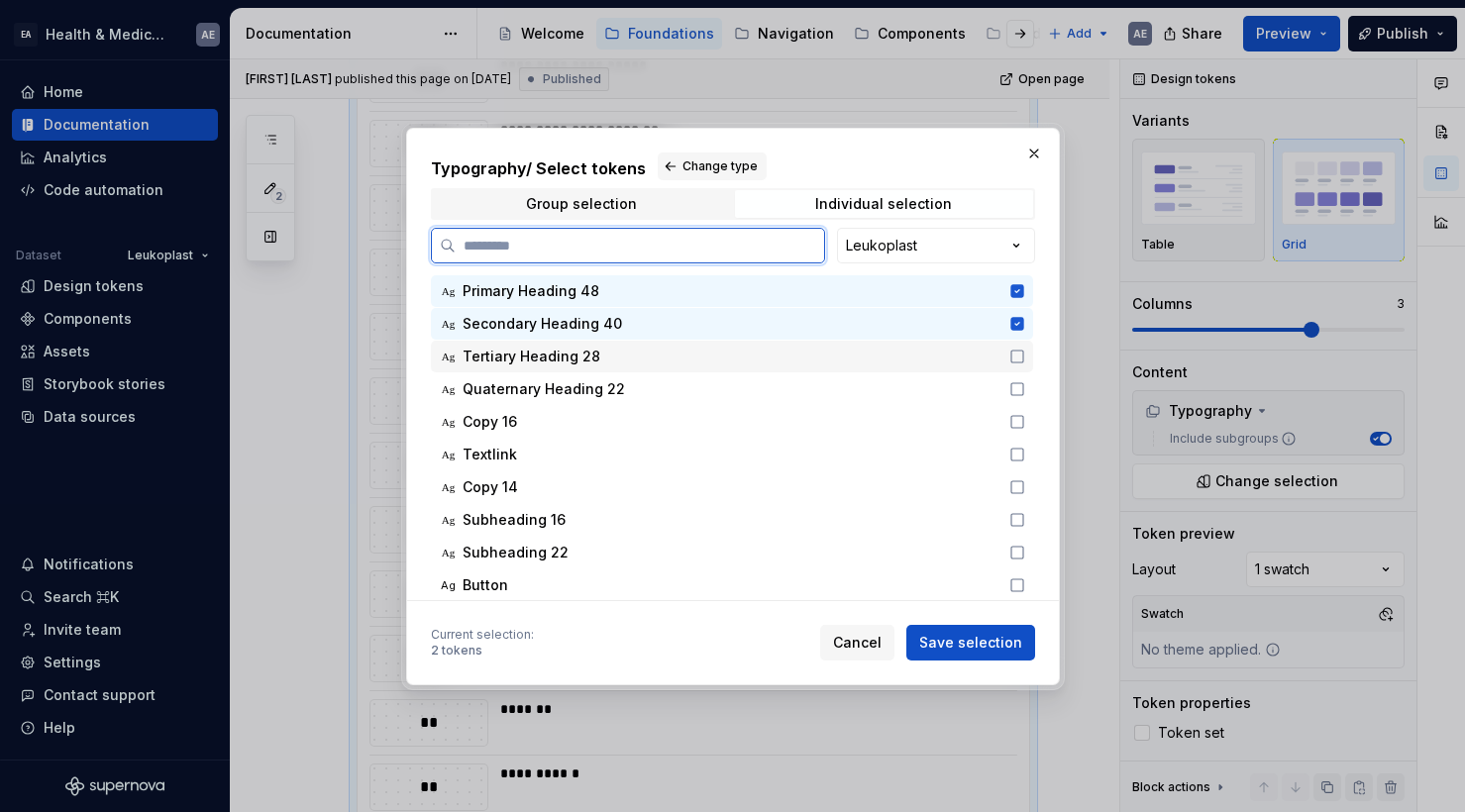 click 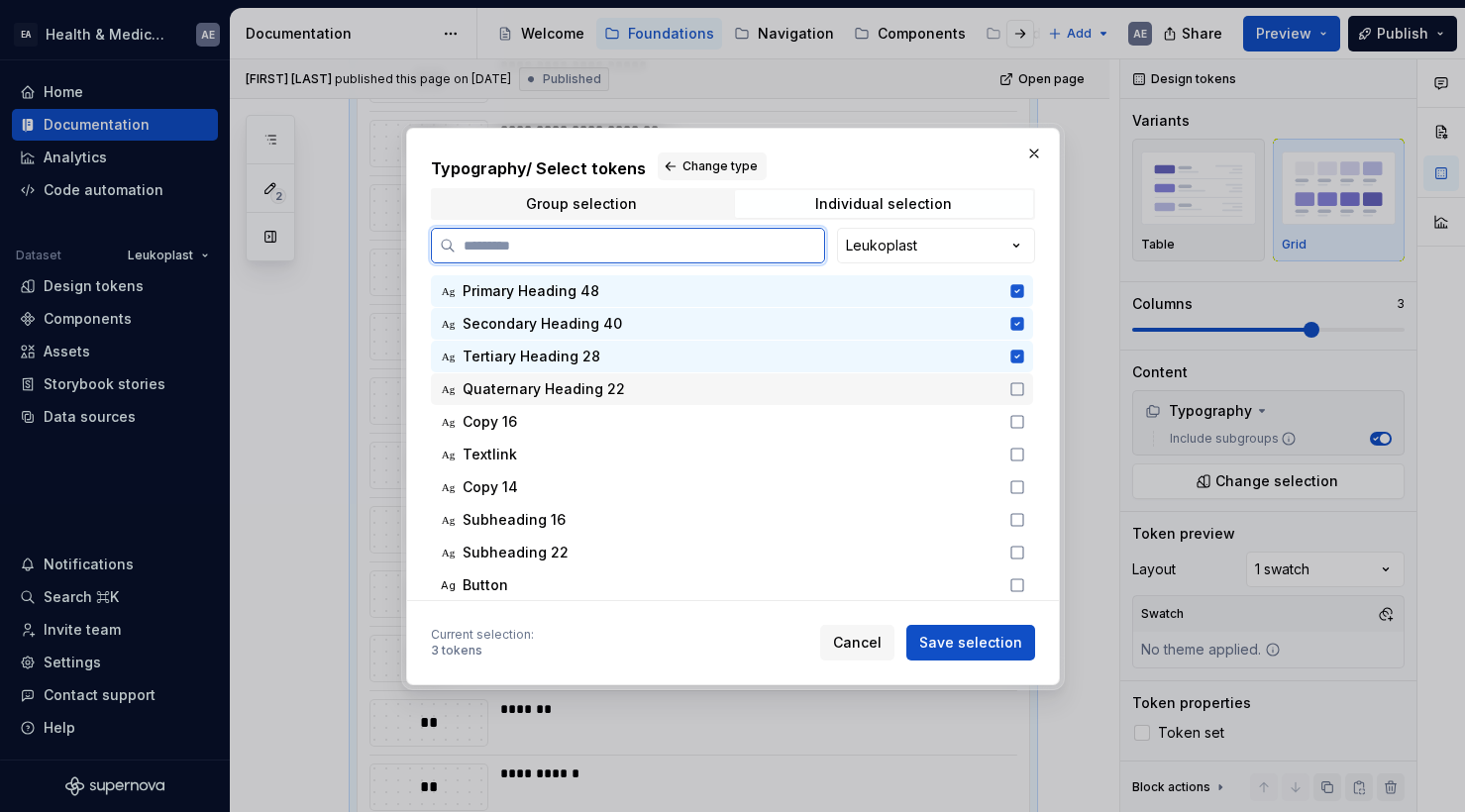 click 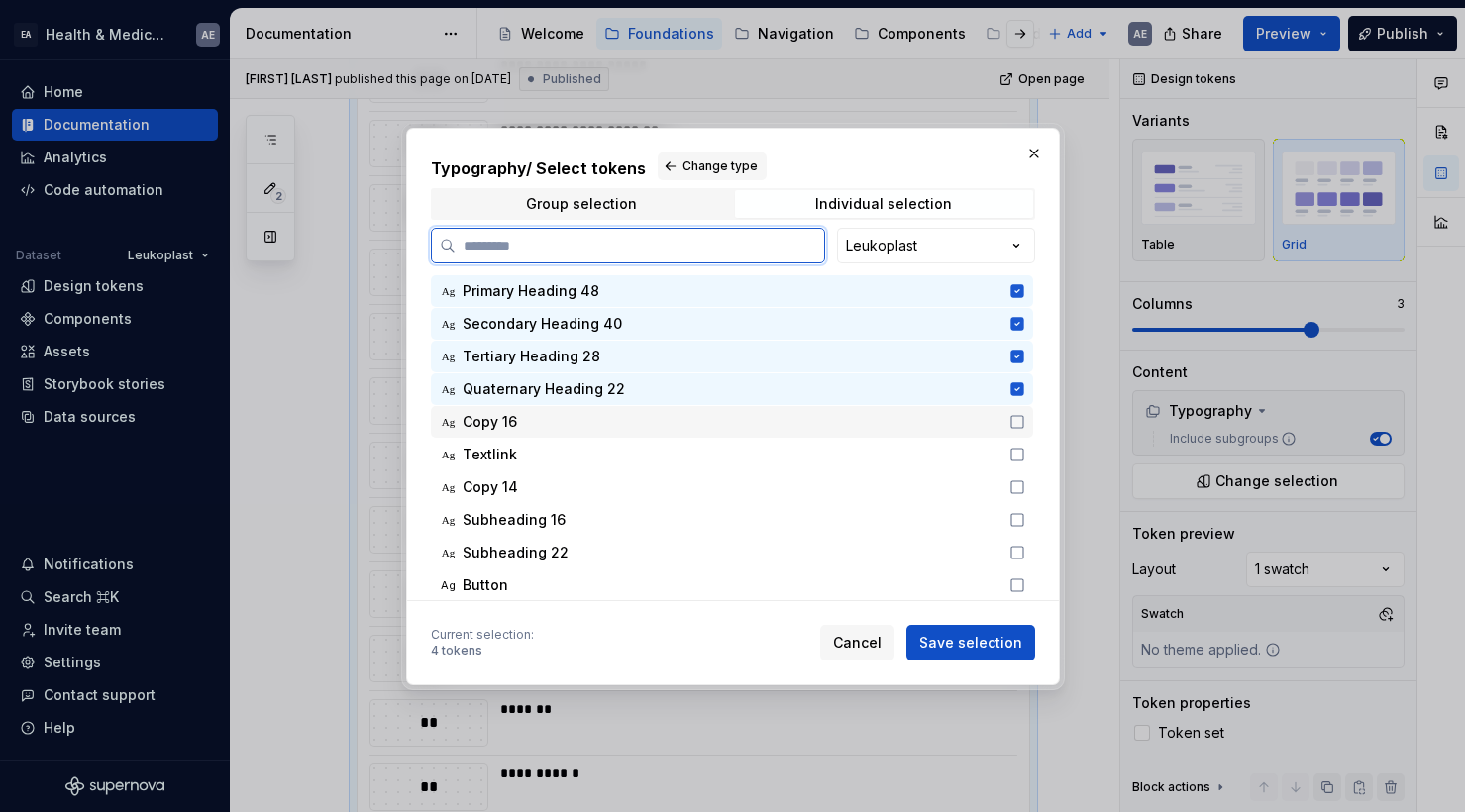 click 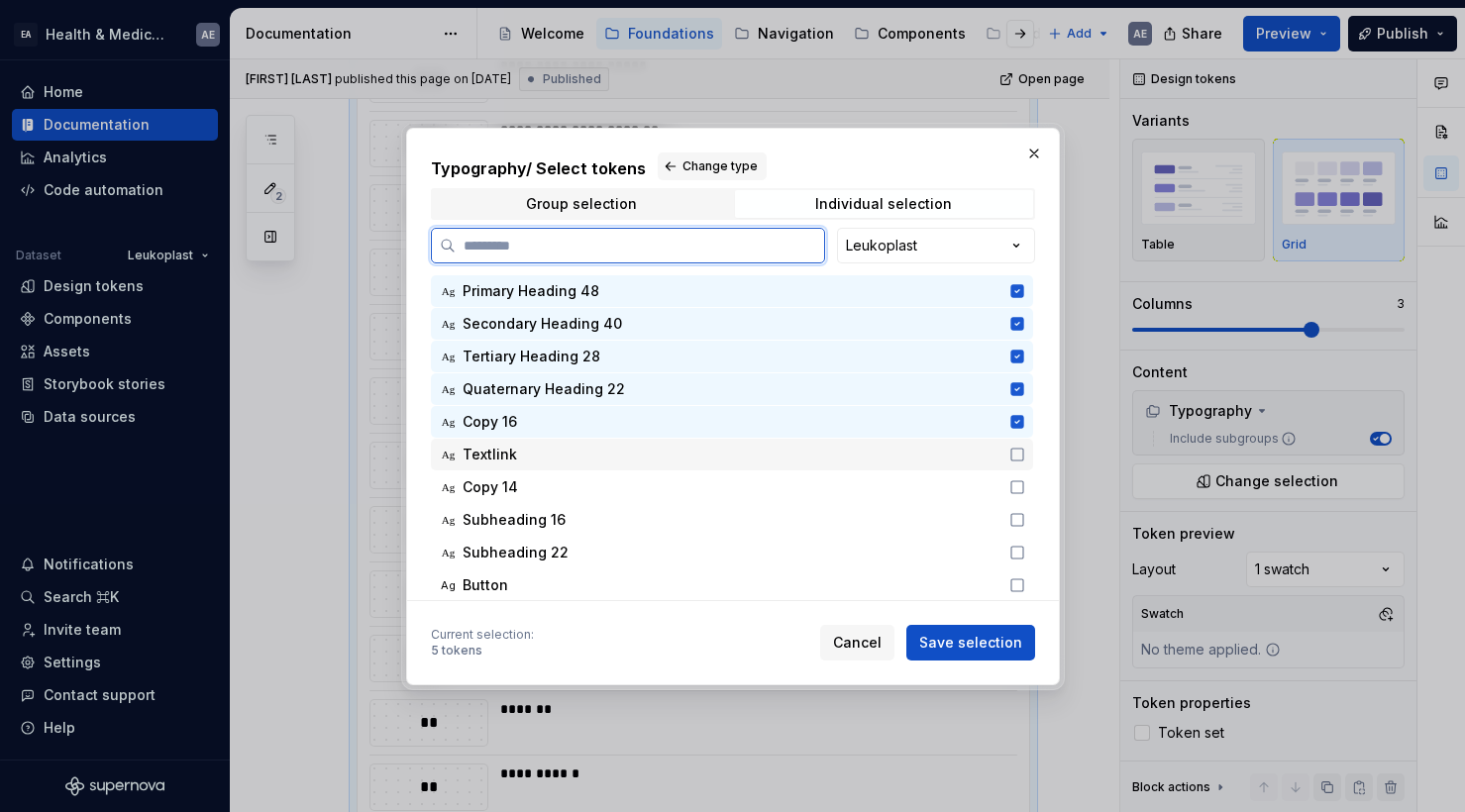 click 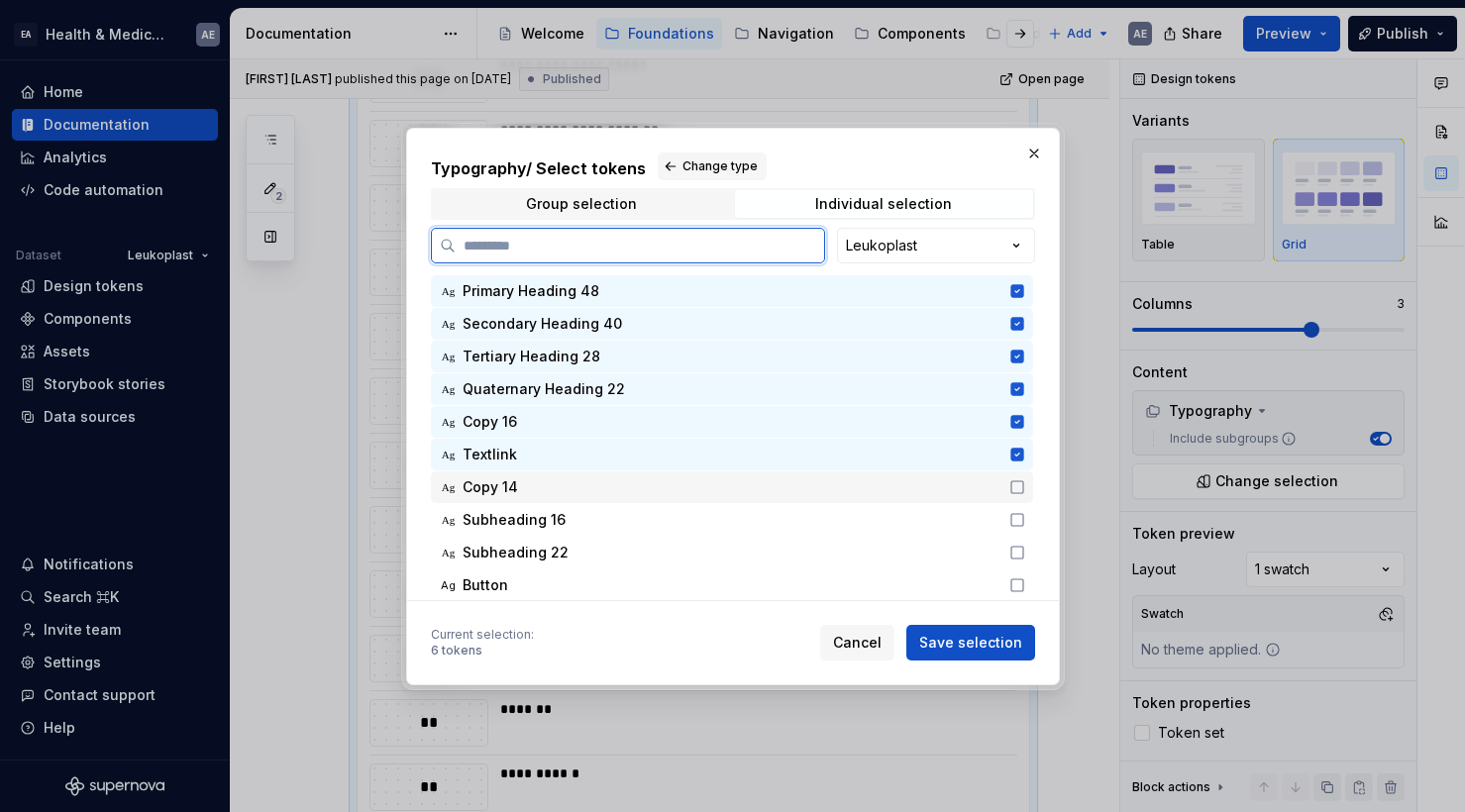click 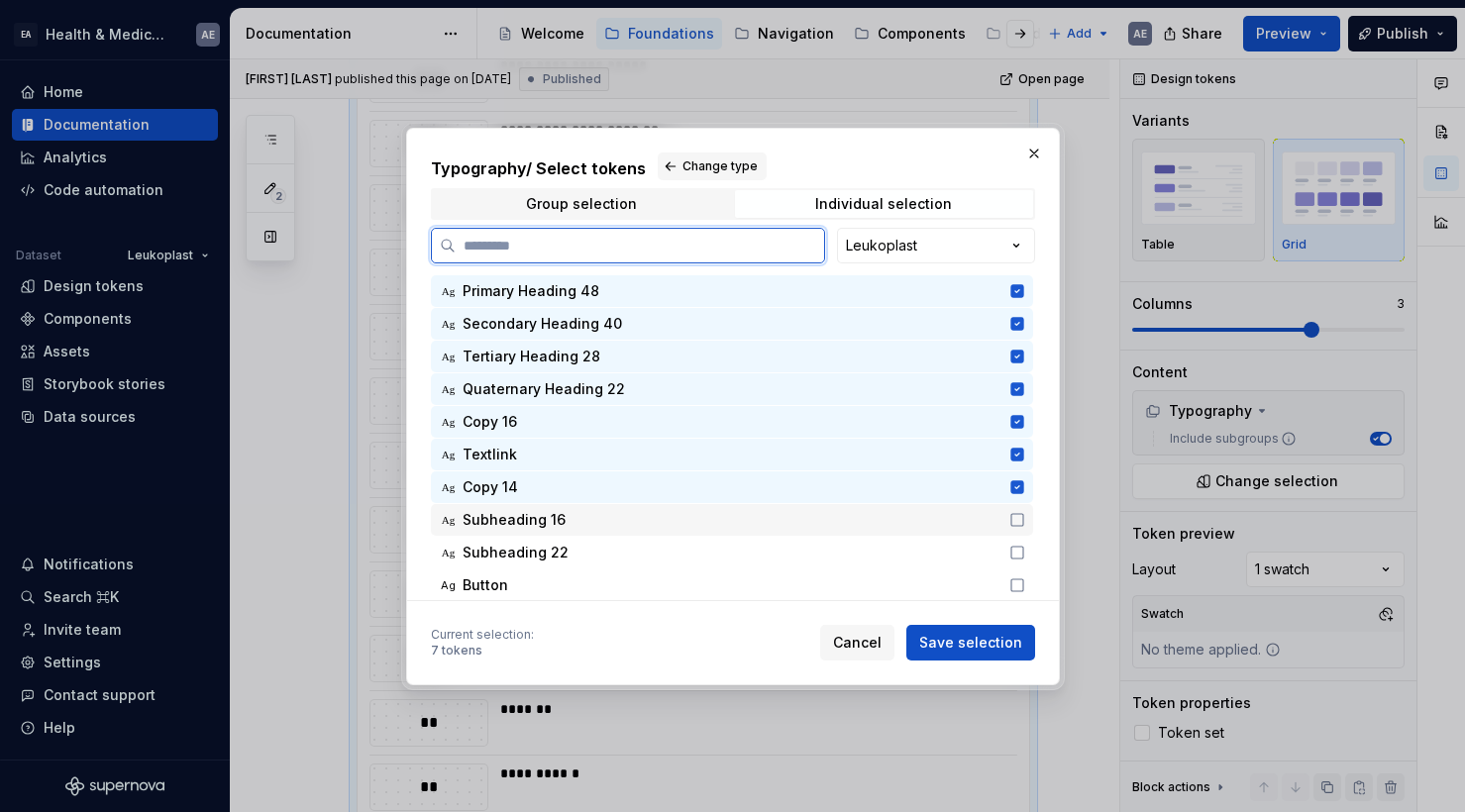 click 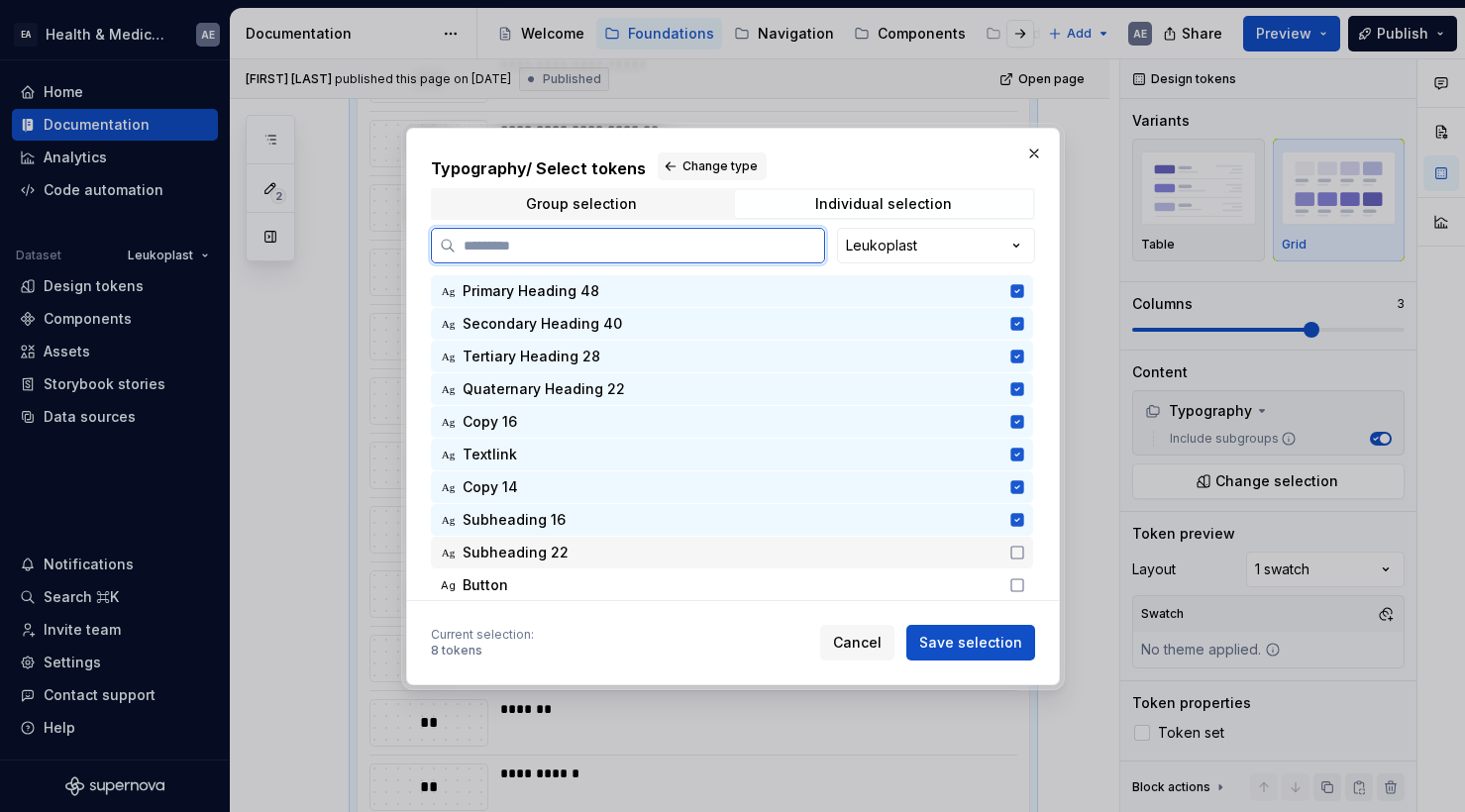 click 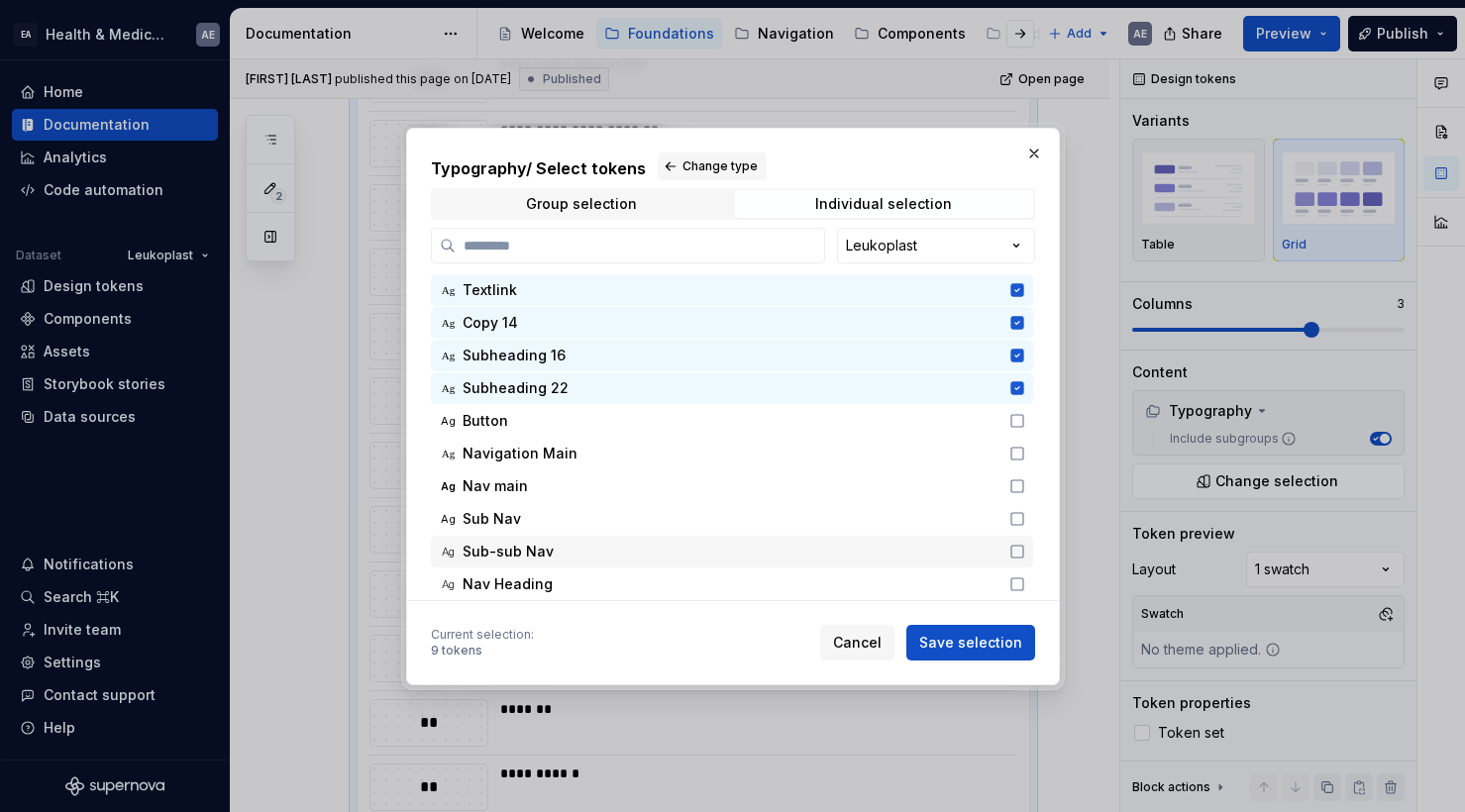 scroll, scrollTop: 159, scrollLeft: 0, axis: vertical 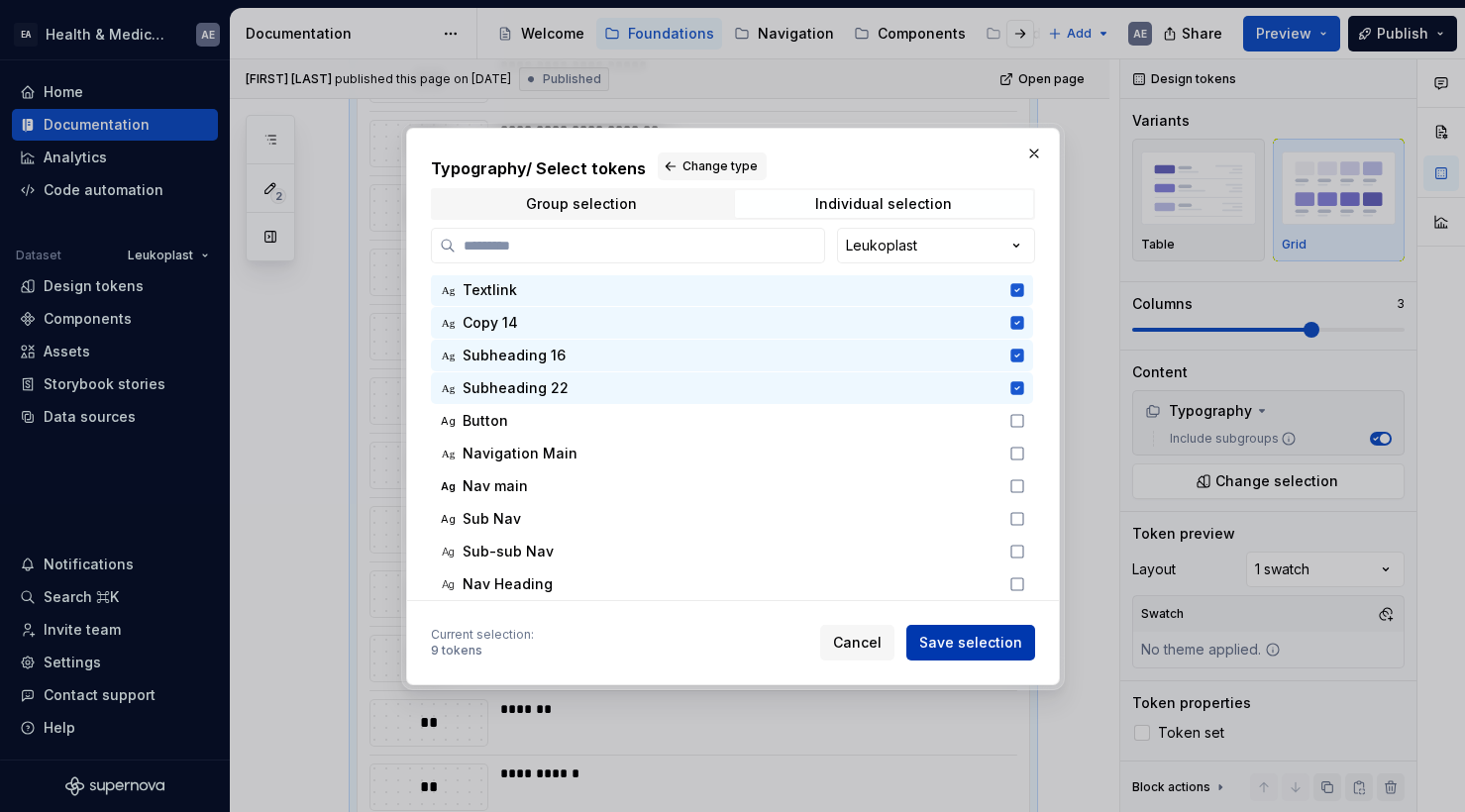 click on "Save selection" at bounding box center (971, 643) 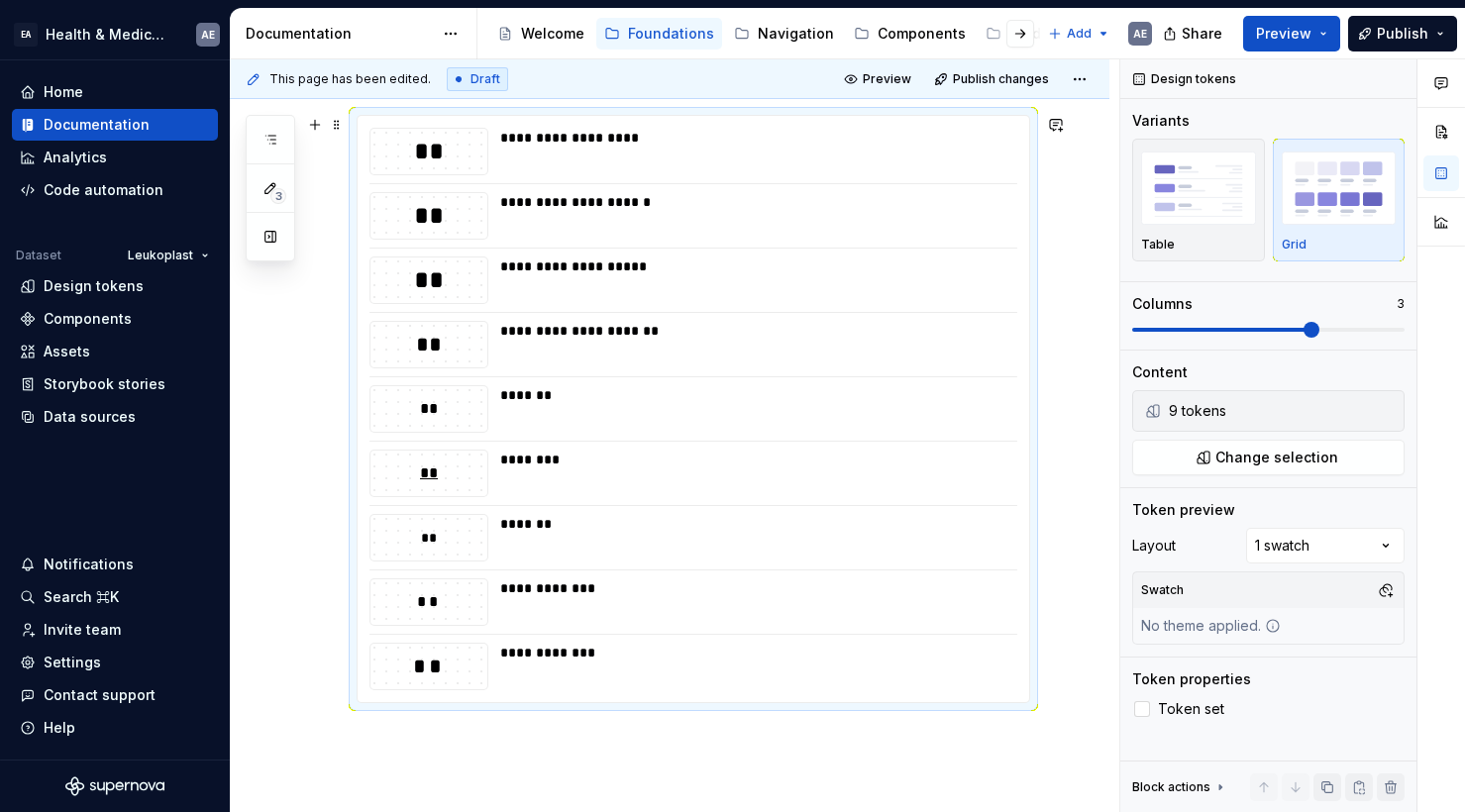 scroll, scrollTop: 280, scrollLeft: 0, axis: vertical 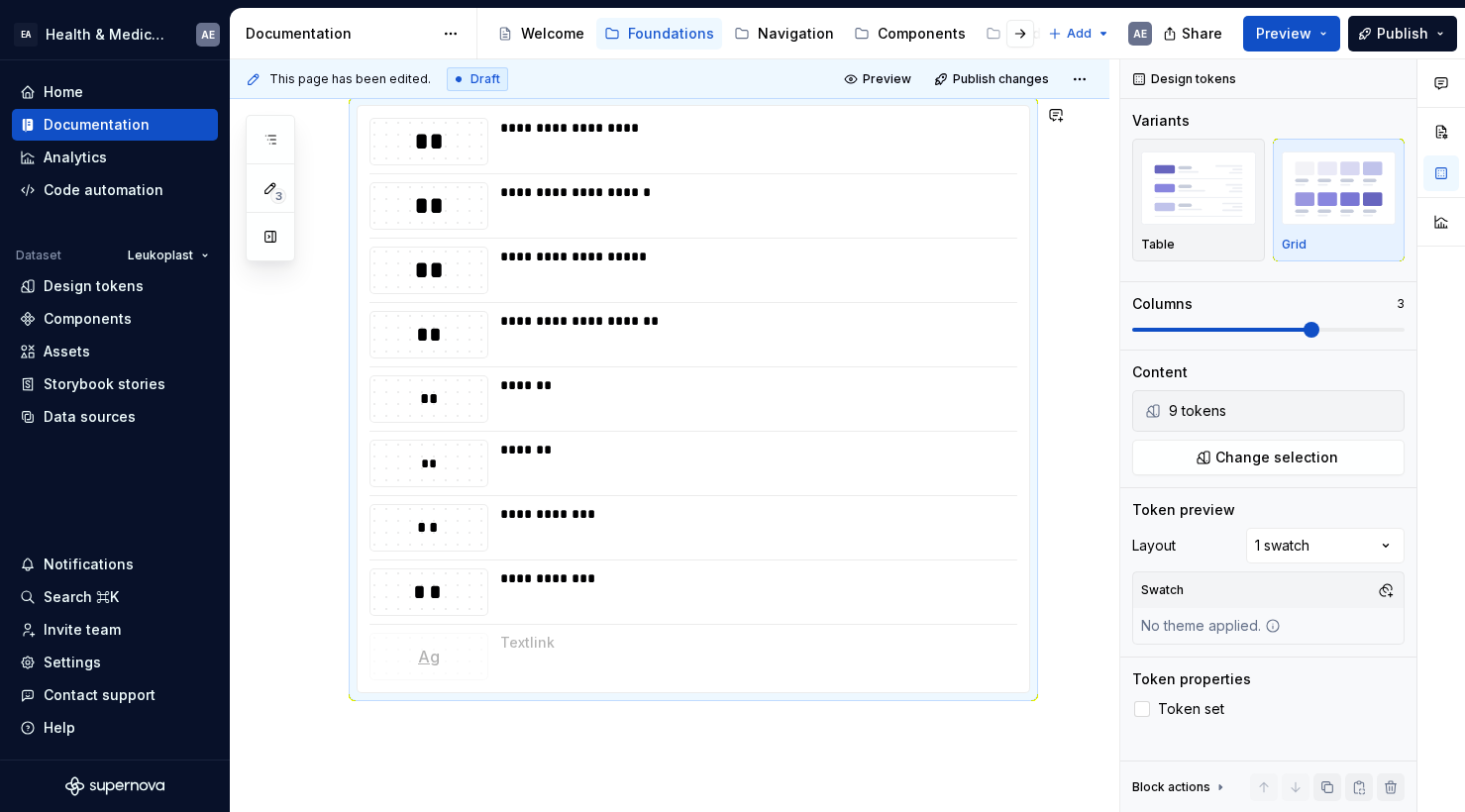 drag, startPoint x: 361, startPoint y: 456, endPoint x: 371, endPoint y: 658, distance: 202.24737 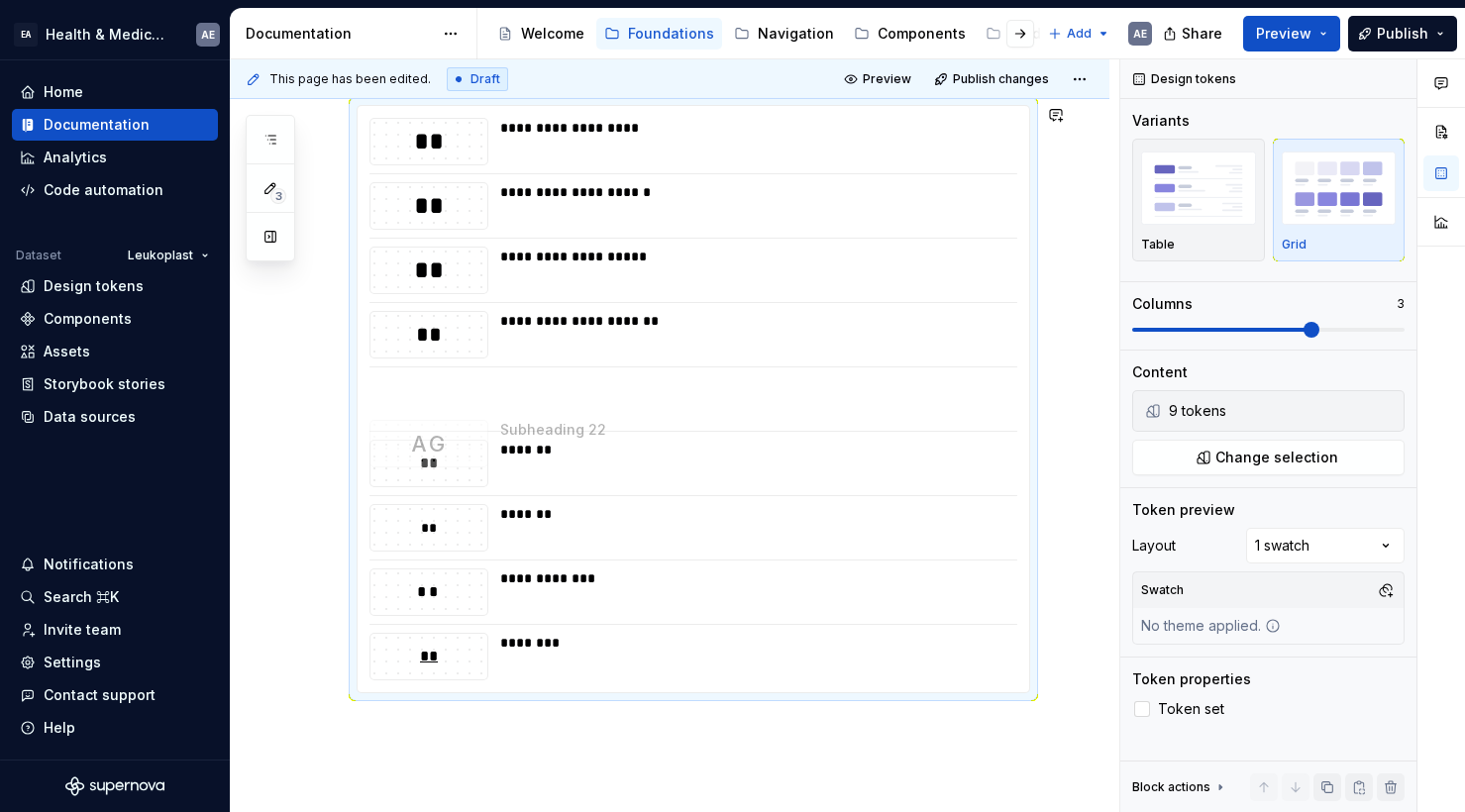 drag, startPoint x: 362, startPoint y: 586, endPoint x: 393, endPoint y: 386, distance: 202.38824 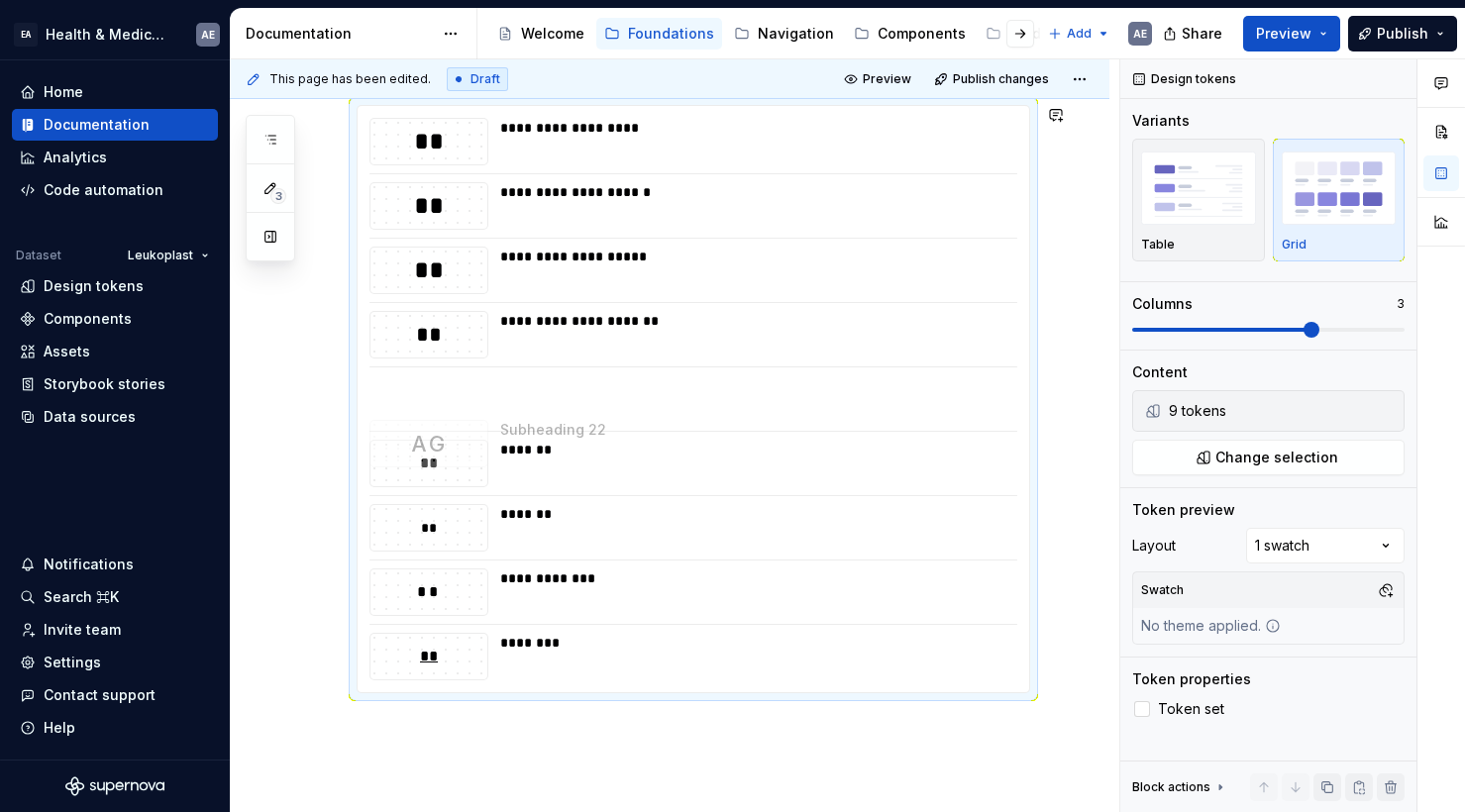 scroll, scrollTop: 236, scrollLeft: 0, axis: vertical 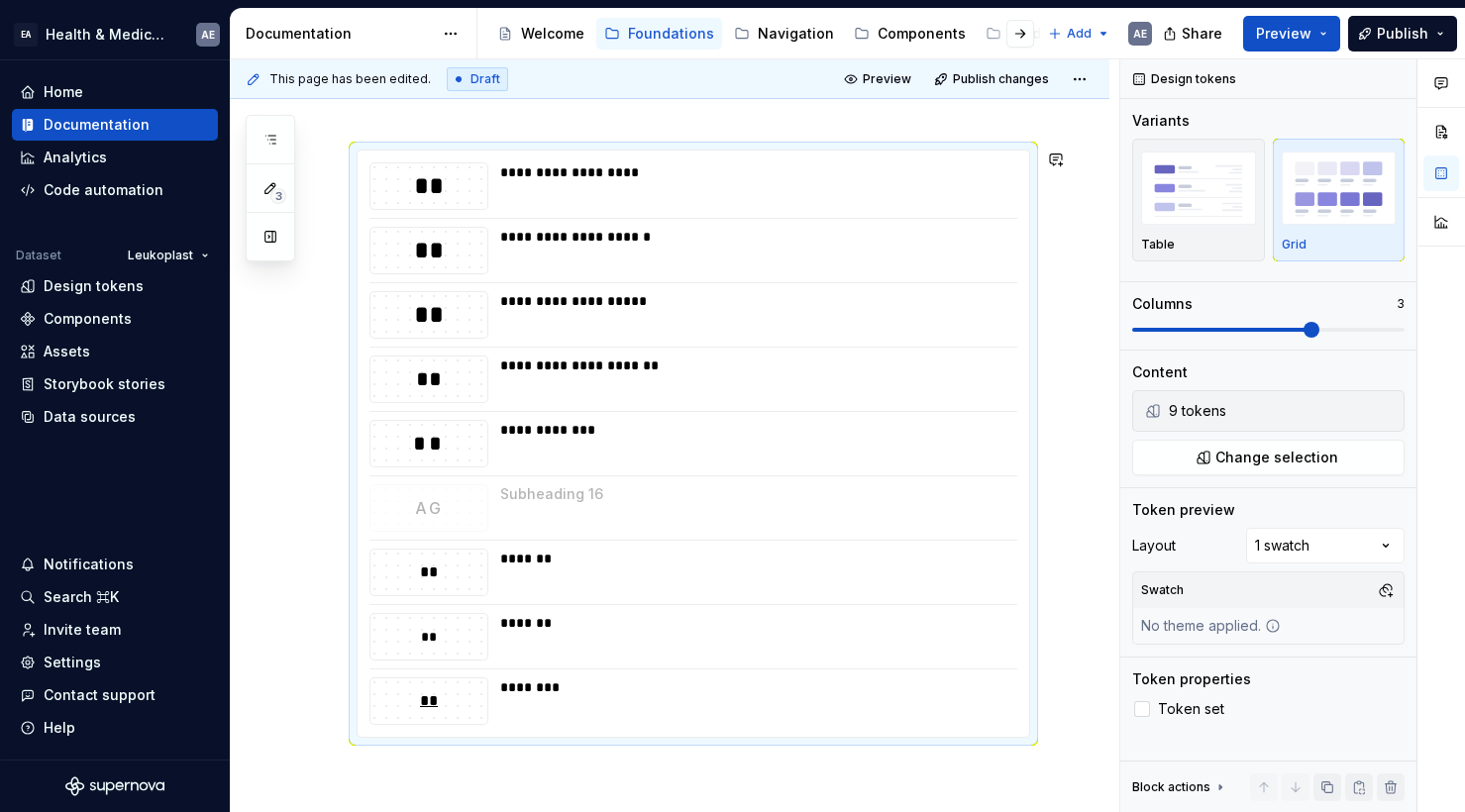 drag, startPoint x: 362, startPoint y: 628, endPoint x: 387, endPoint y: 493, distance: 137.295 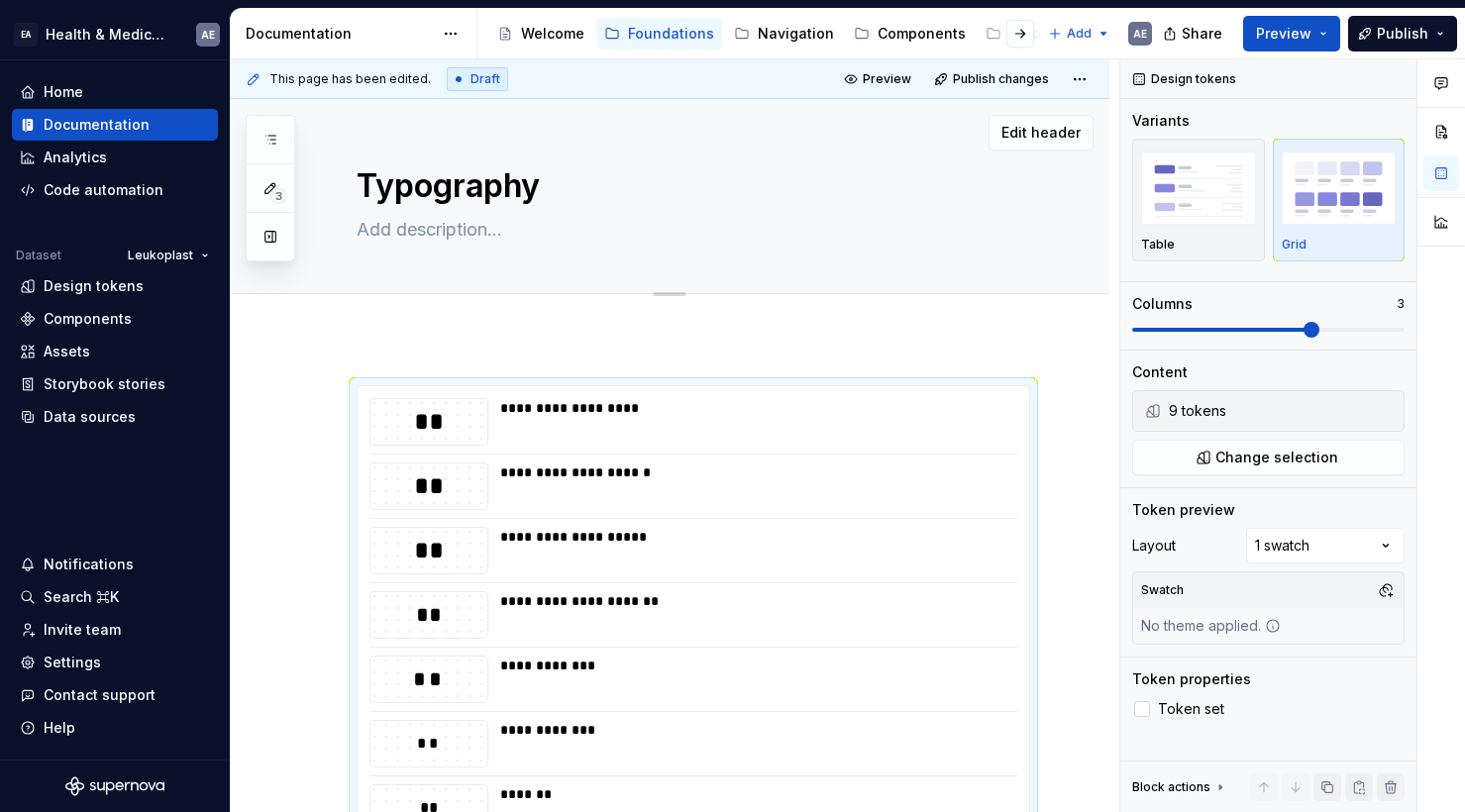 scroll, scrollTop: 0, scrollLeft: 0, axis: both 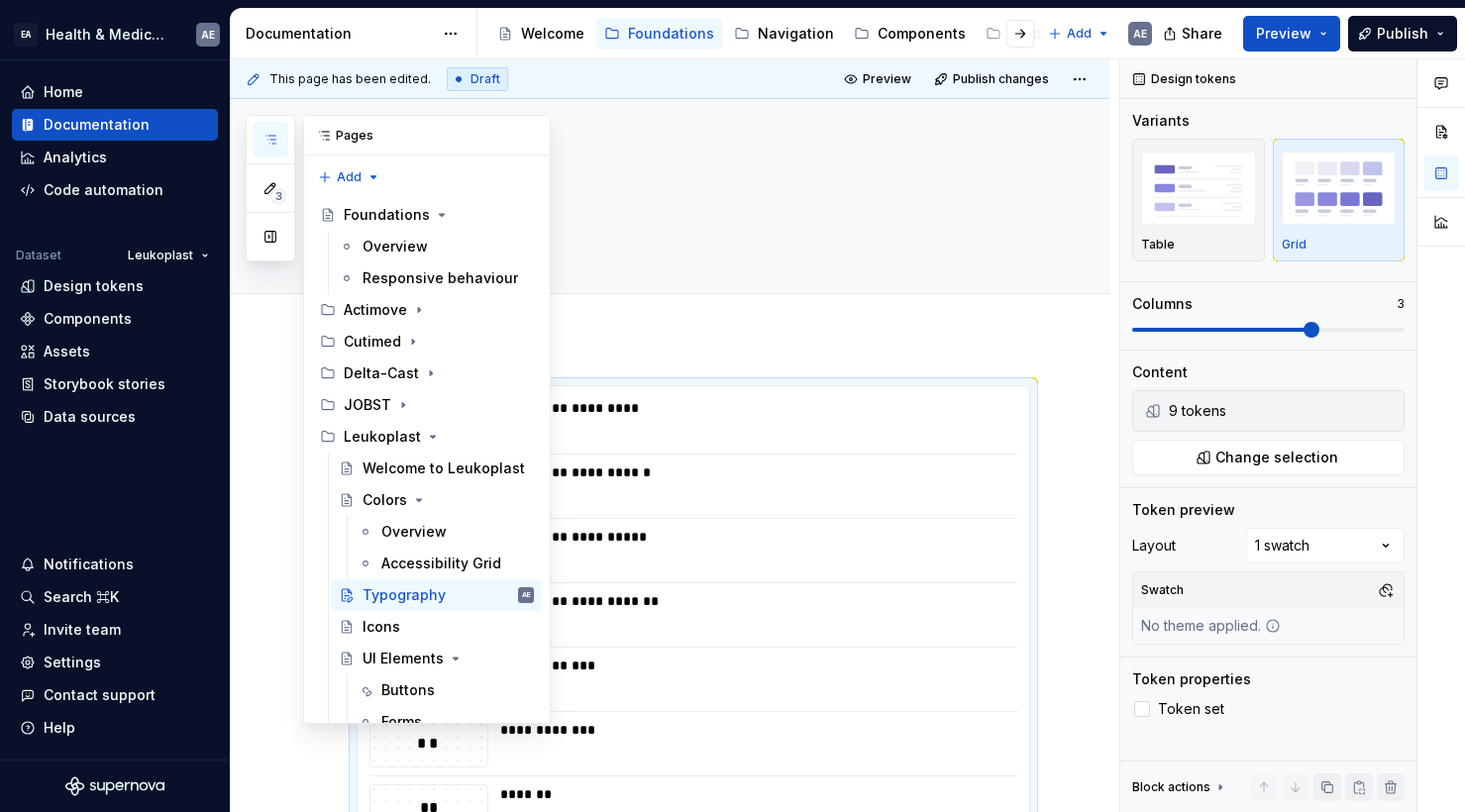 click 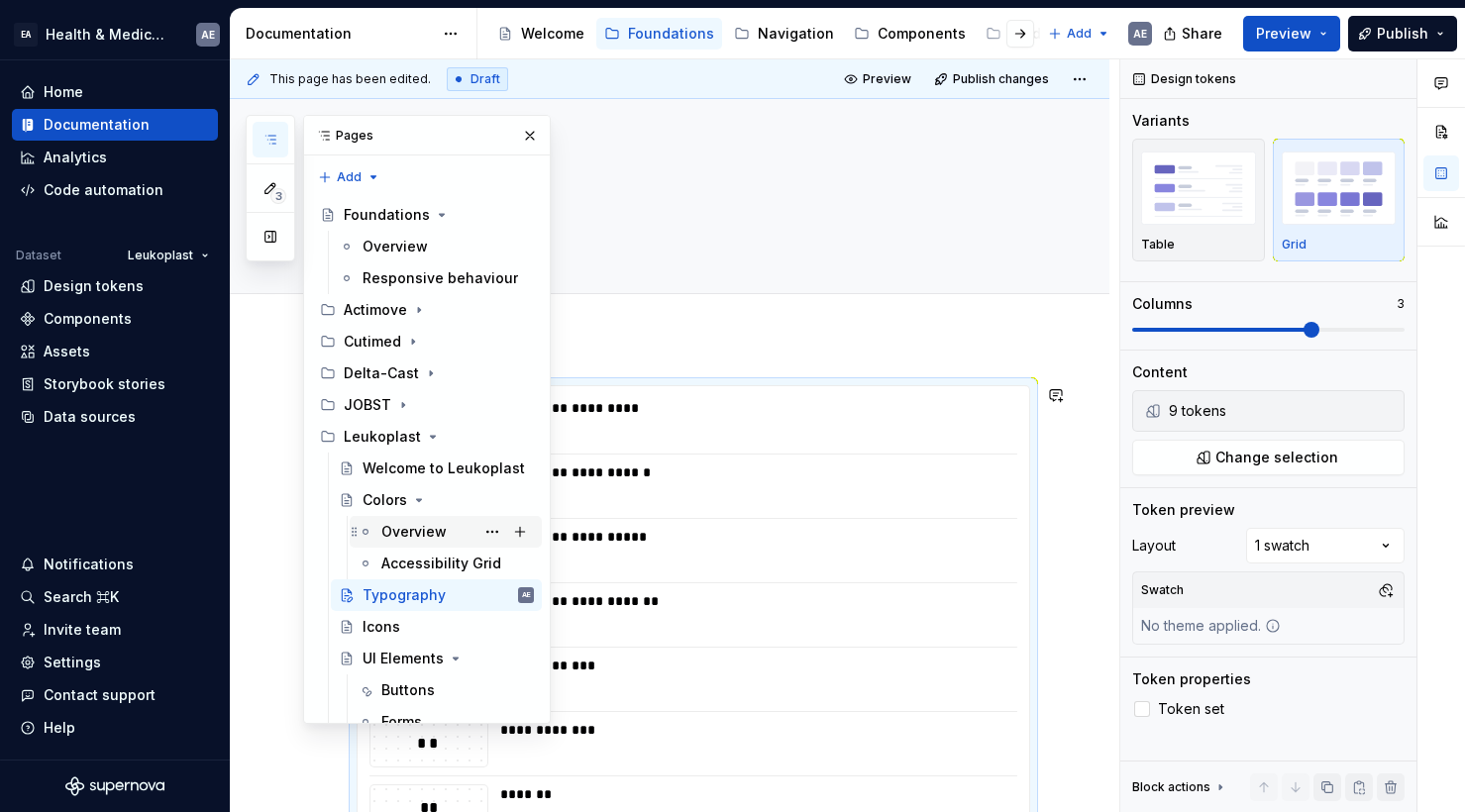 click on "Overview" at bounding box center (414, 532) 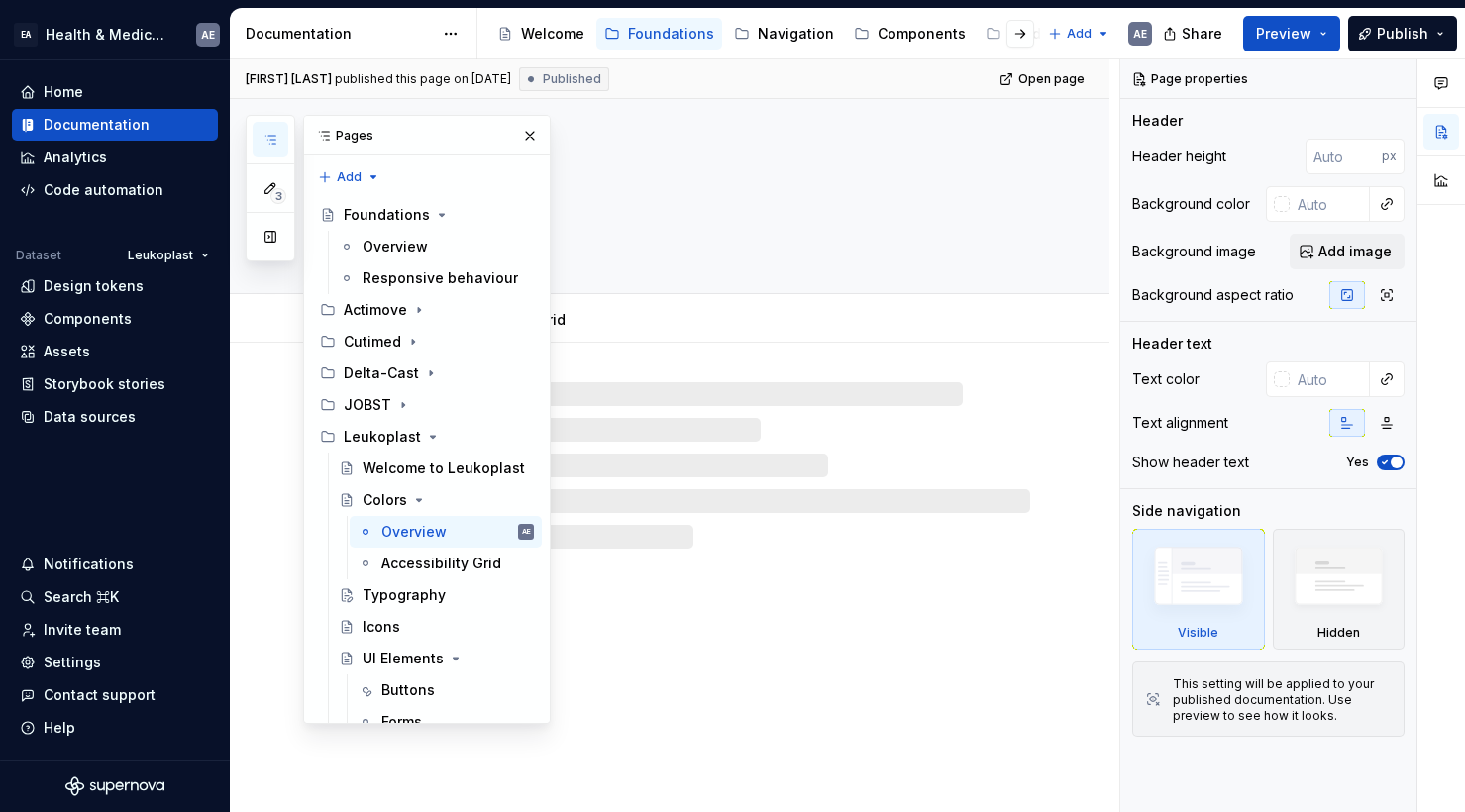 click on "3 Pages Add
Accessibility guide for tree Page tree.
Navigate the tree with the arrow keys. Common tree hotkeys apply. Further keybindings are available:
enter to execute primary action on focused item
f2 to start renaming the focused item
escape to abort renaming an item
control+d to start dragging selected items
Foundations Overview Responsive behaviour [BRAND] [BRAND] [BRAND] Welcome to [BRAND] Colors Overview Accessibility Grid Typography Icons UI Elements Buttons Forms Pagination Scrollbar Media Controls [BRAND] Welcome to [BRAND] Colors Overview Accessibility Grid Typography Icons UI Elements Buttons Forms Pagination Scrollbar Media Controls Other [BRAND] Welcome to [BRAND] Family carer Welcome to [BRAND] Family Carer Colors Overview Accessibility Grid Typography Icons Buttons ." at bounding box center (398, 419) 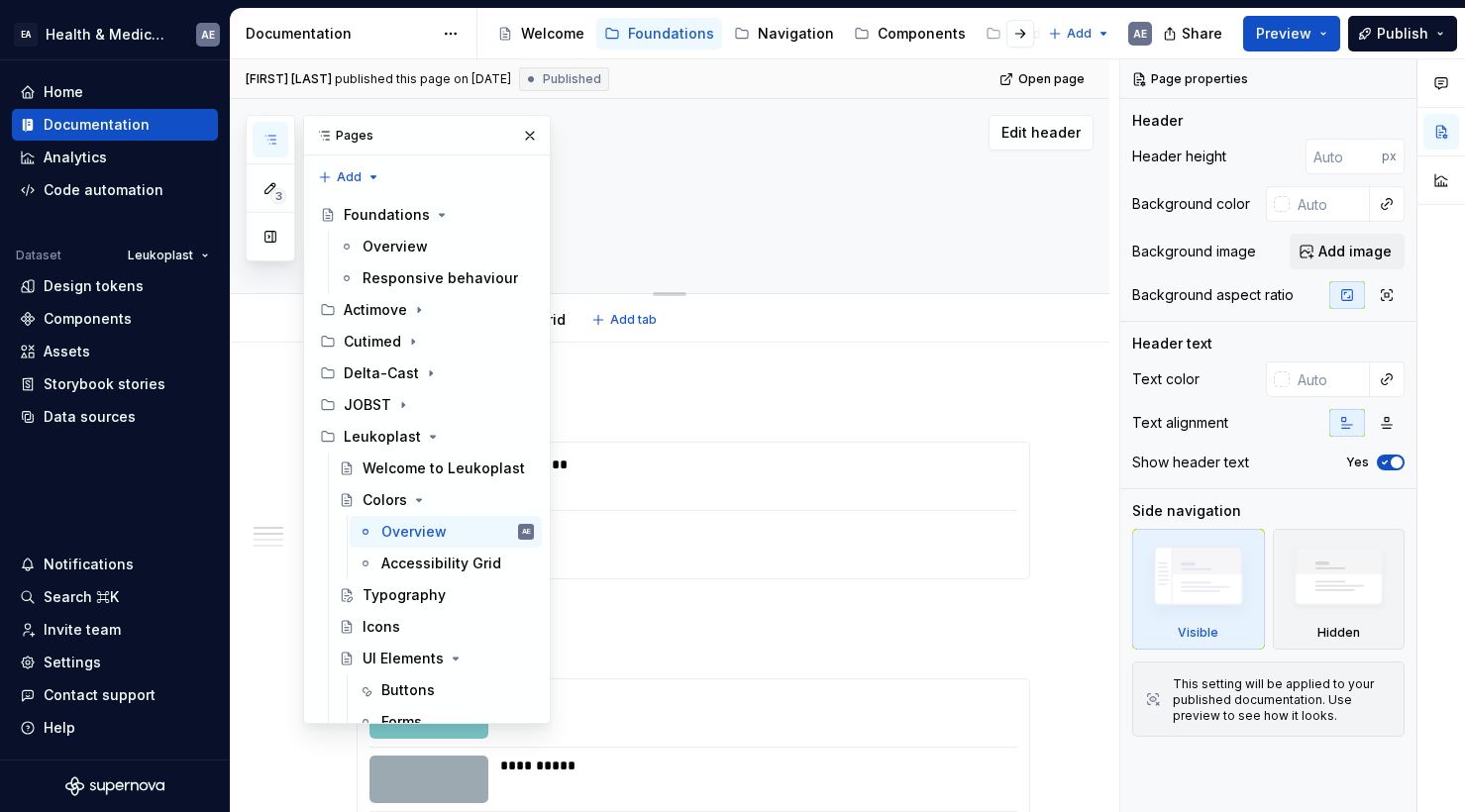 click on "Edit header" at bounding box center (662, 133) 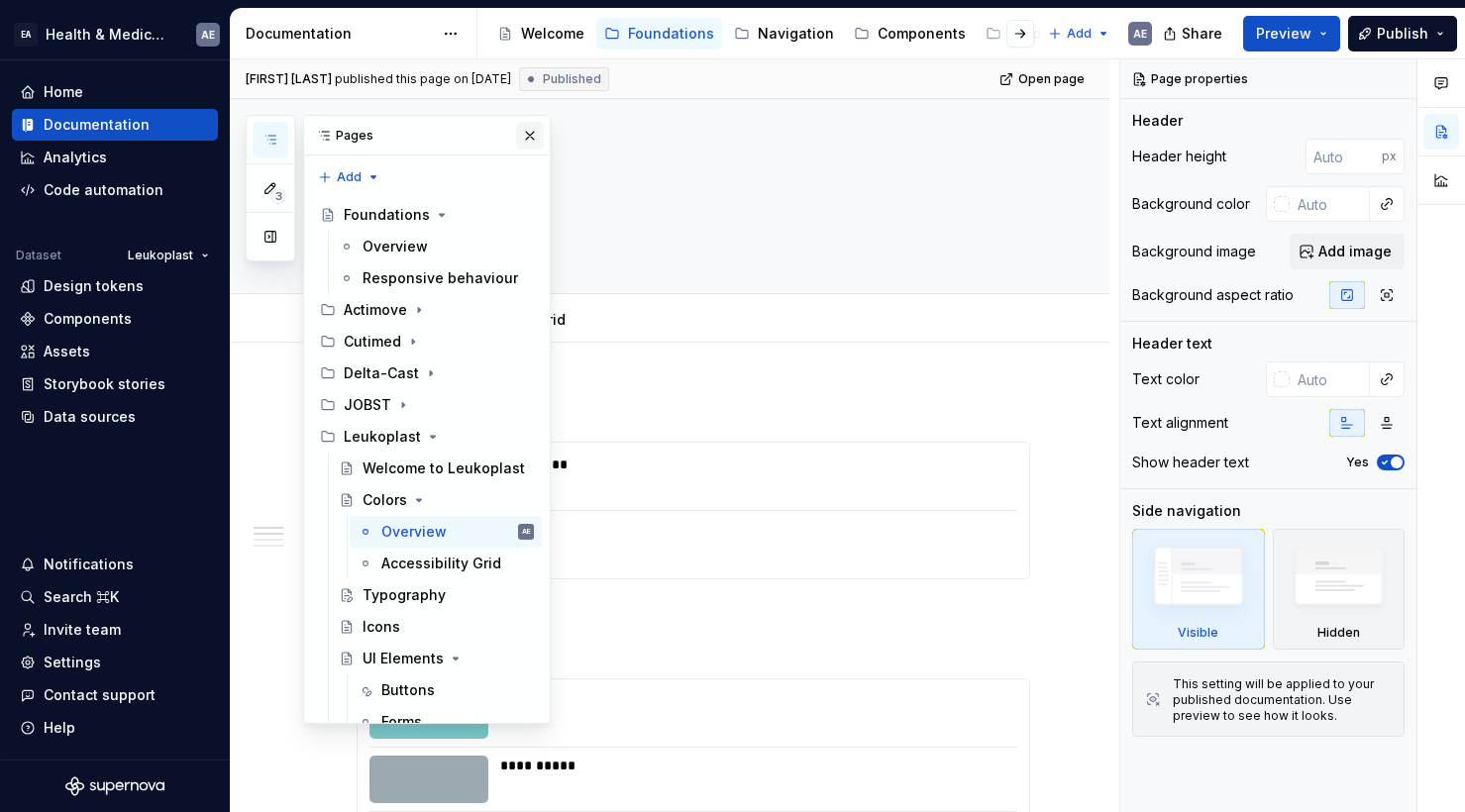 click at bounding box center [530, 136] 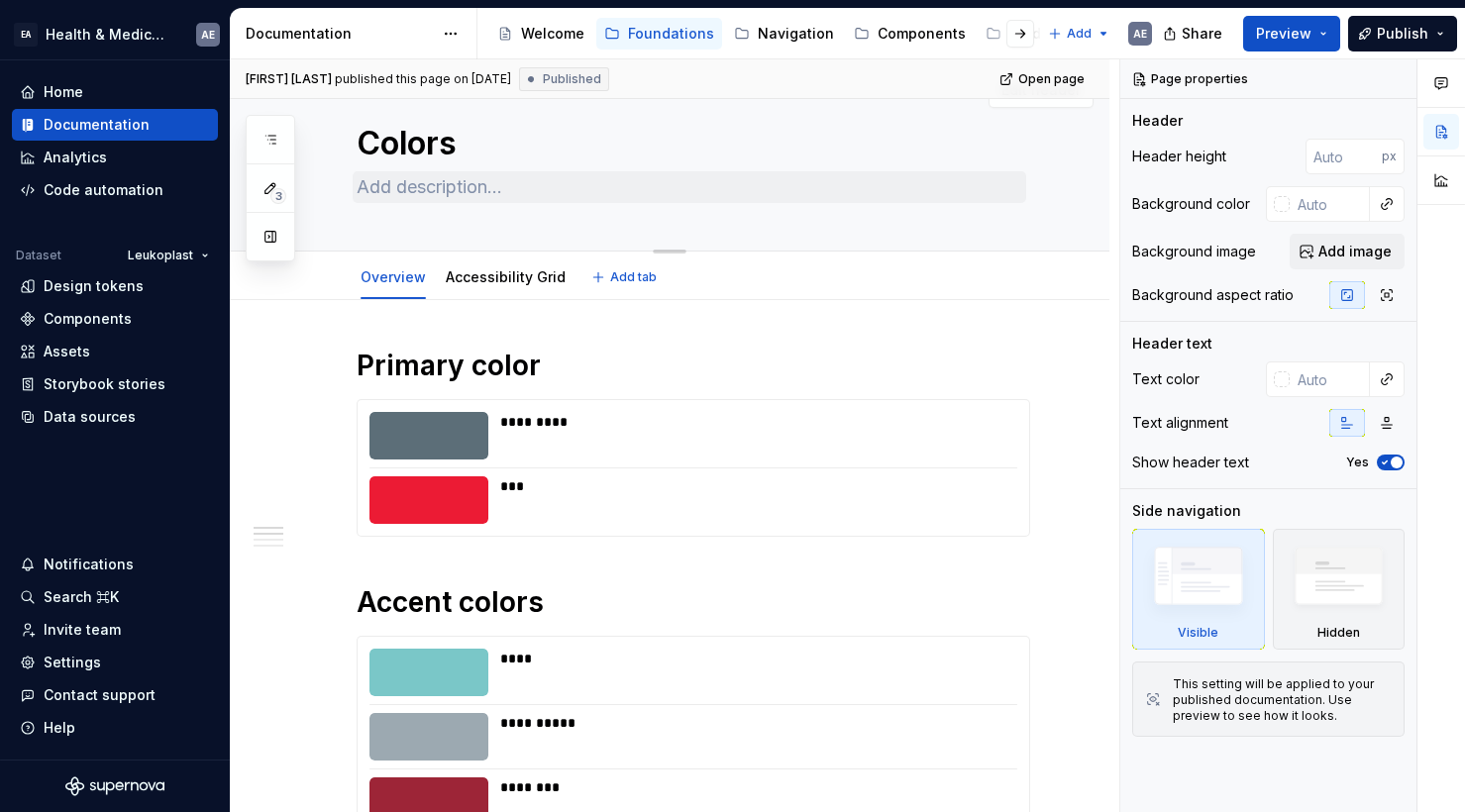 scroll, scrollTop: 53, scrollLeft: 0, axis: vertical 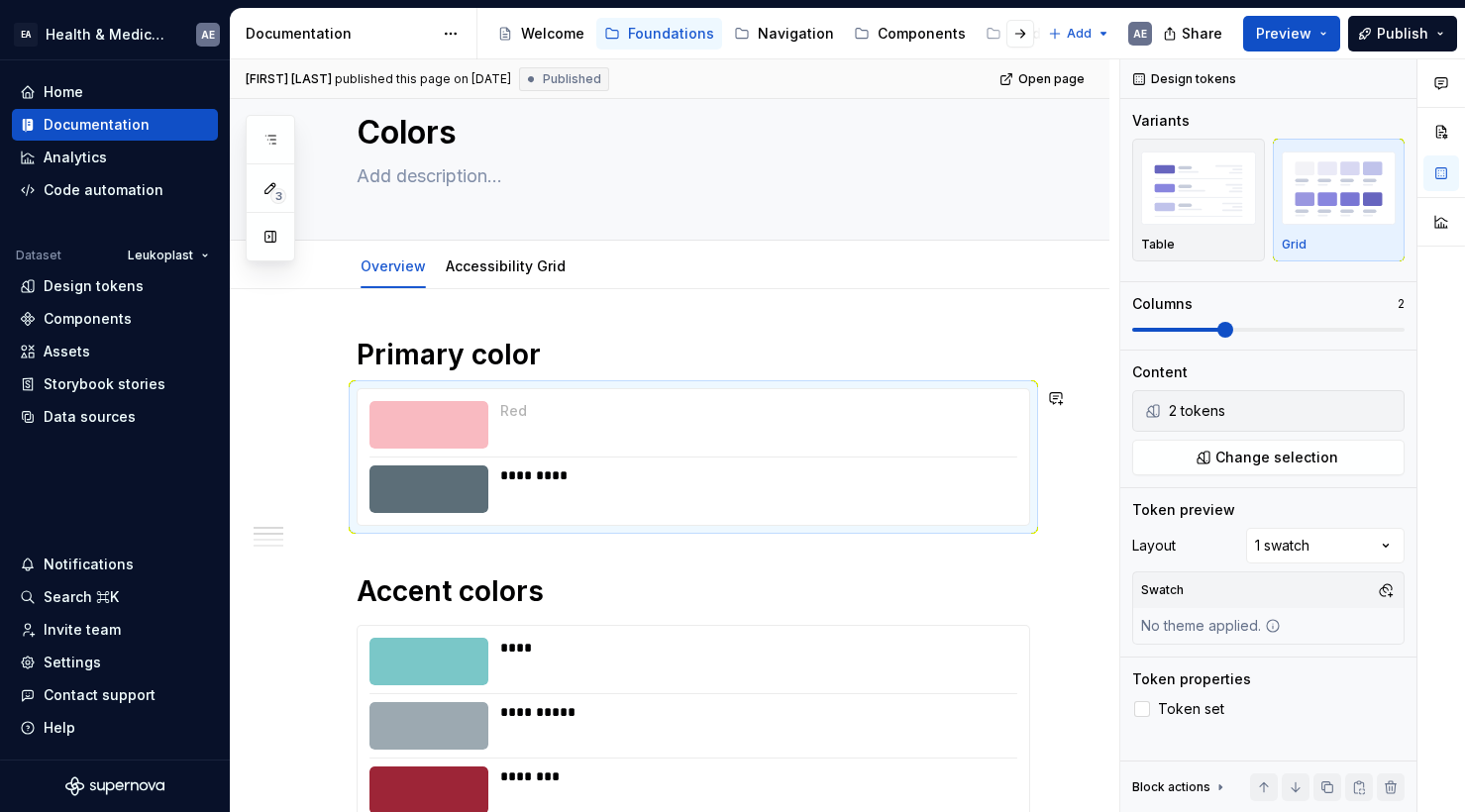 drag, startPoint x: 364, startPoint y: 484, endPoint x: 366, endPoint y: 421, distance: 63.031738 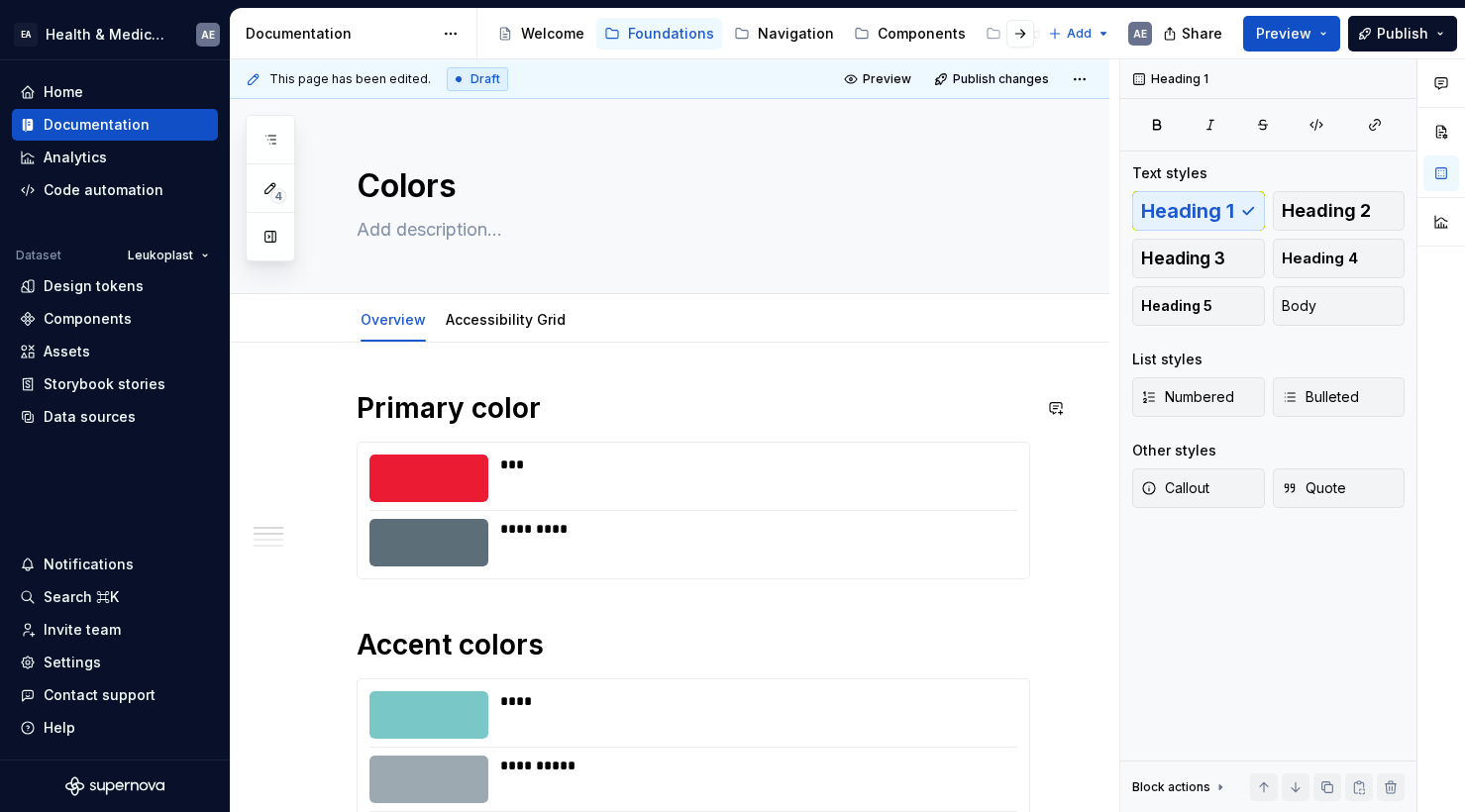 scroll, scrollTop: 0, scrollLeft: 0, axis: both 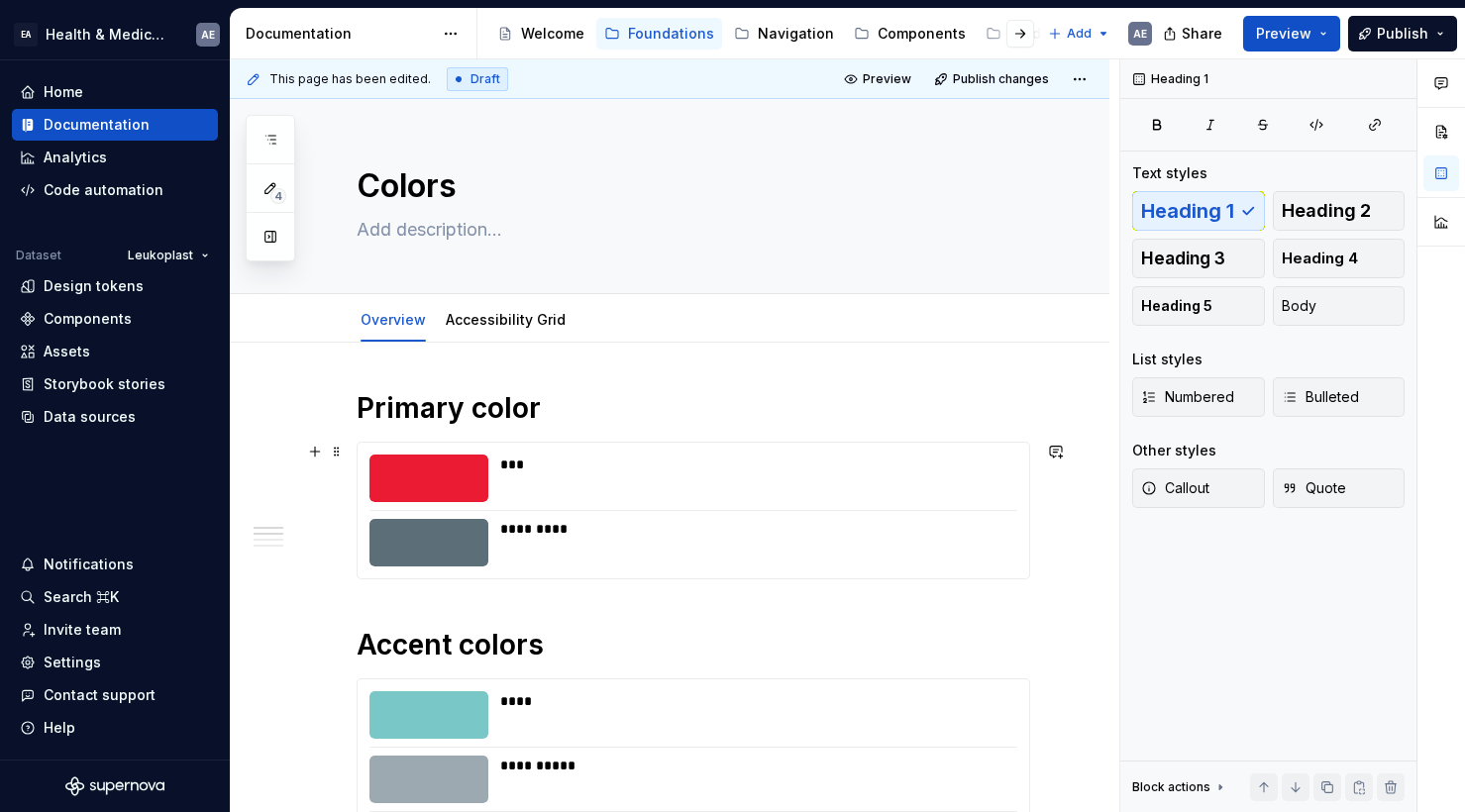 click on "*** *********" at bounding box center (693, 510) 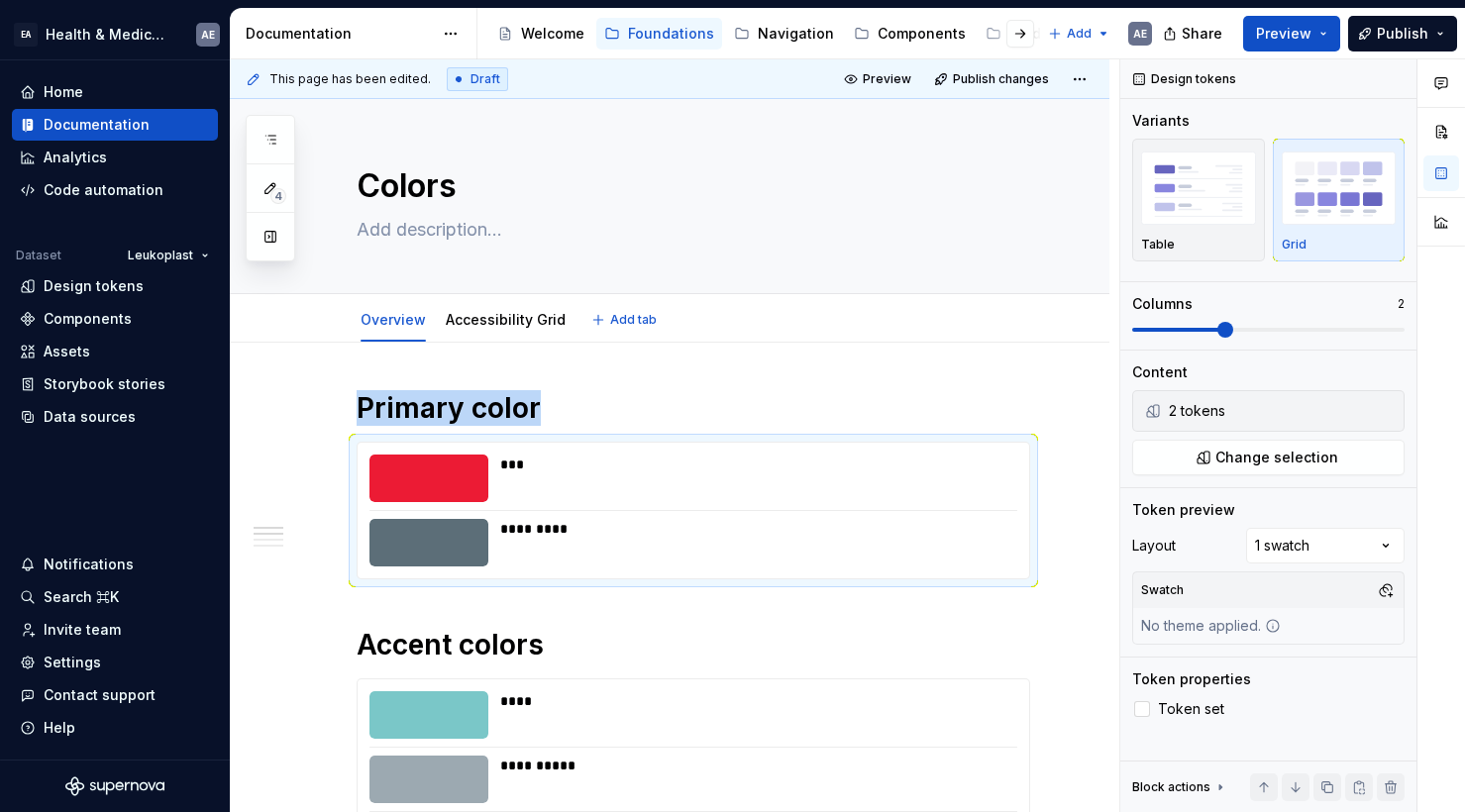 type on "*" 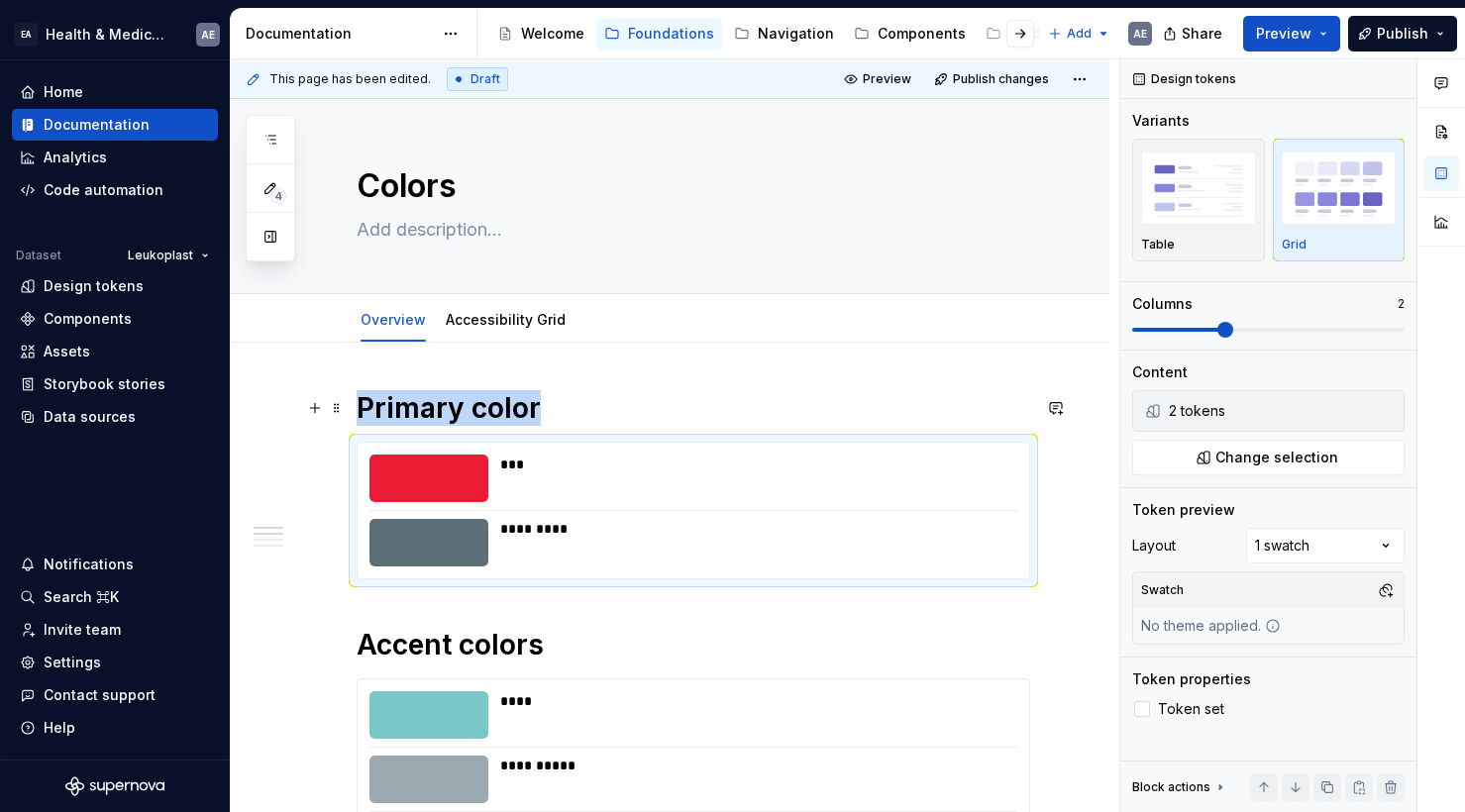 click on "Primary color" at bounding box center [693, 408] 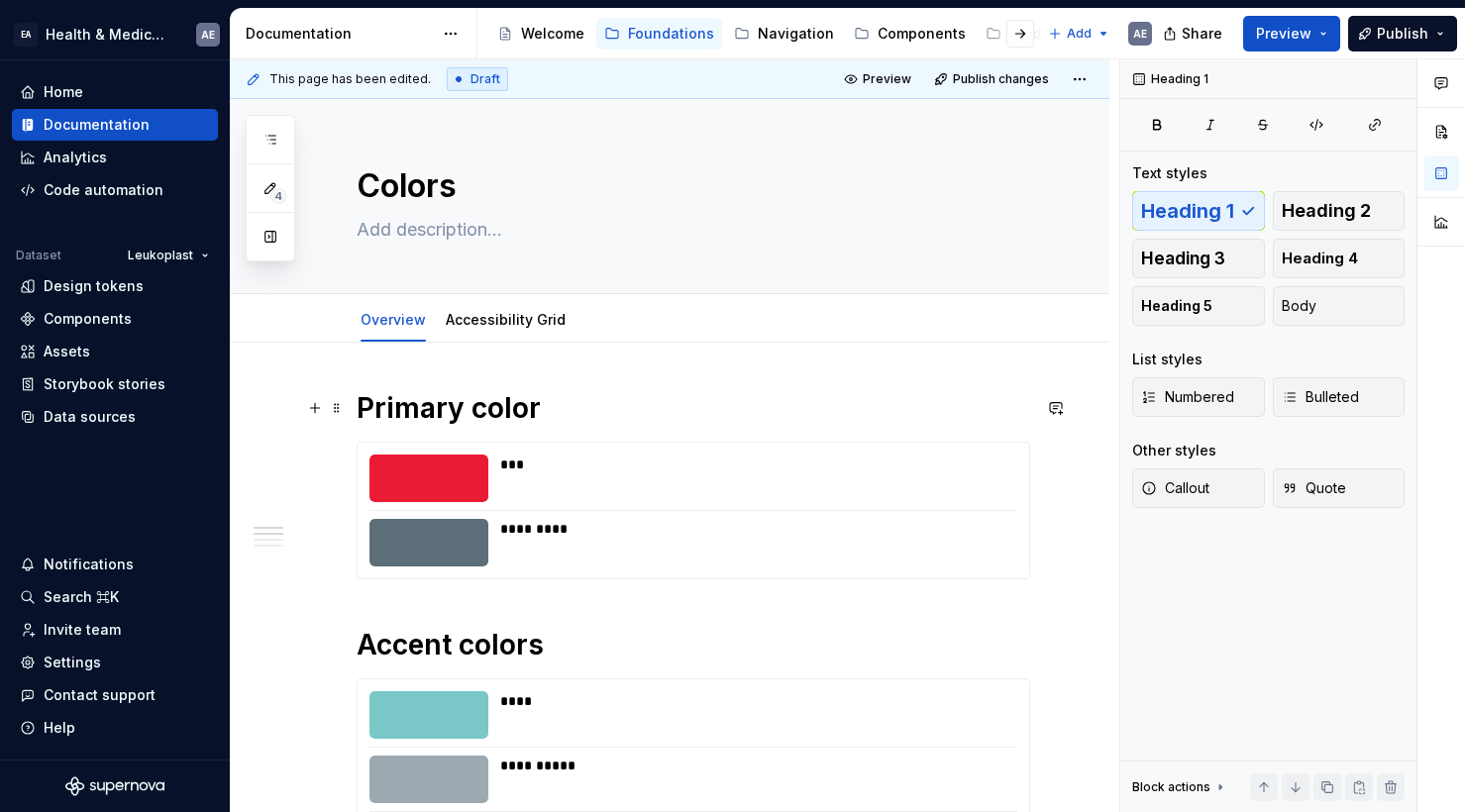 click on "Primary color" at bounding box center (693, 408) 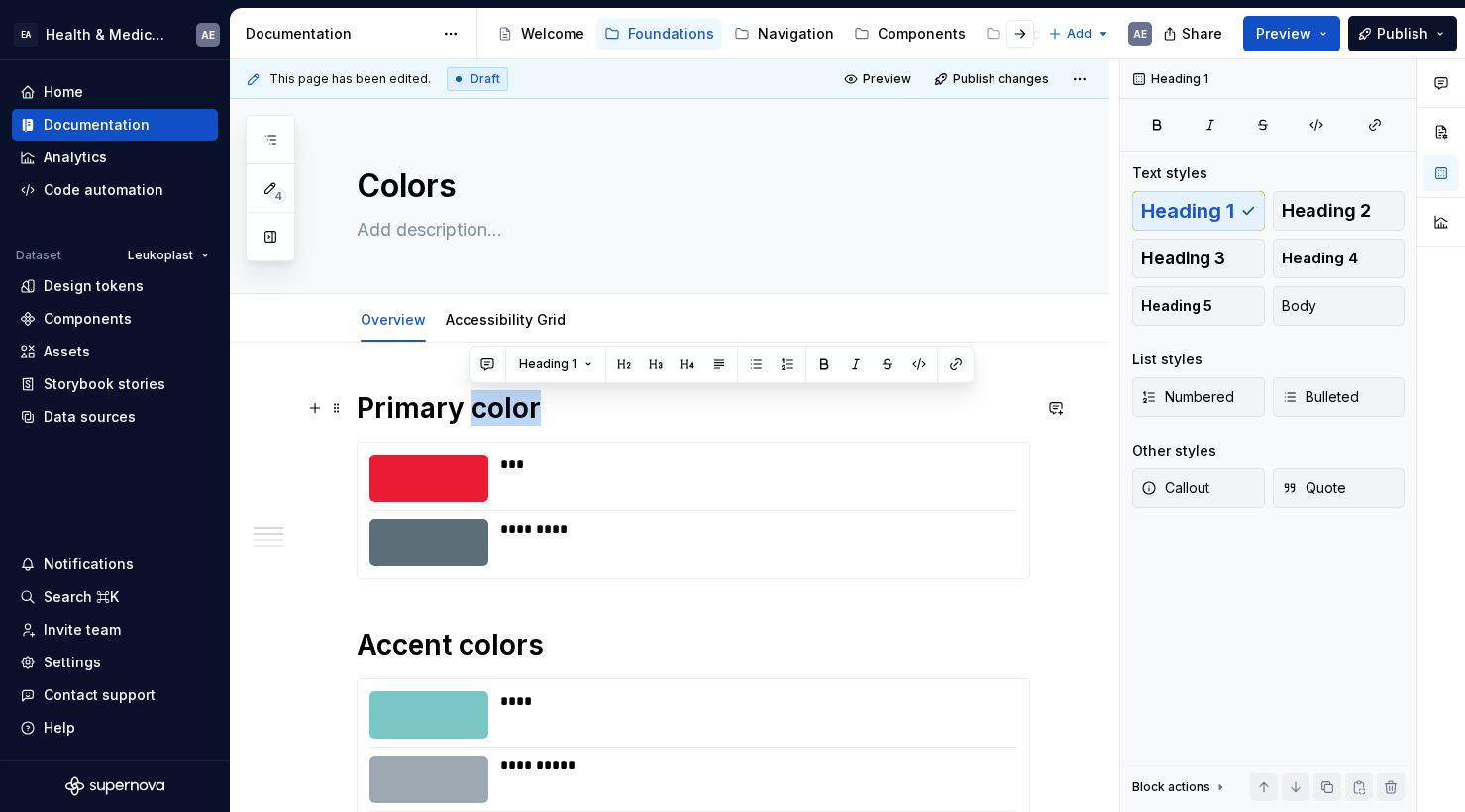 click on "Primary color" at bounding box center (693, 408) 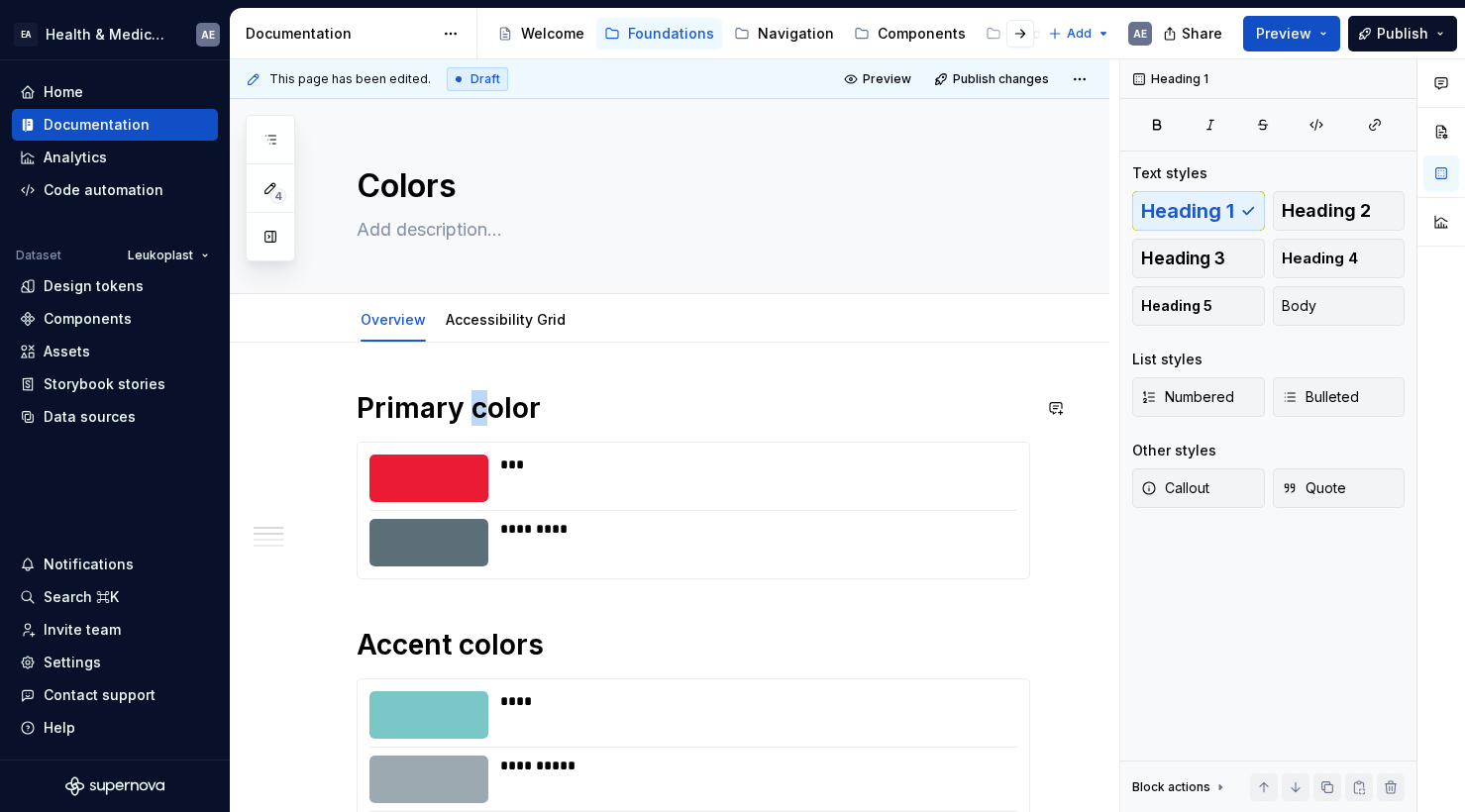type 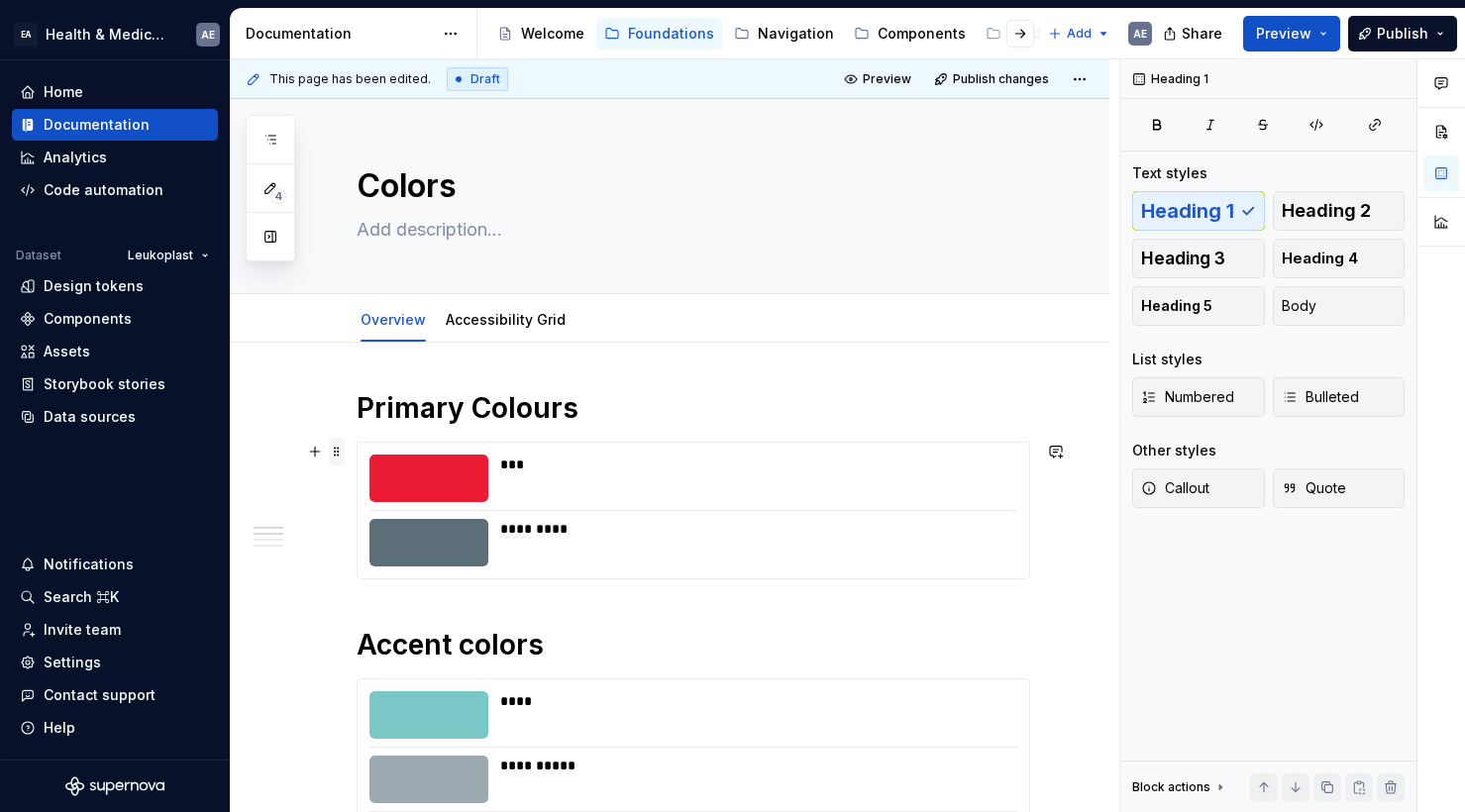 click at bounding box center [337, 452] 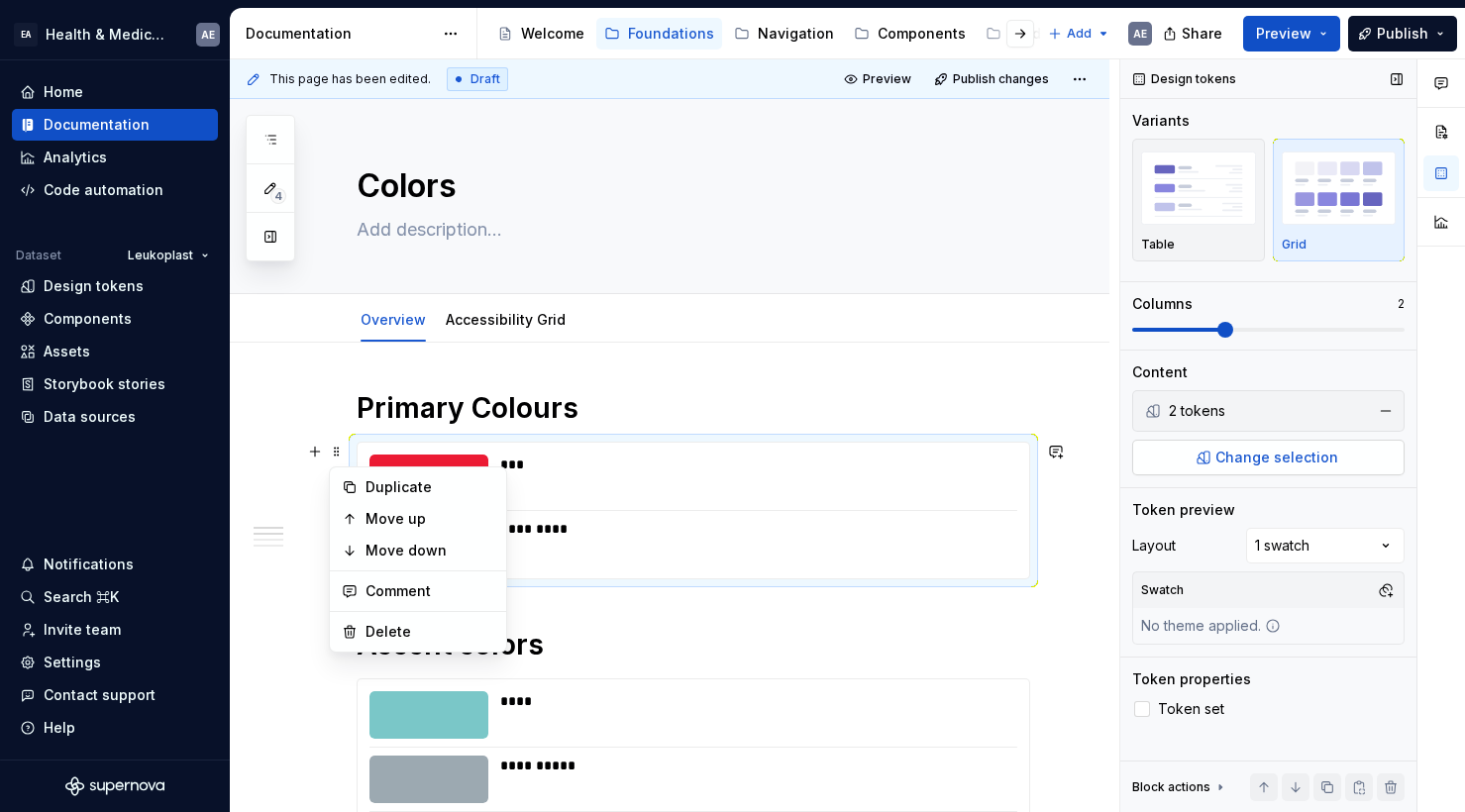 click on "Change selection" at bounding box center [1277, 457] 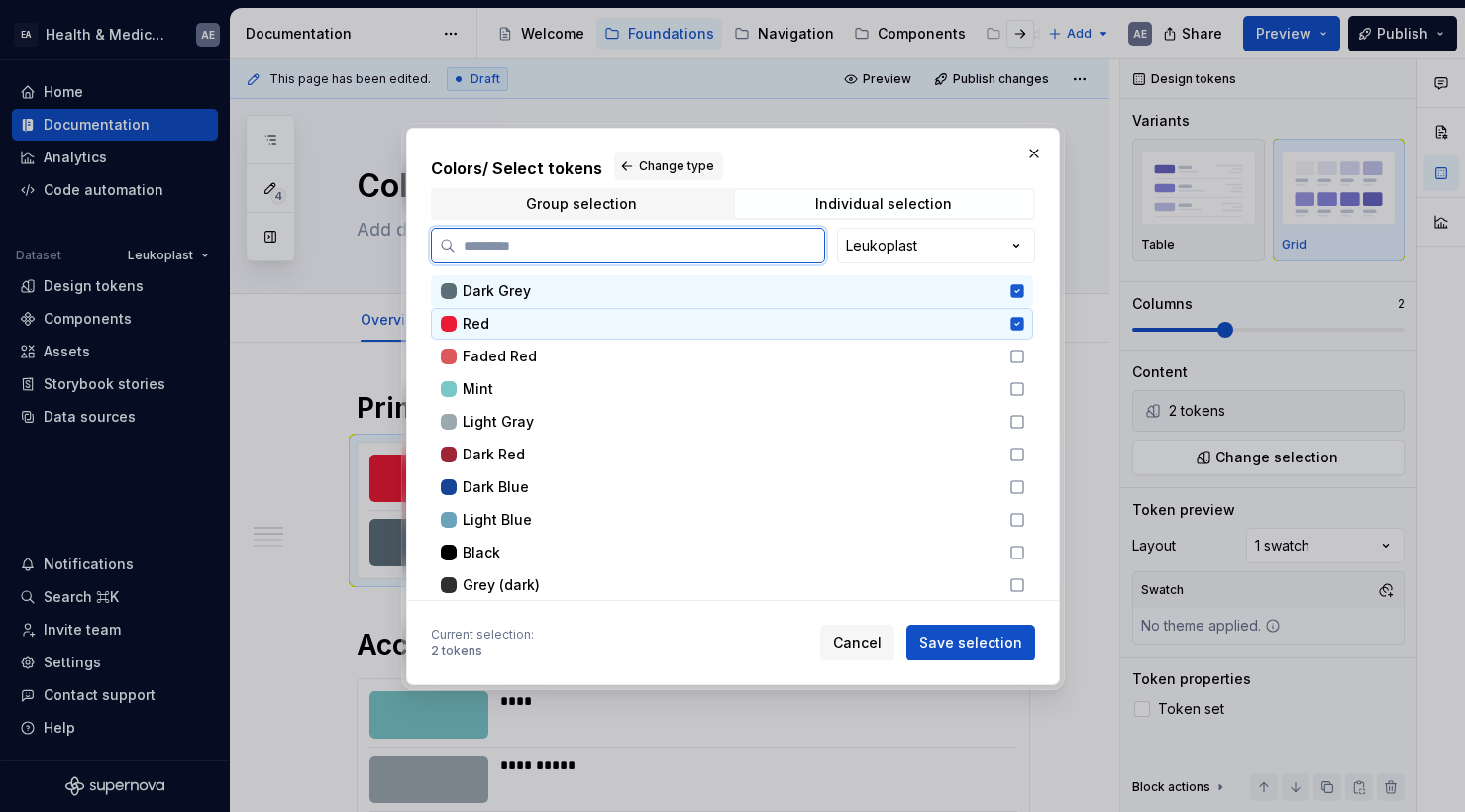 click 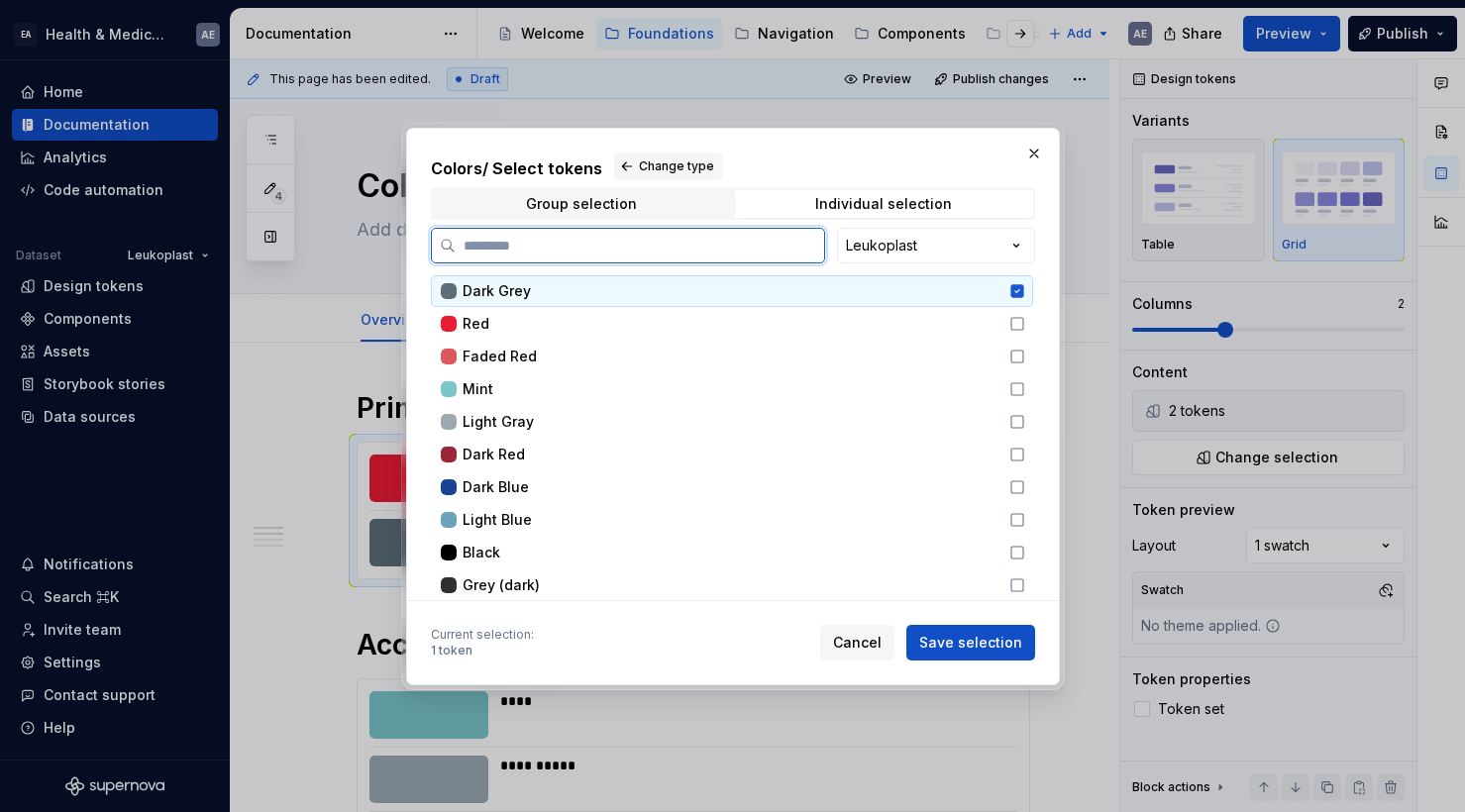 click 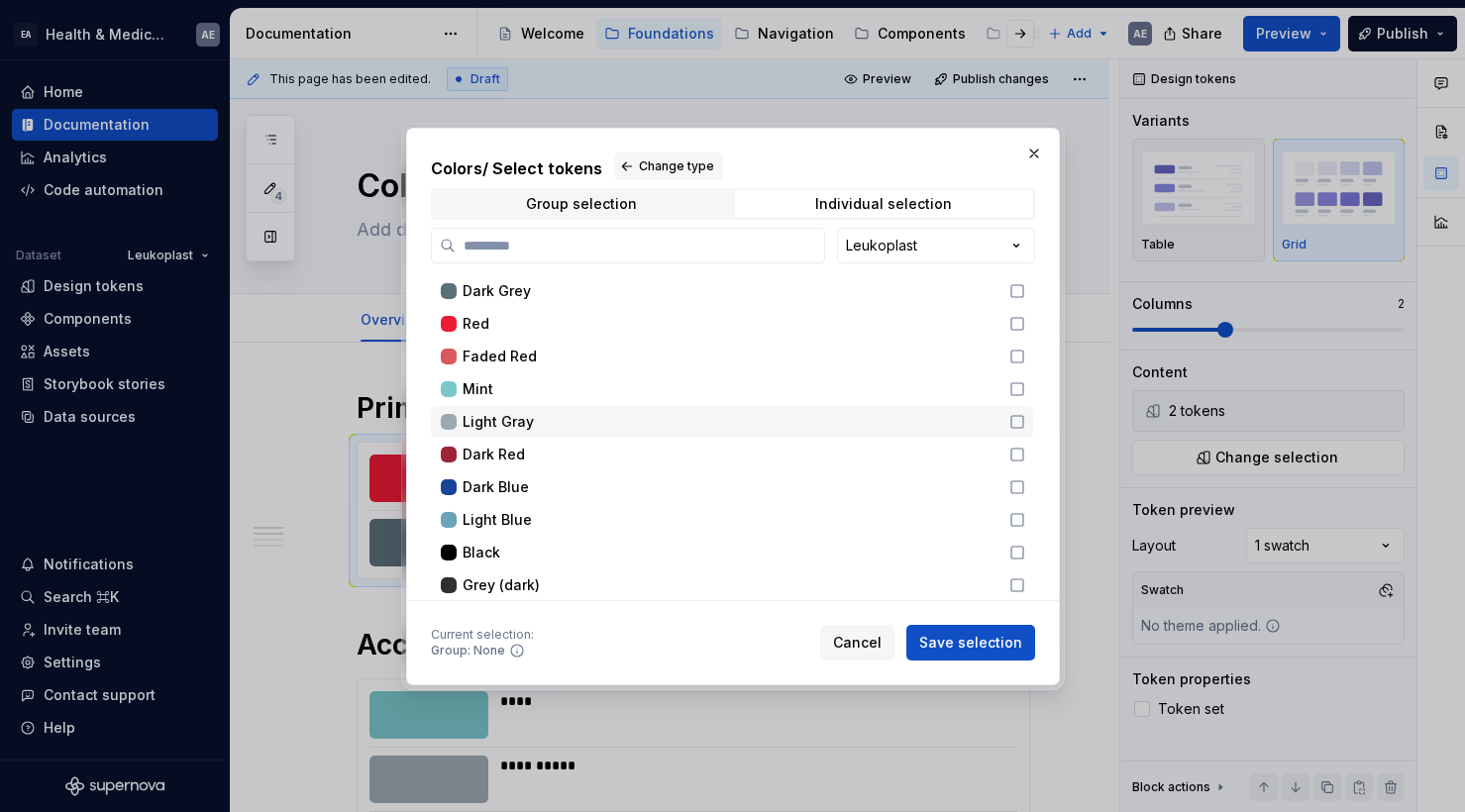 scroll, scrollTop: 0, scrollLeft: 0, axis: both 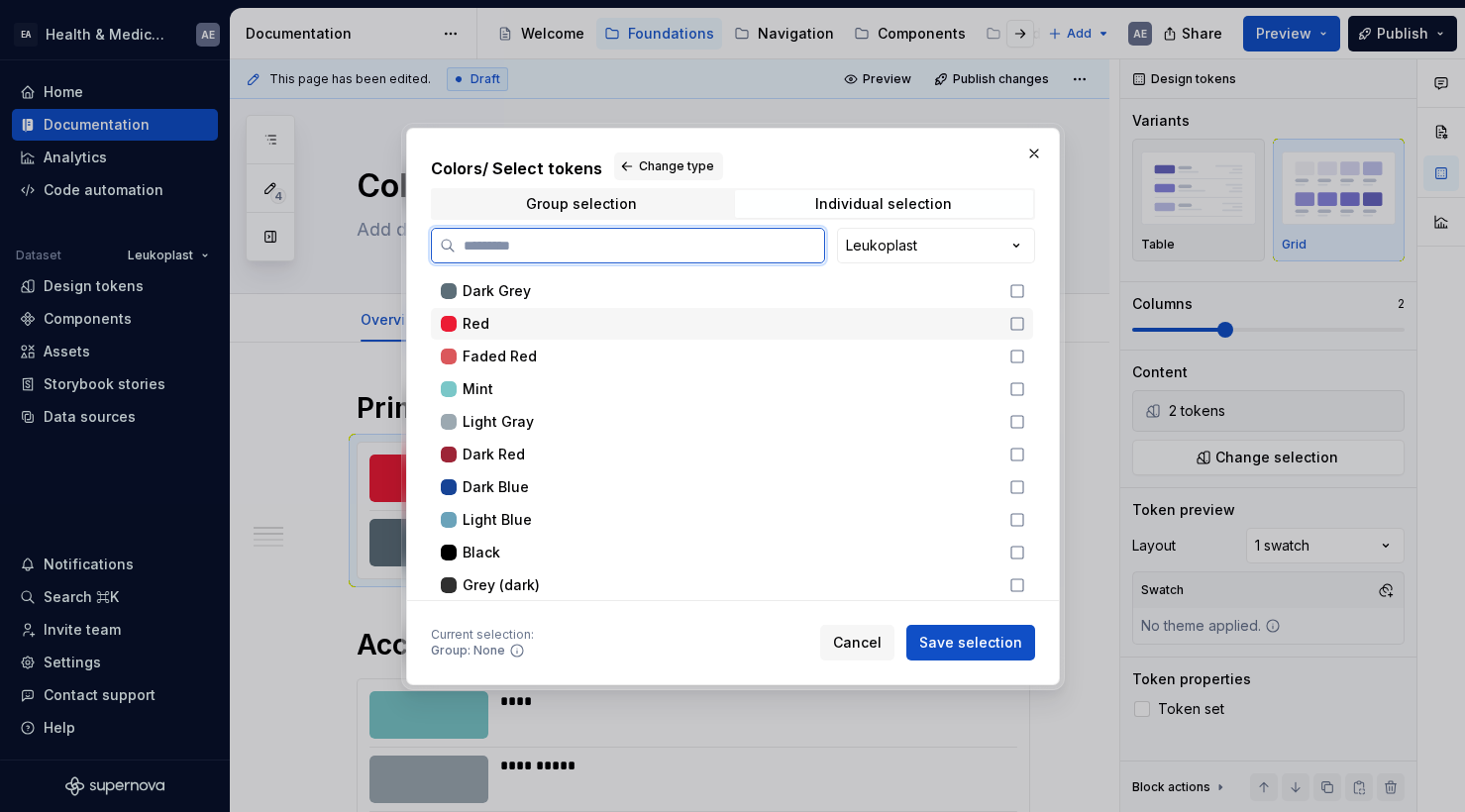 click 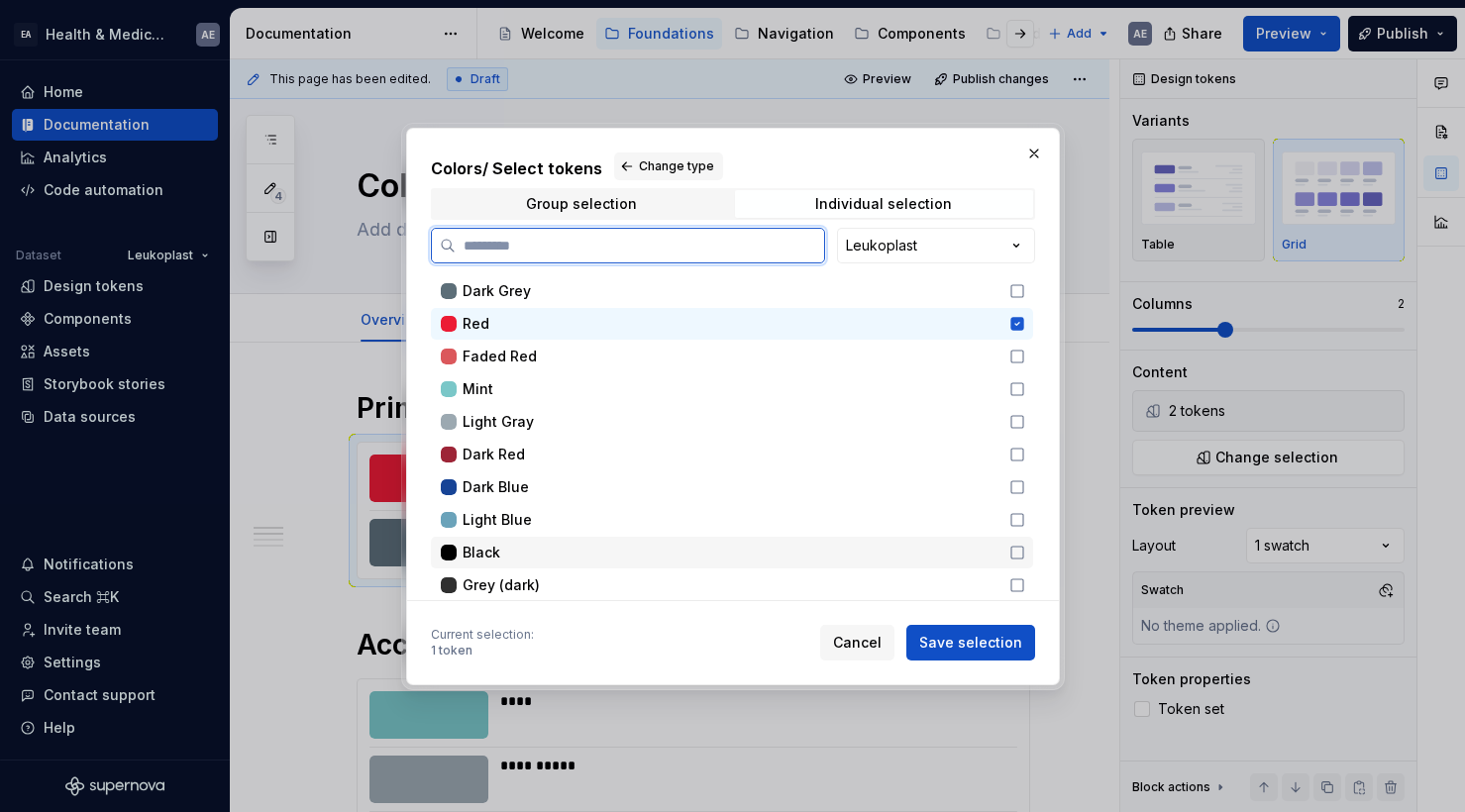 click 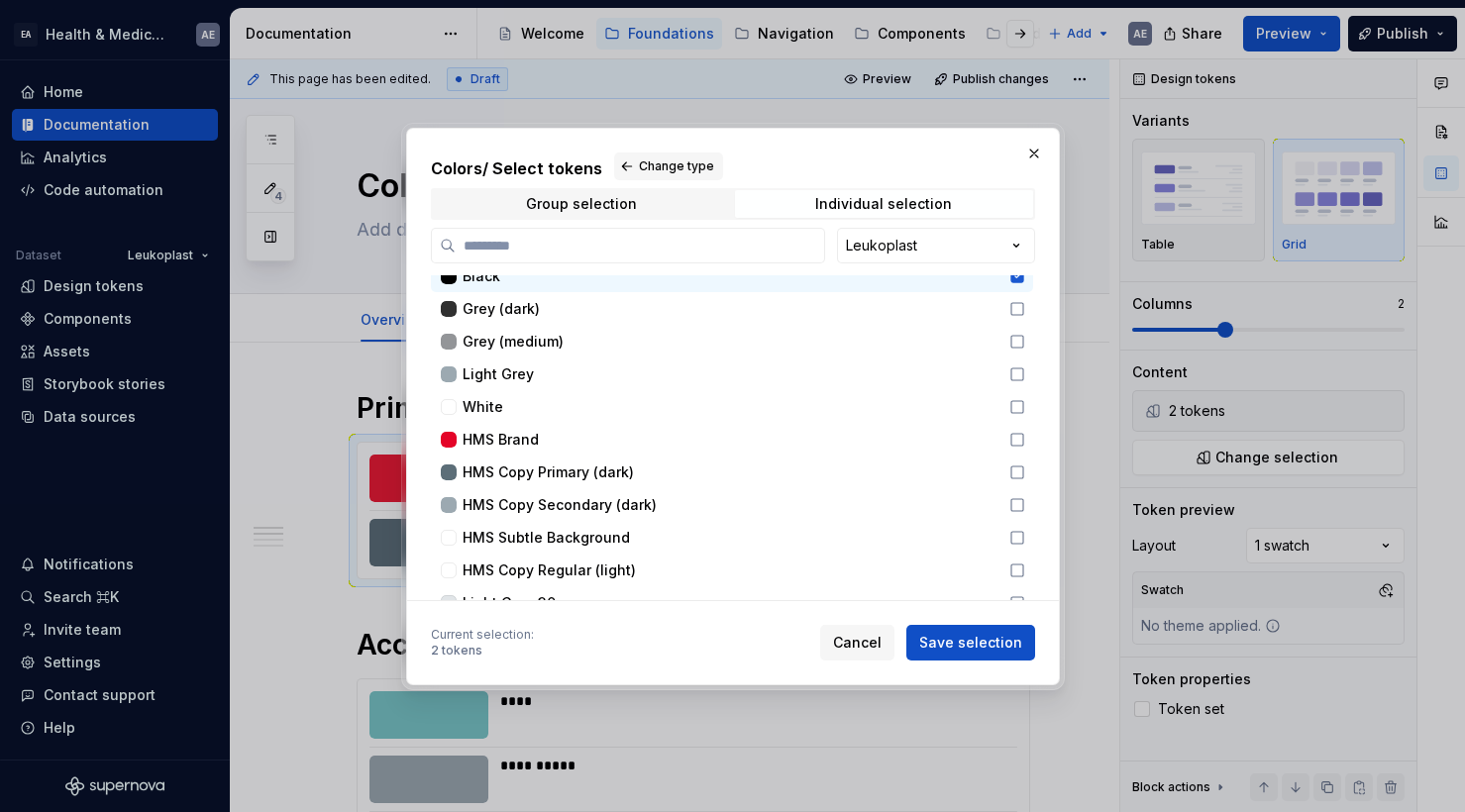 scroll, scrollTop: 289, scrollLeft: 0, axis: vertical 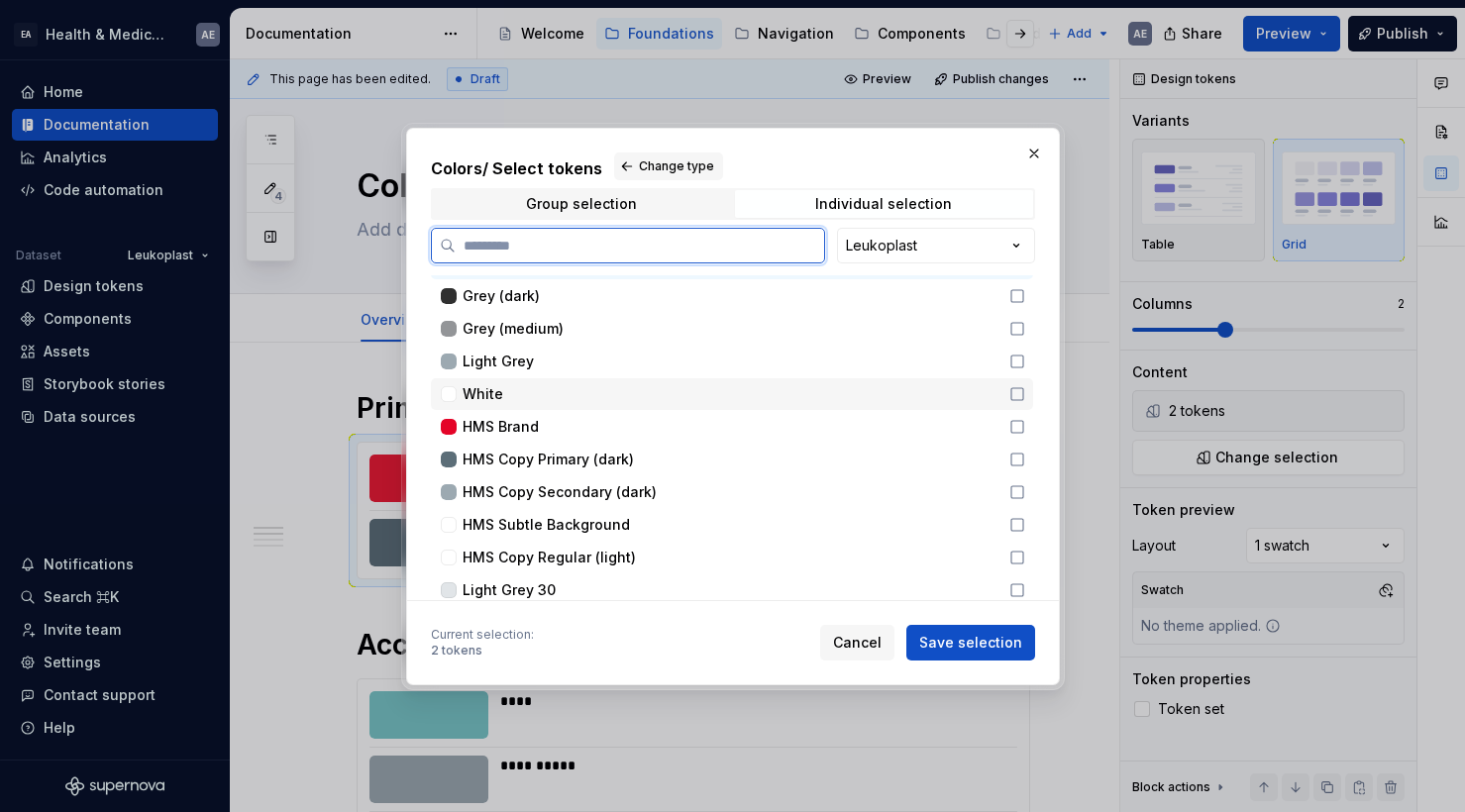 click 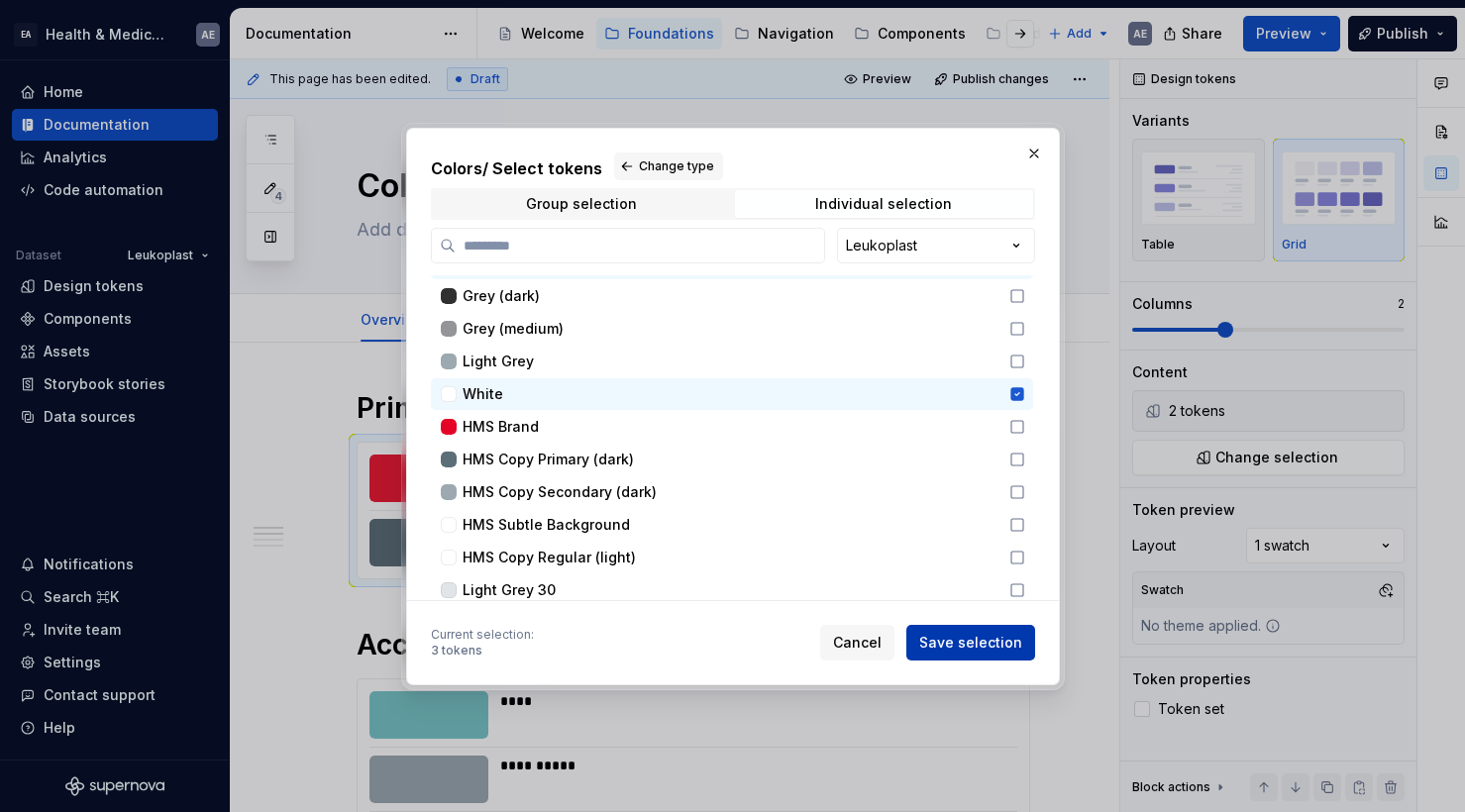 click on "Save selection" at bounding box center [971, 643] 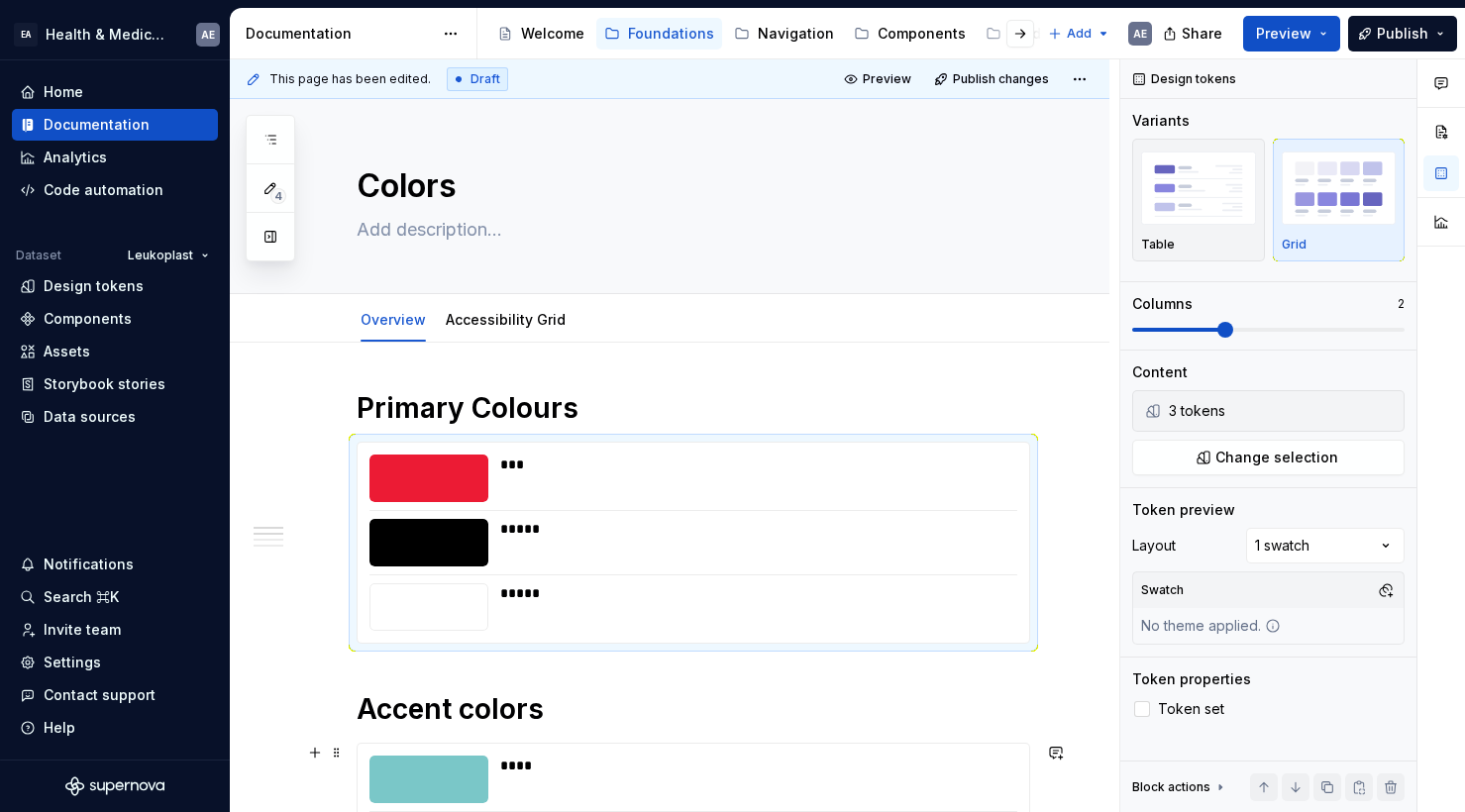type on "*" 